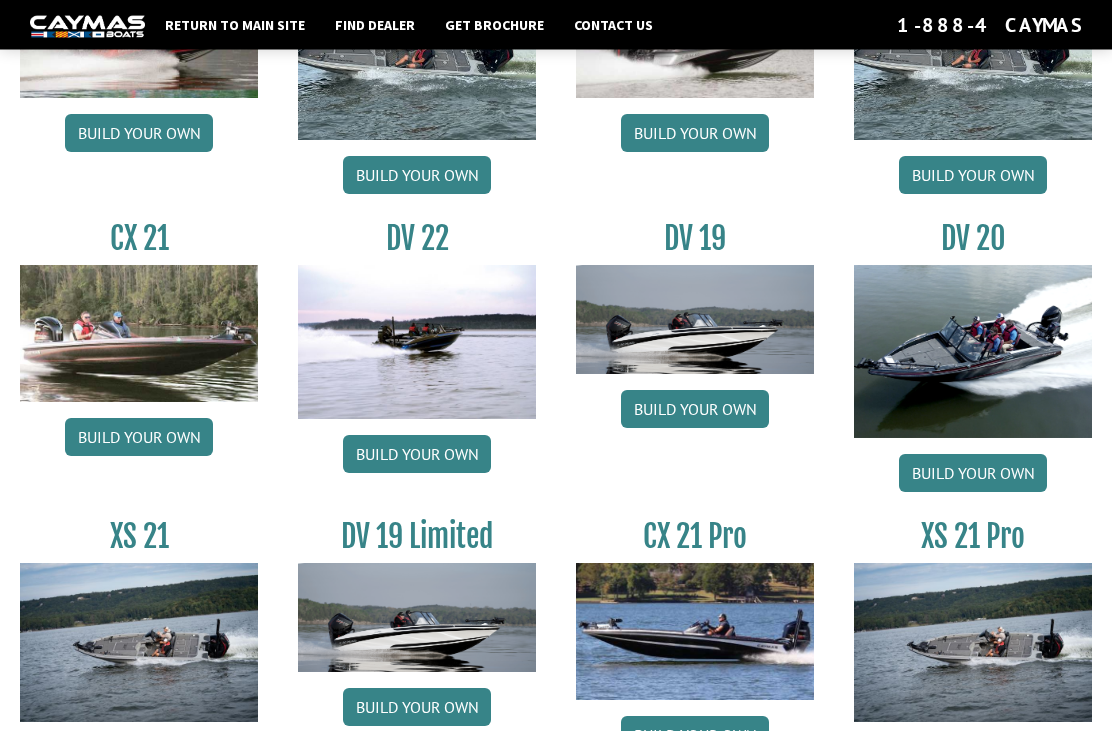 scroll, scrollTop: 2104, scrollLeft: 0, axis: vertical 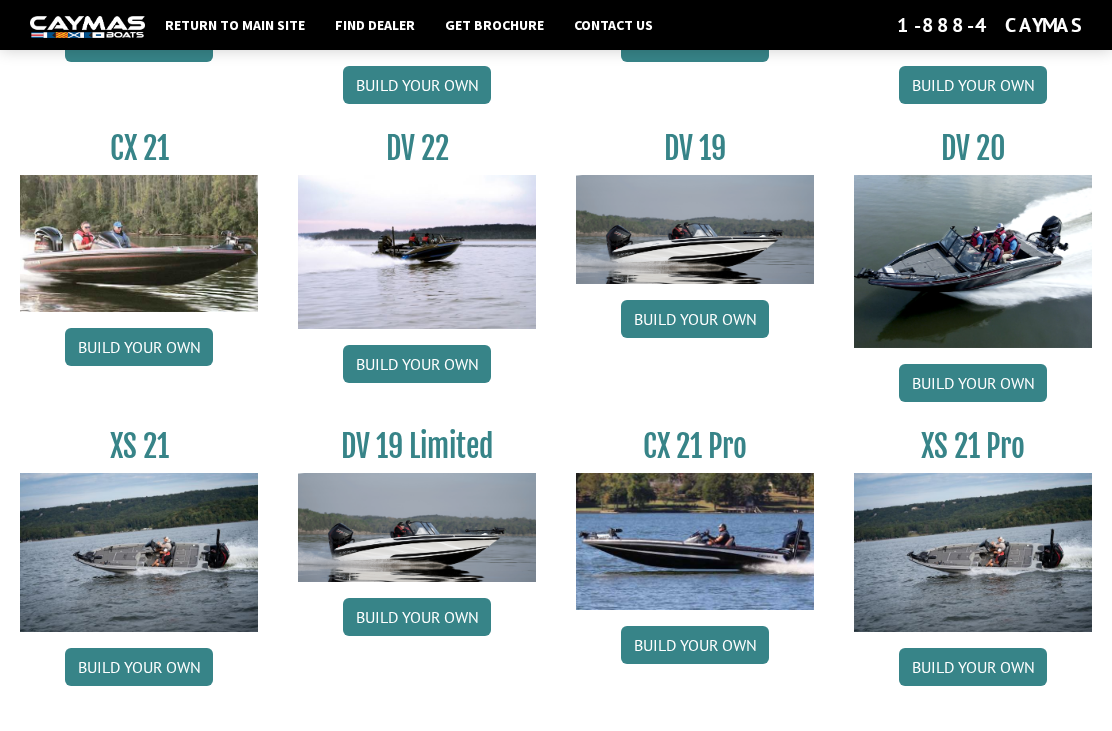 click at bounding box center [973, 552] 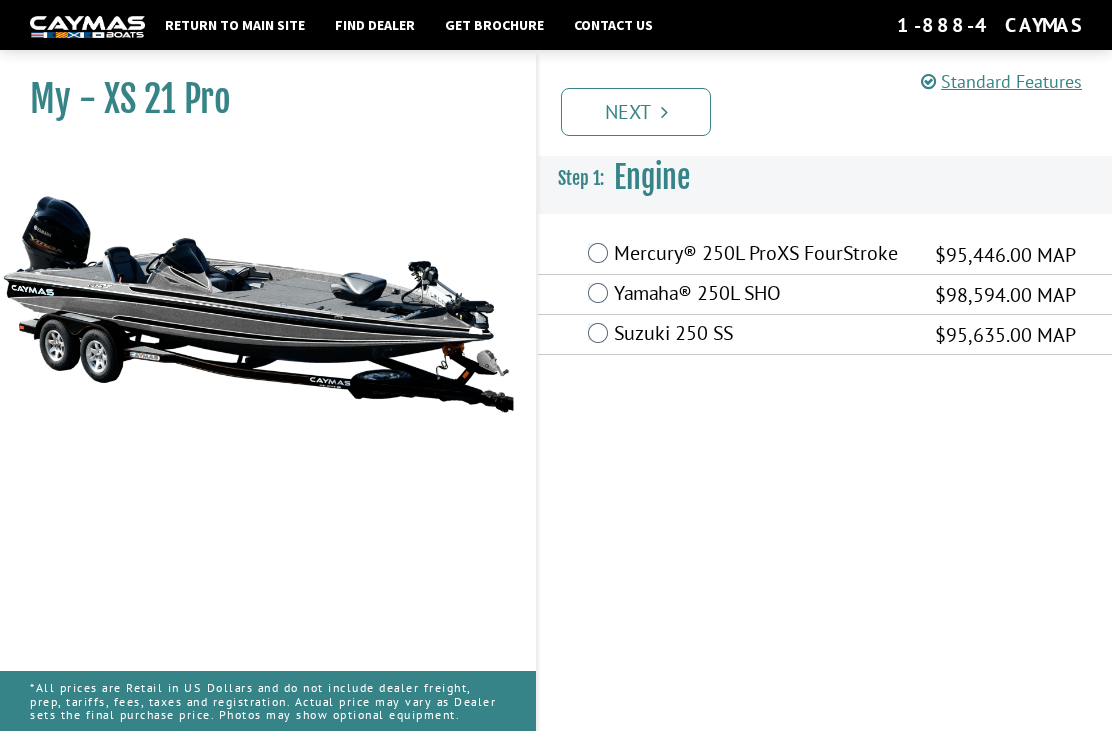 scroll, scrollTop: 0, scrollLeft: 0, axis: both 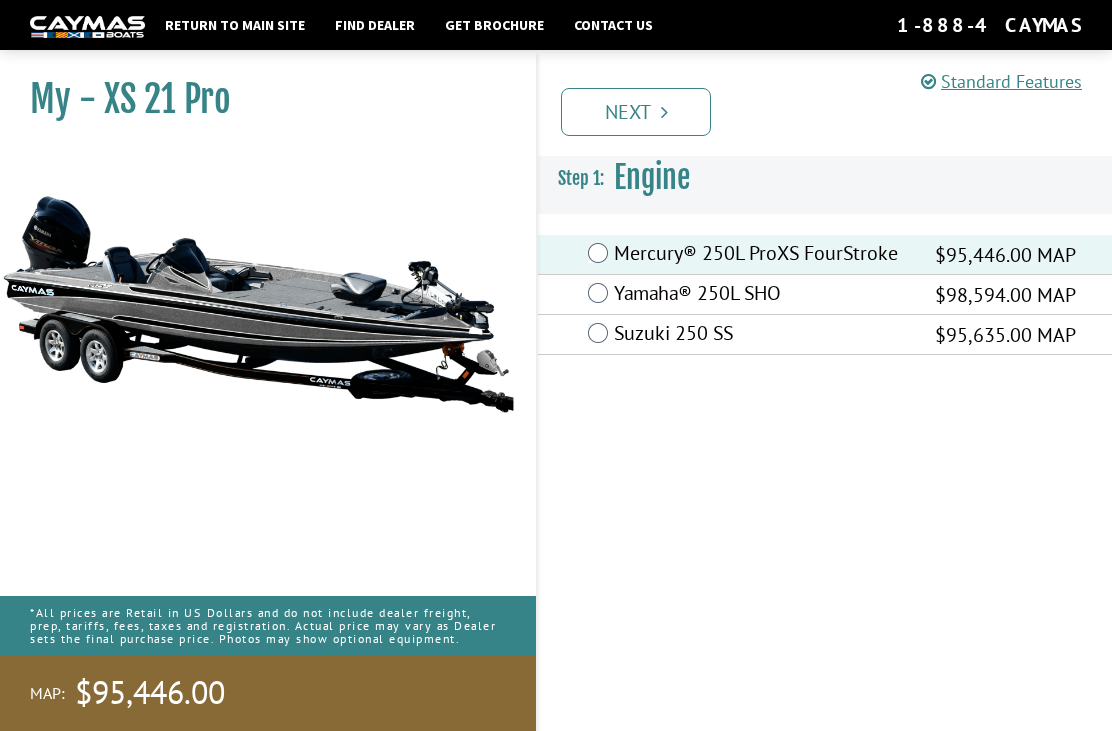 click on "Next" at bounding box center [636, 112] 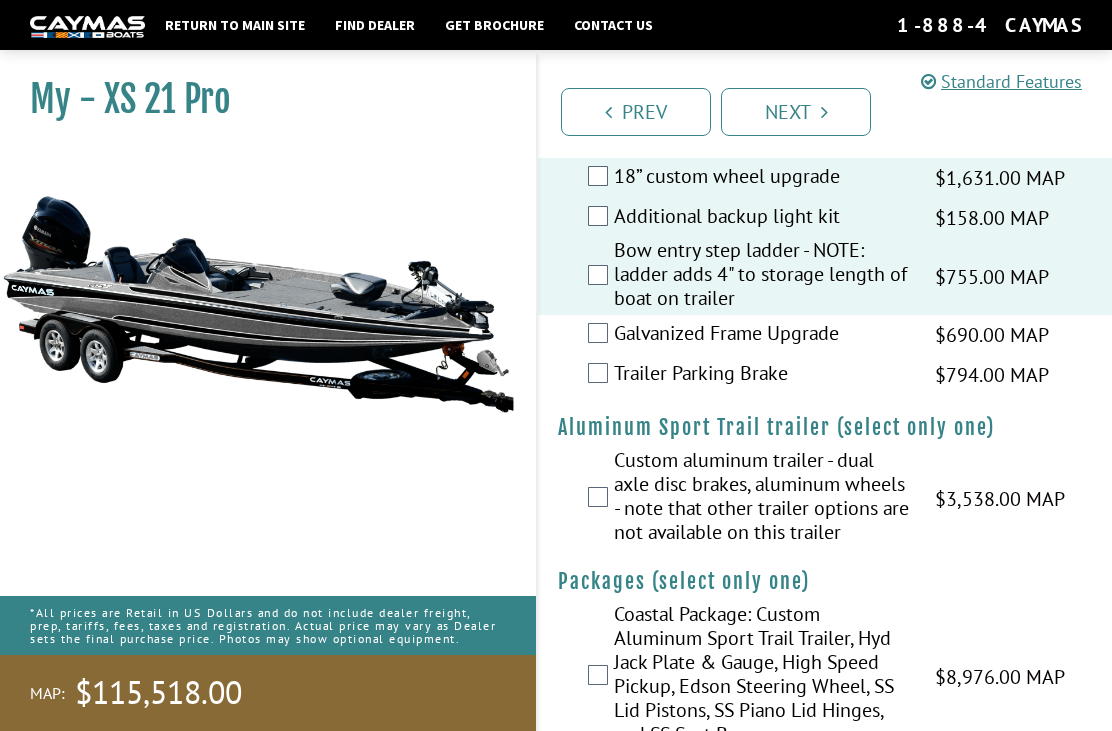 scroll, scrollTop: 3771, scrollLeft: 0, axis: vertical 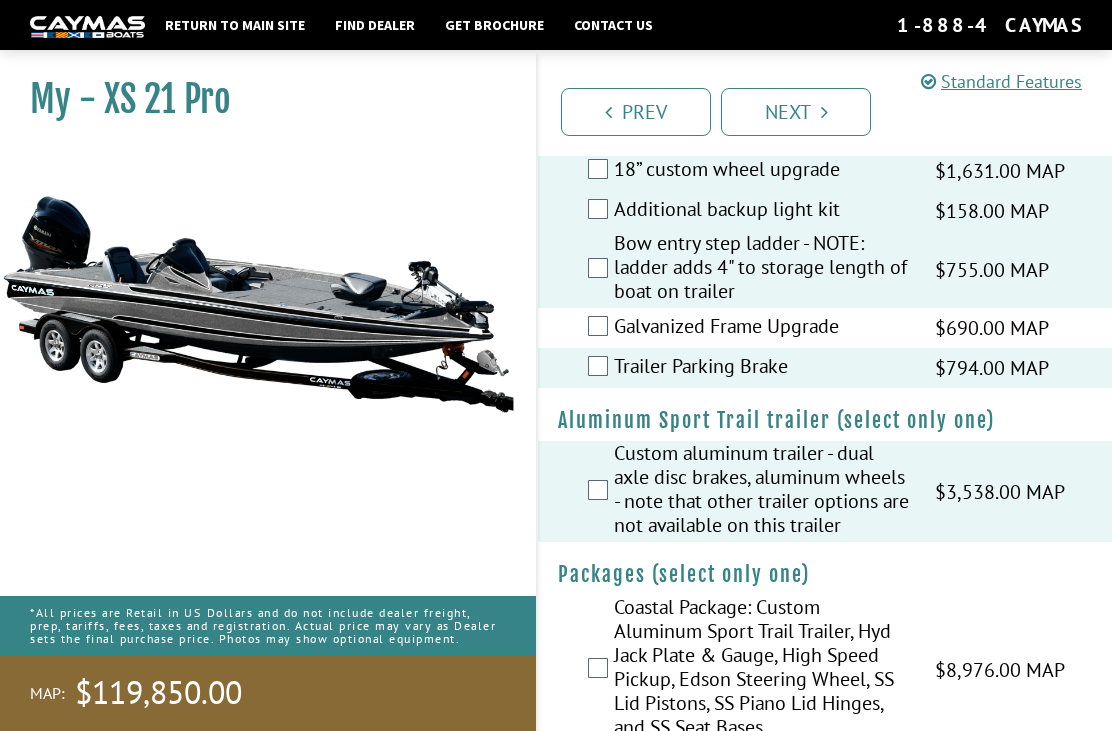 click on "Next" at bounding box center (796, 112) 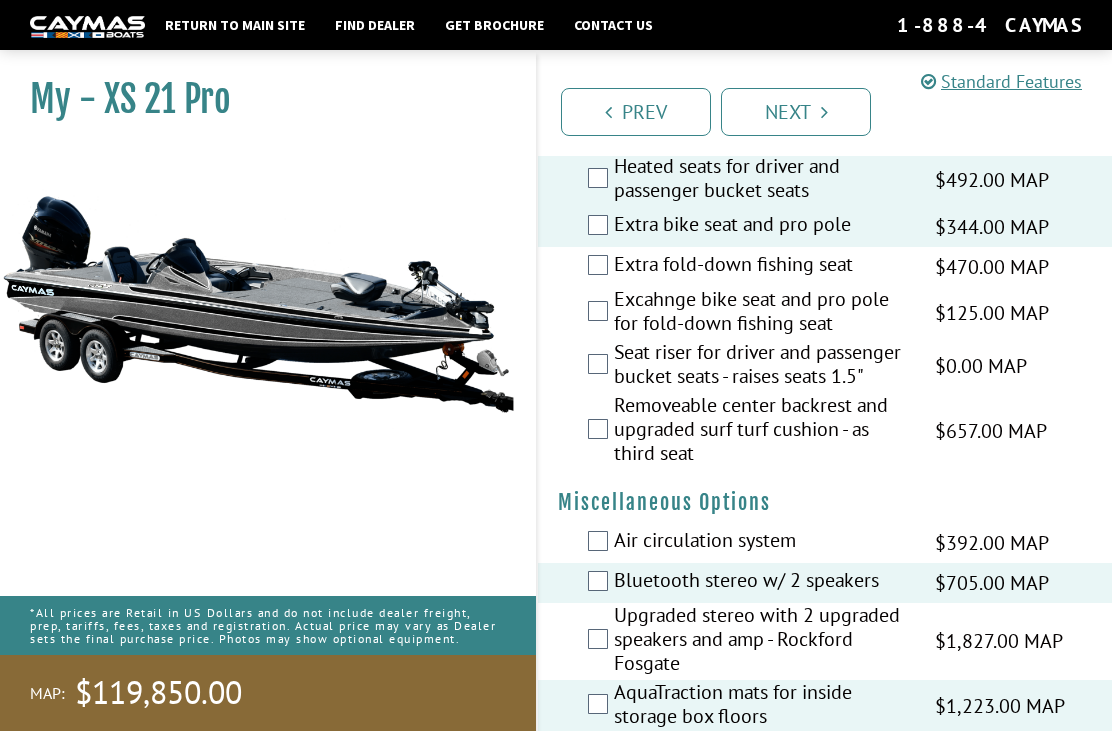 scroll, scrollTop: 1941, scrollLeft: 0, axis: vertical 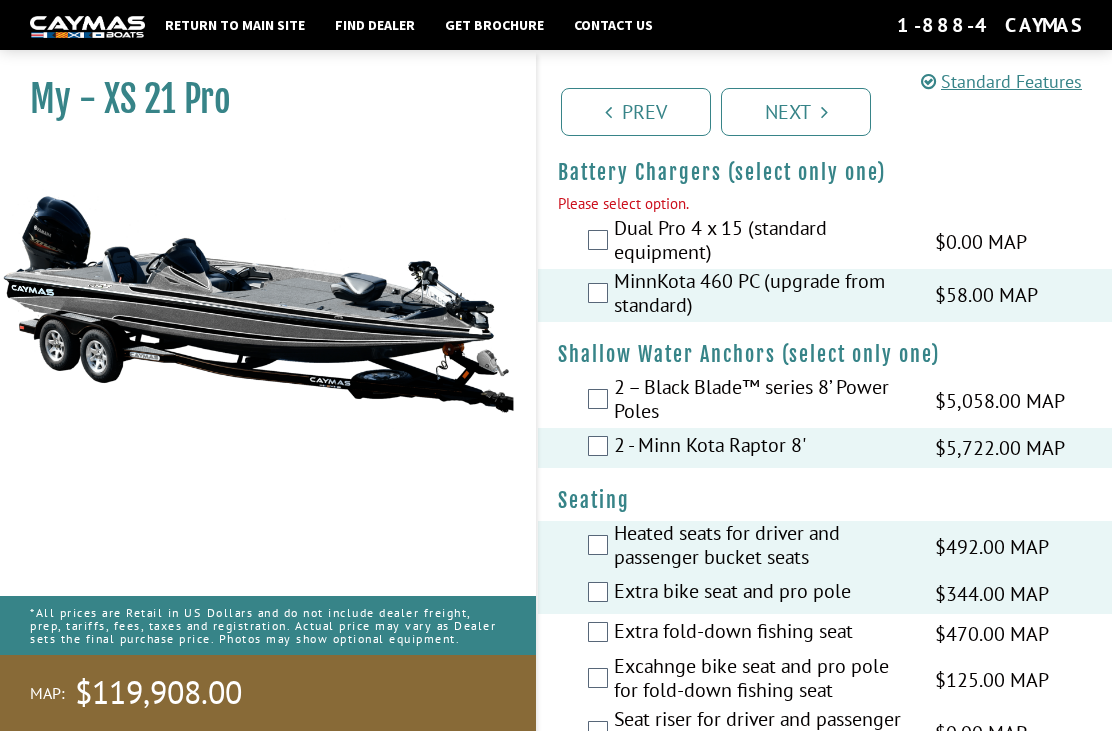 click on "Next" at bounding box center [796, 112] 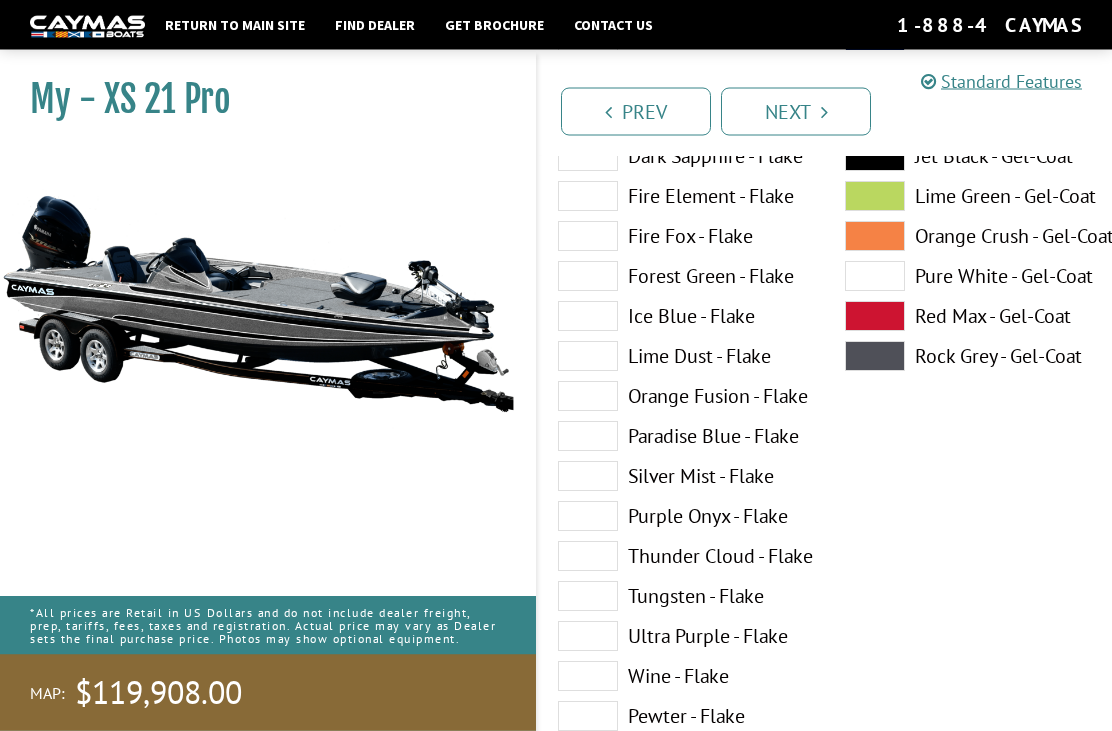 scroll, scrollTop: 284, scrollLeft: 0, axis: vertical 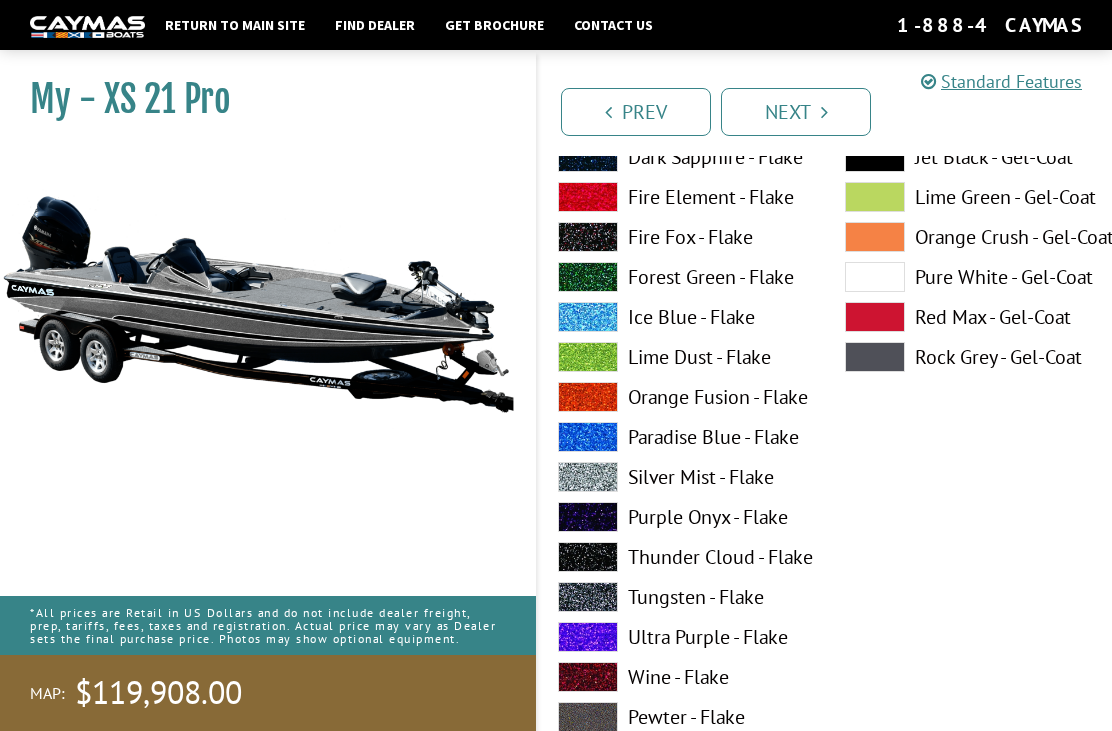 click at bounding box center (588, 637) 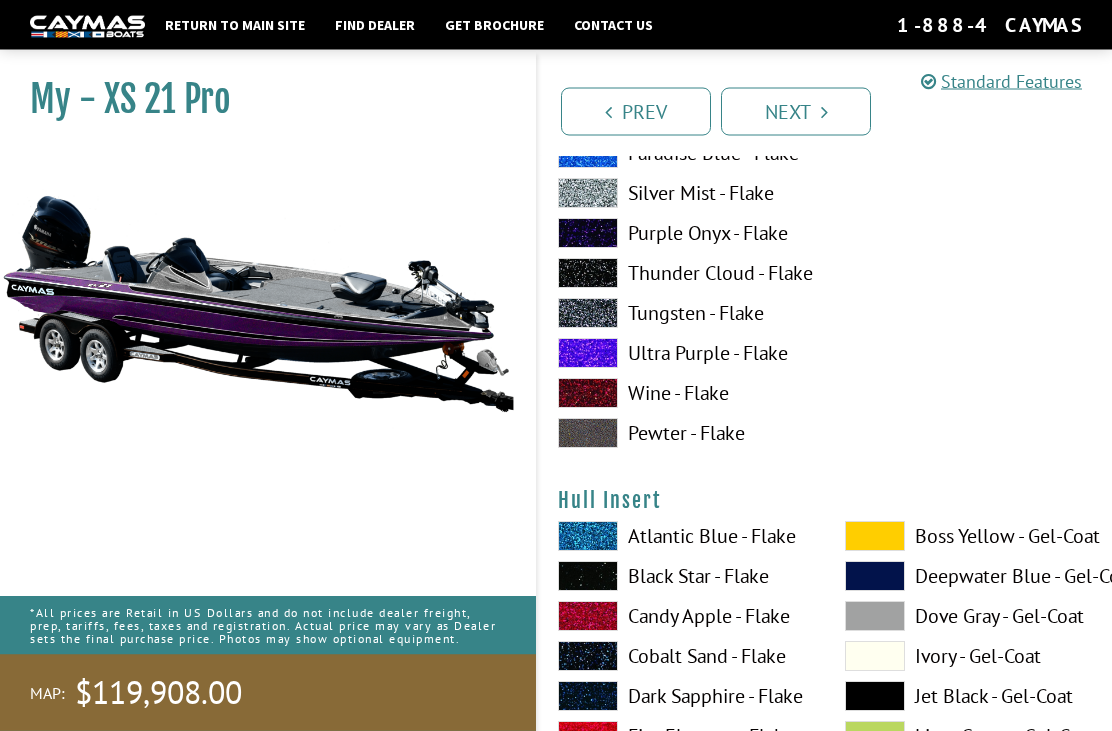 scroll, scrollTop: 8528, scrollLeft: 0, axis: vertical 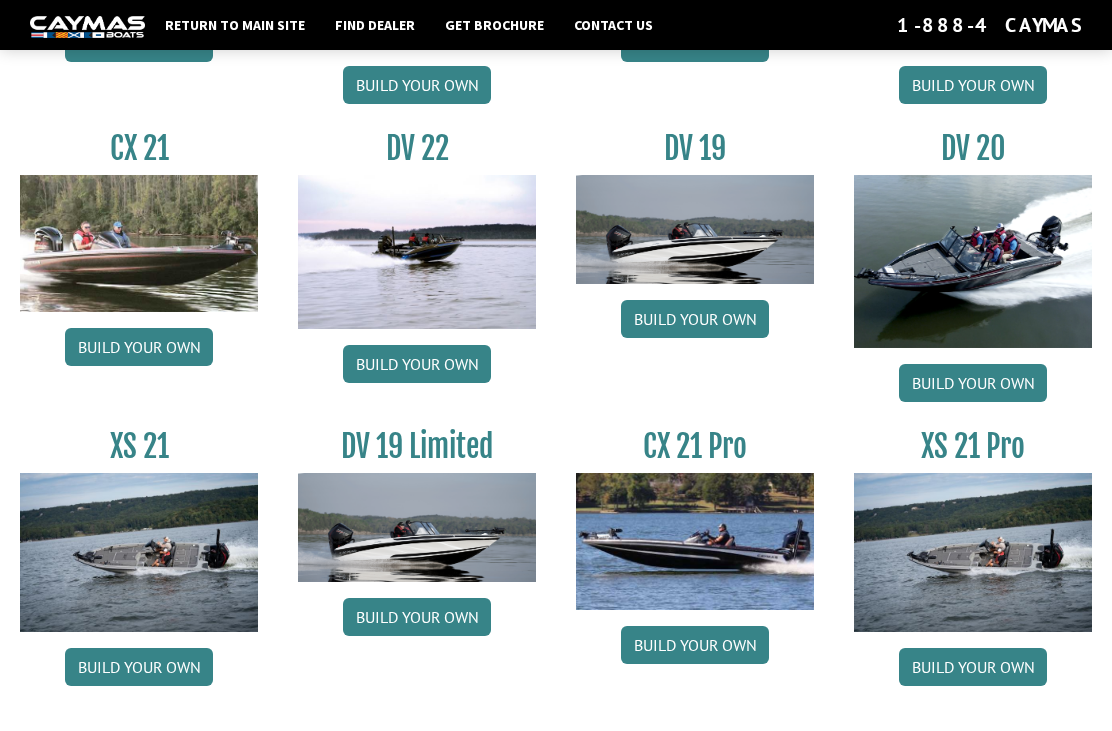click on "Build your own" at bounding box center (695, 645) 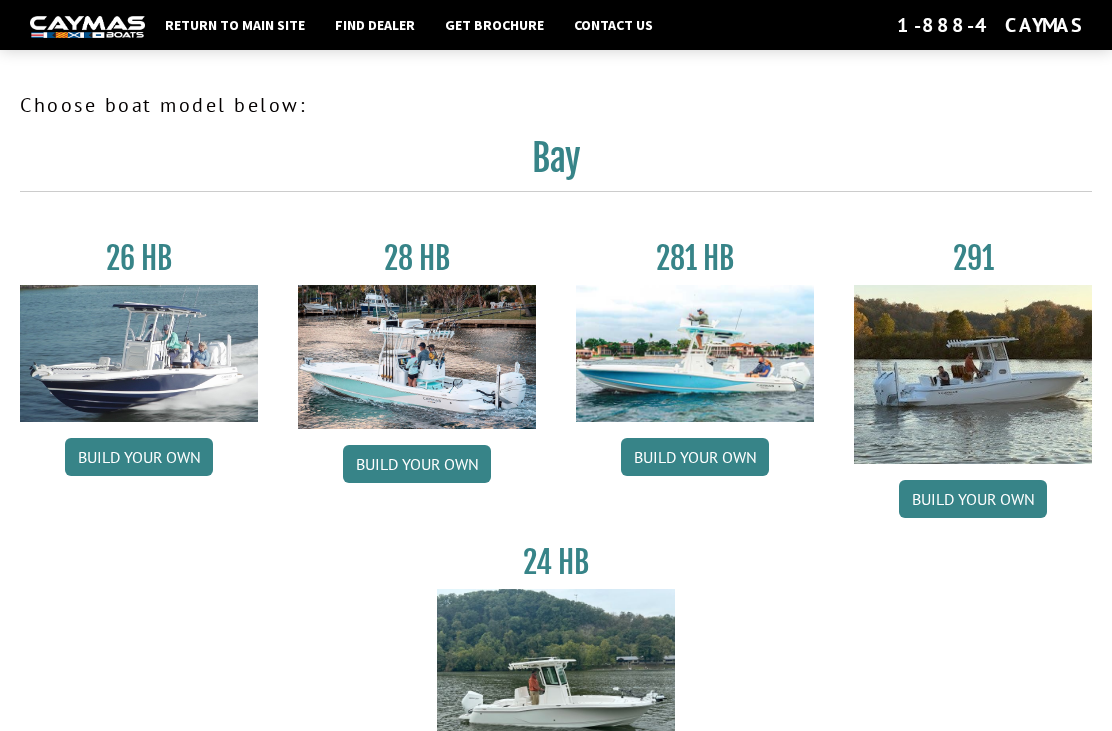scroll, scrollTop: 2168, scrollLeft: 0, axis: vertical 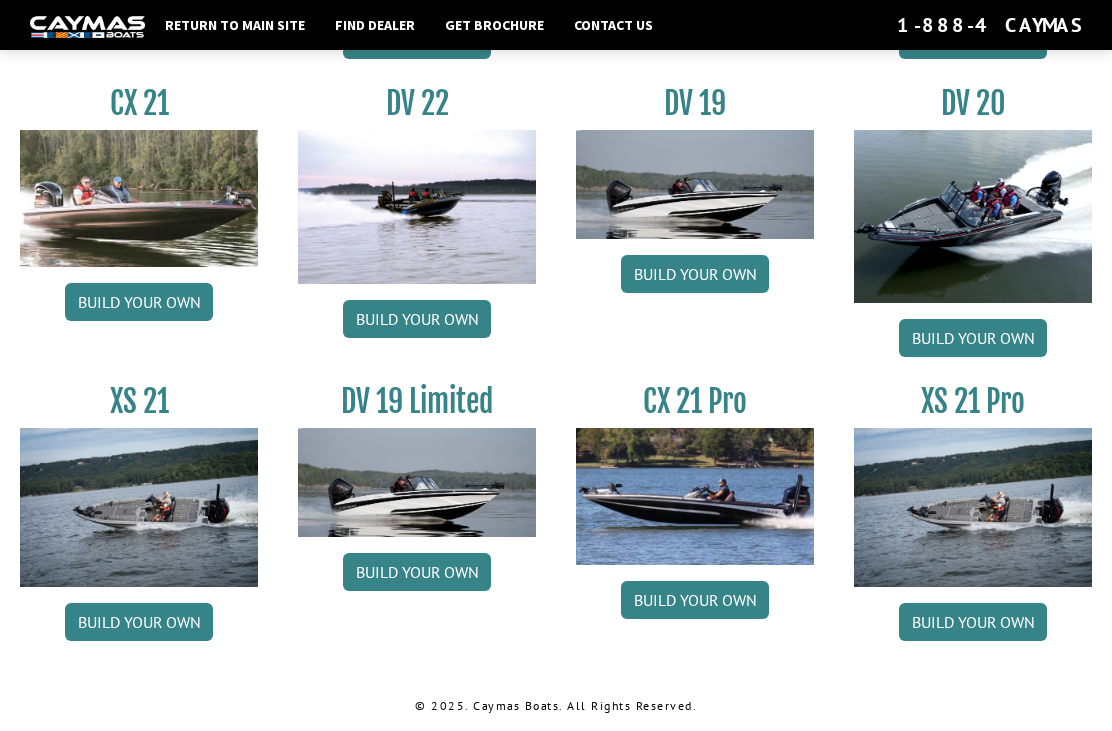 click on "Build your own" at bounding box center (973, 622) 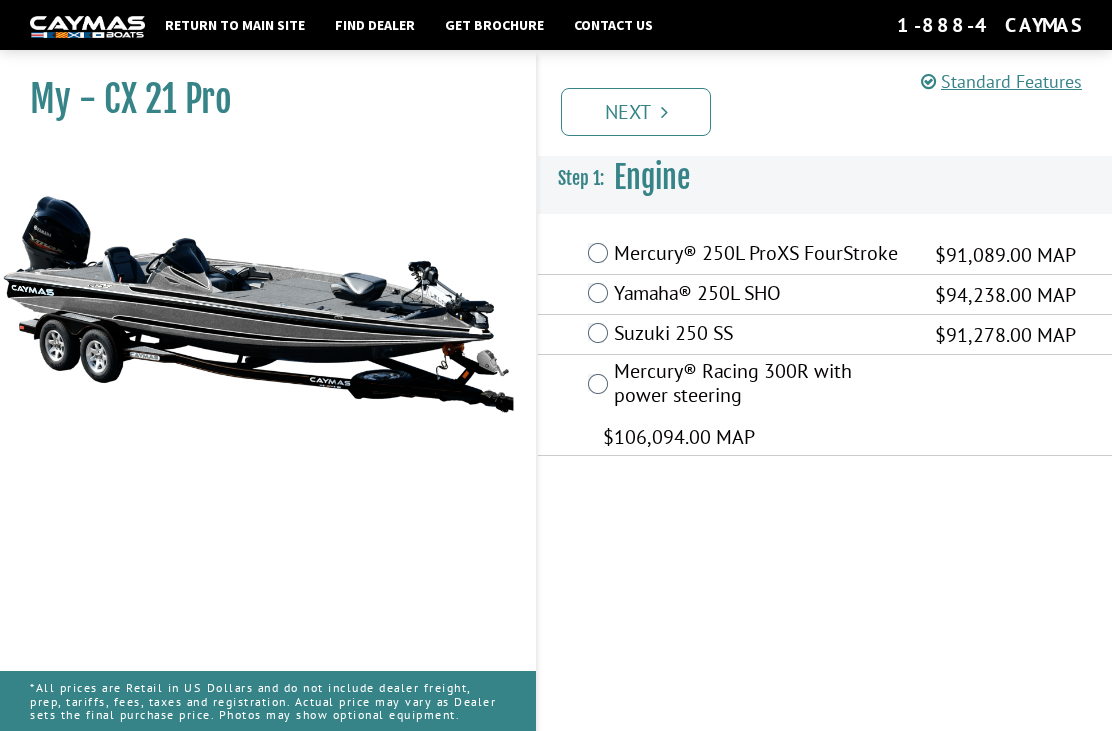 scroll, scrollTop: 0, scrollLeft: 0, axis: both 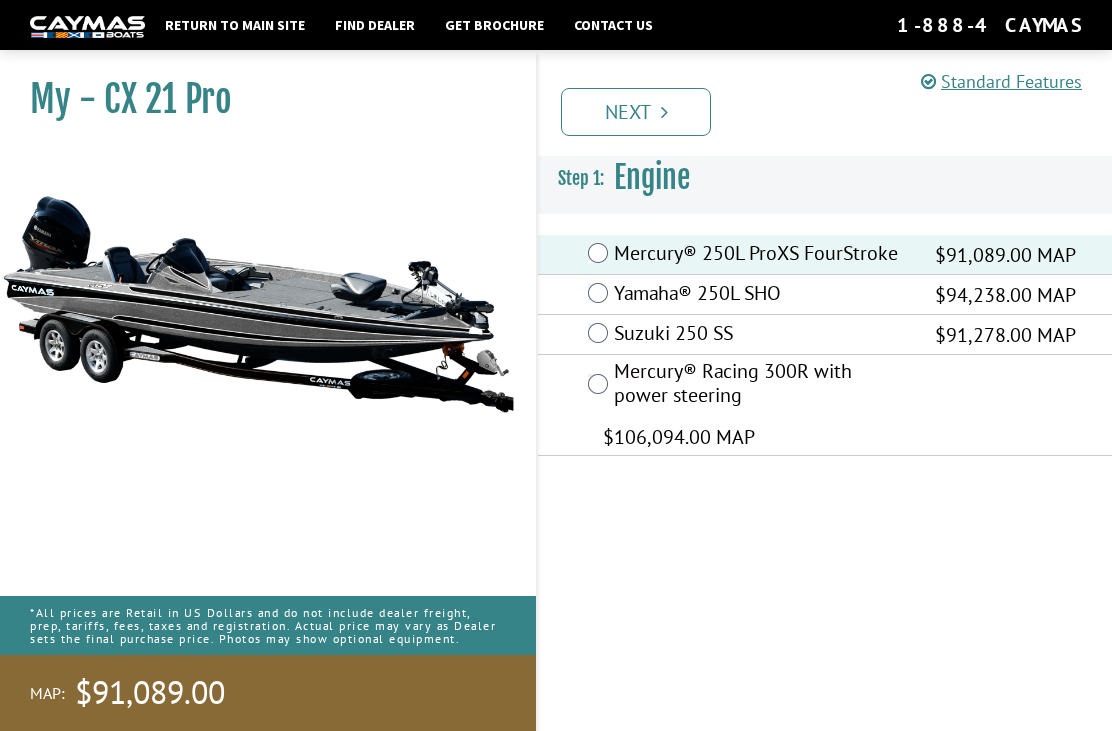 click on "Next" at bounding box center (636, 112) 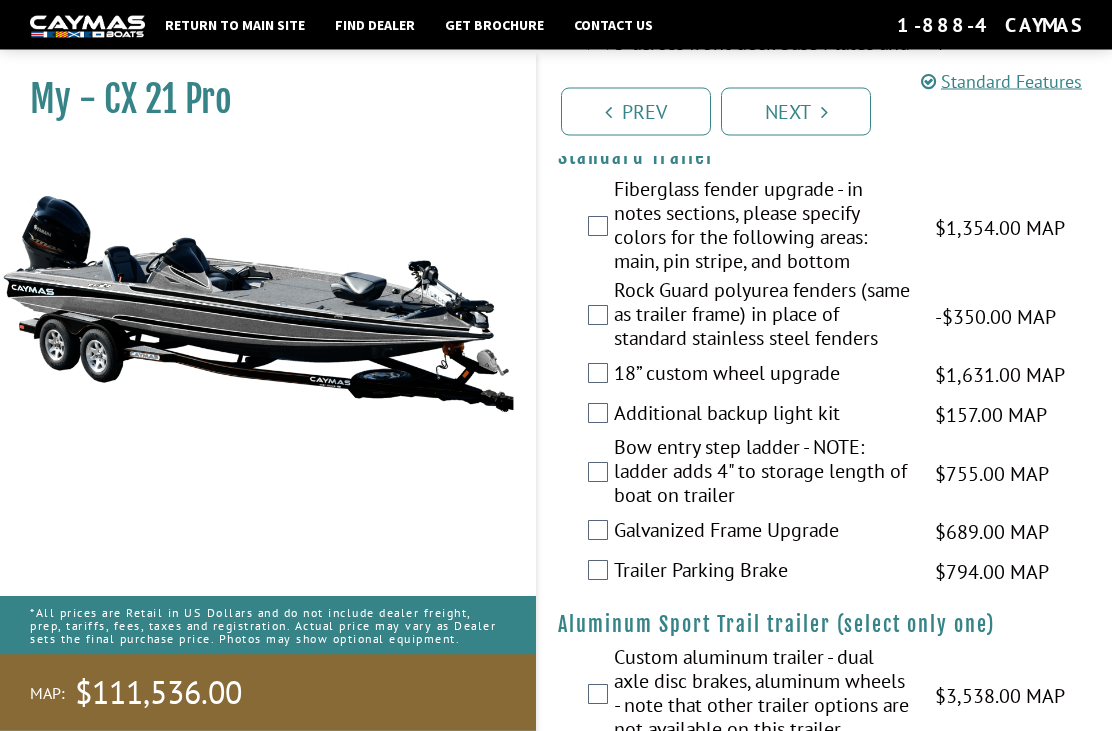 scroll, scrollTop: 3455, scrollLeft: 0, axis: vertical 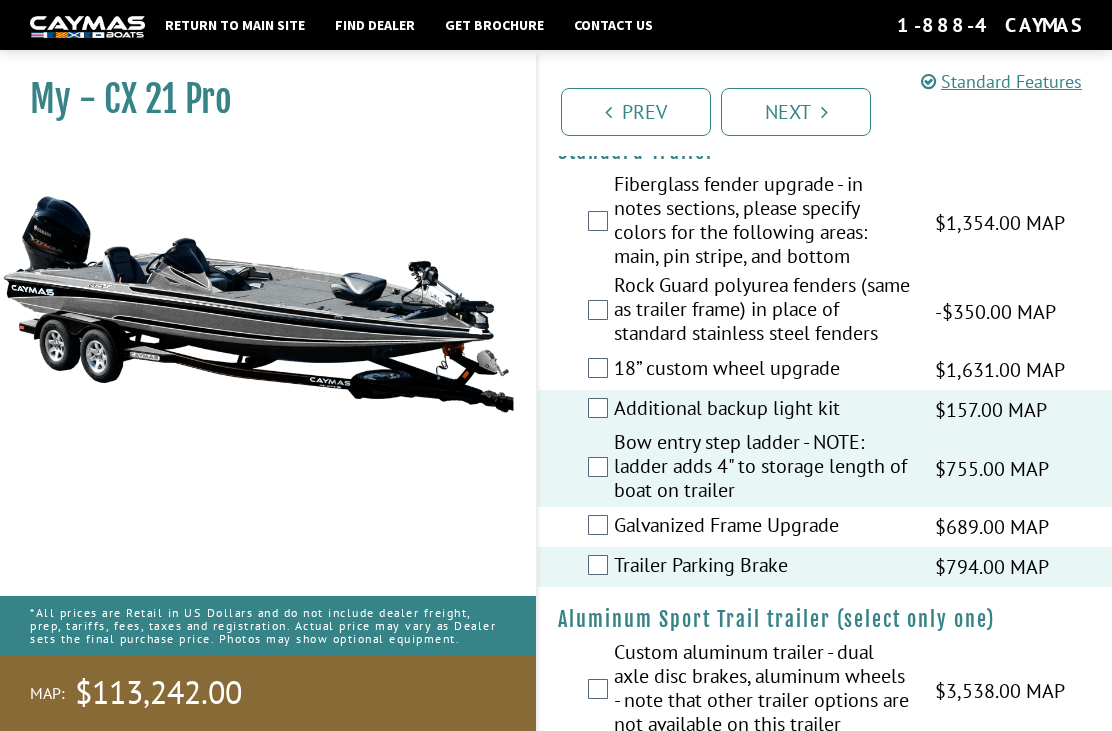click on "Next" at bounding box center [796, 112] 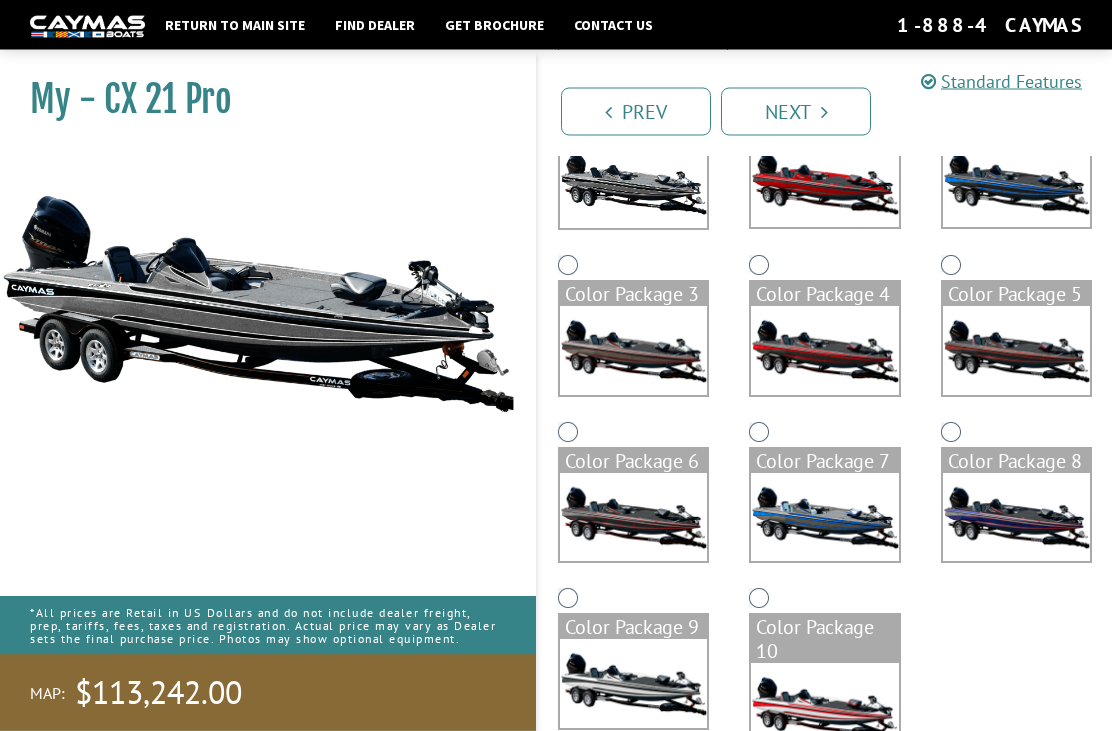 scroll, scrollTop: 240, scrollLeft: 0, axis: vertical 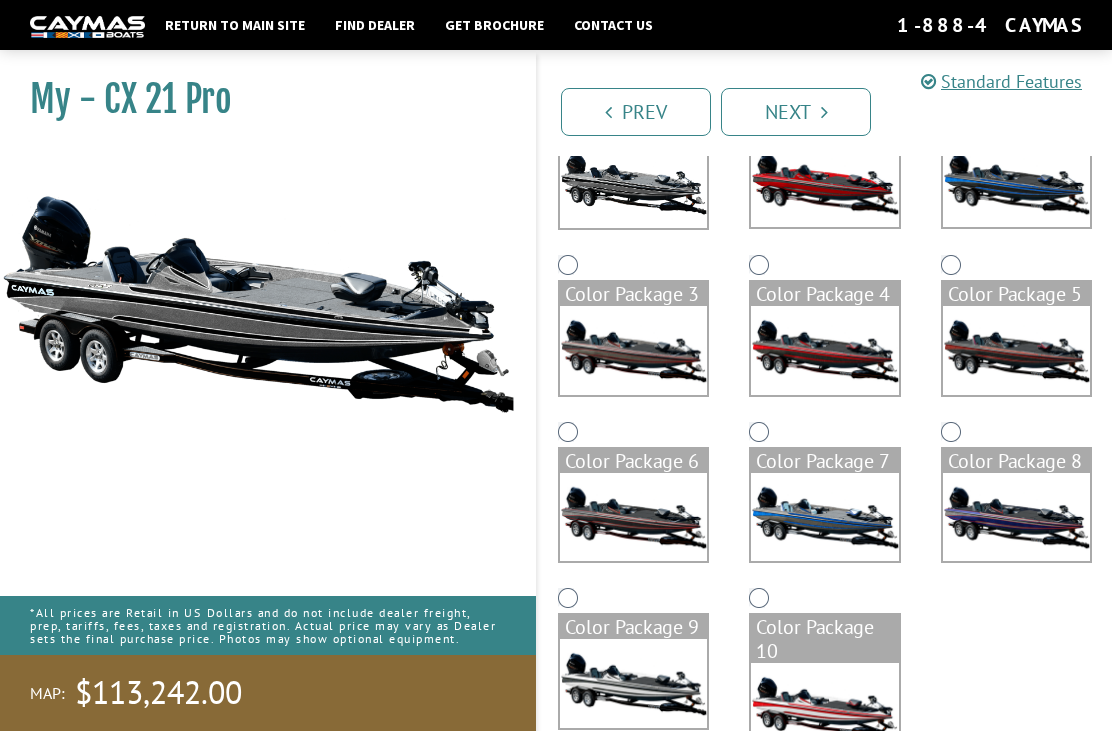 click at bounding box center (1016, 517) 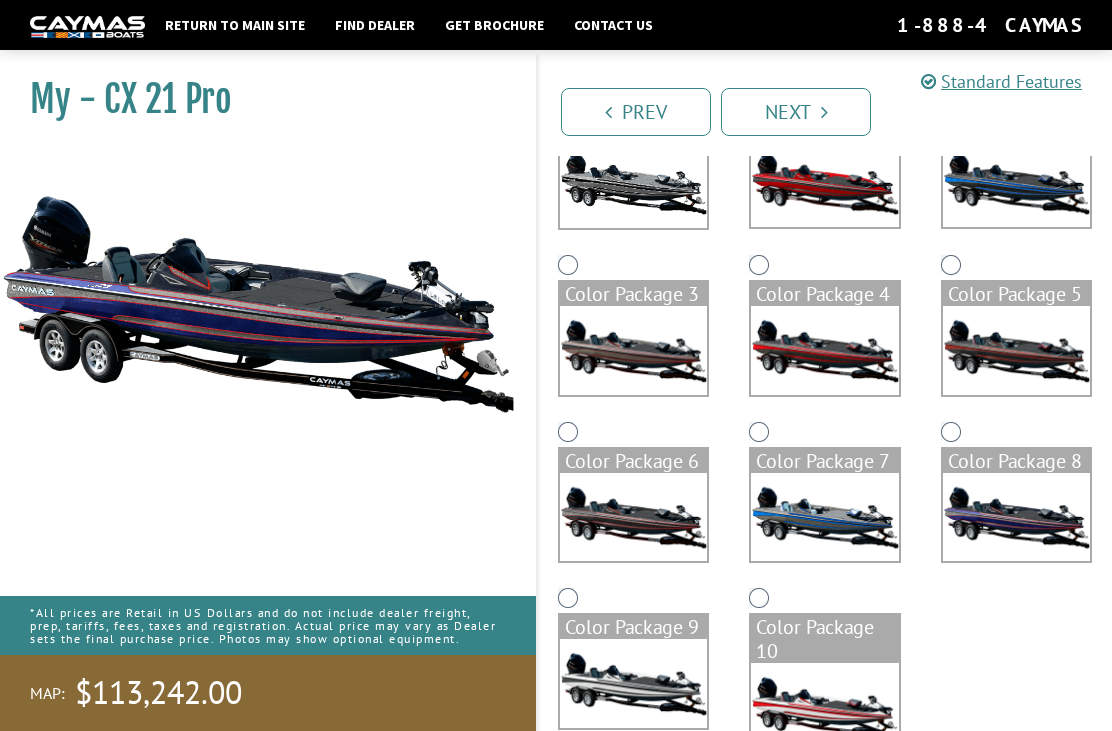 click at bounding box center (824, 517) 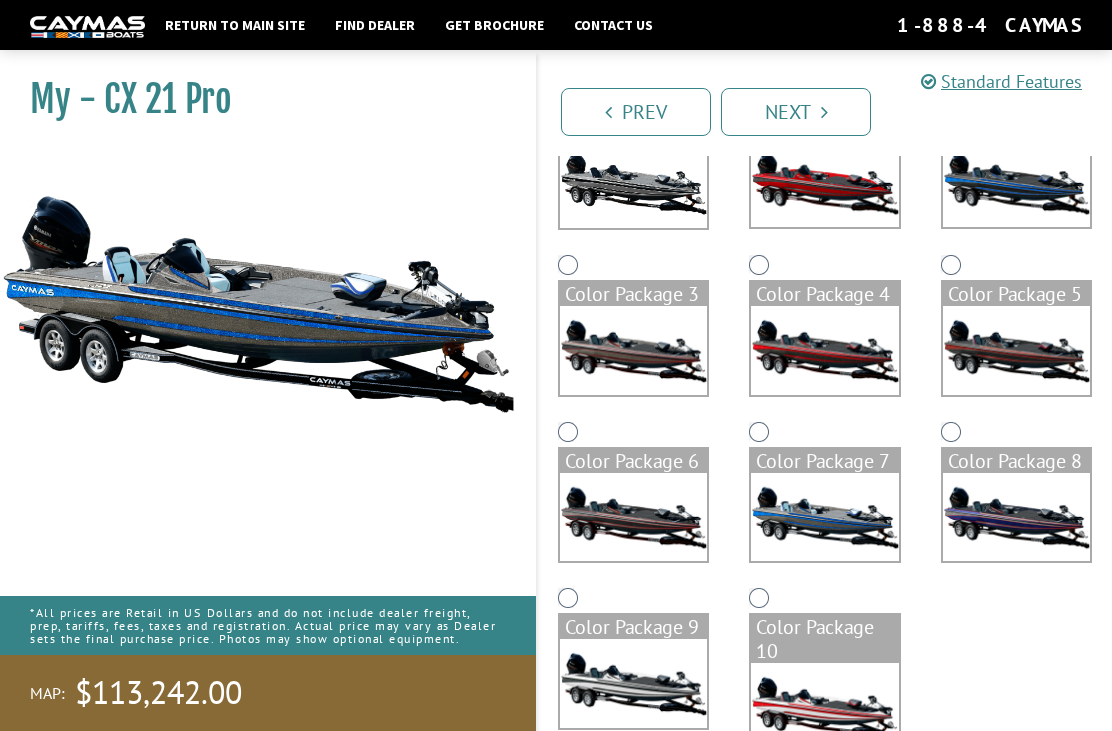 click at bounding box center [633, 517] 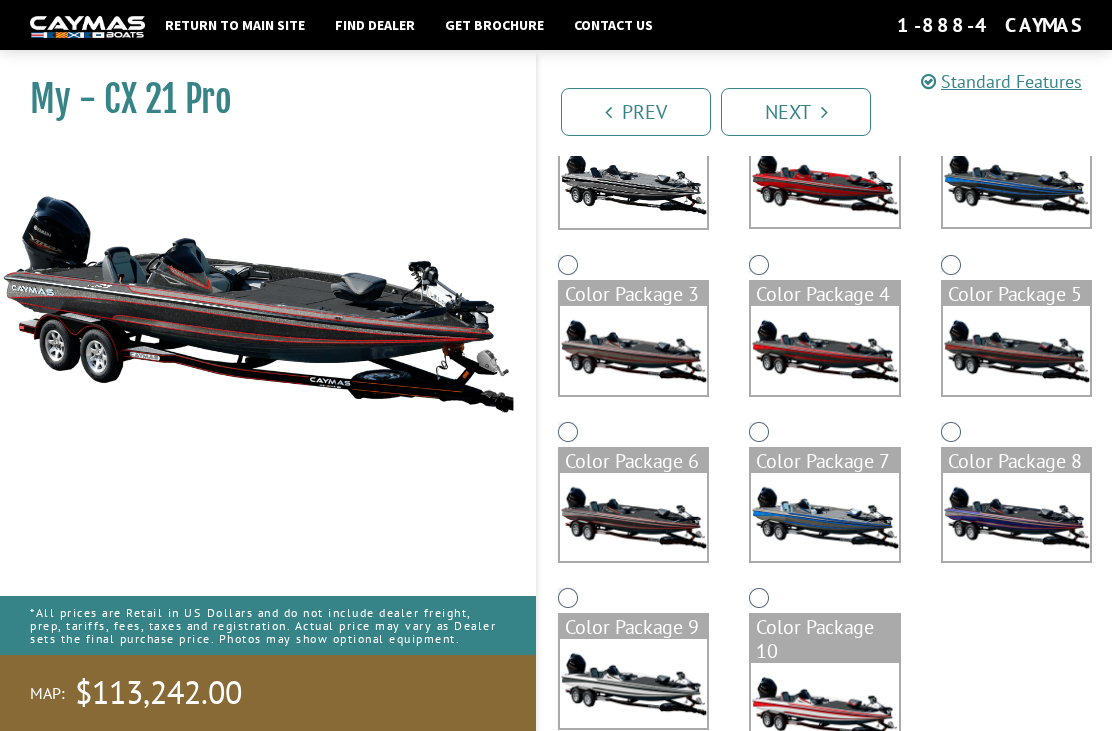 click at bounding box center (633, 350) 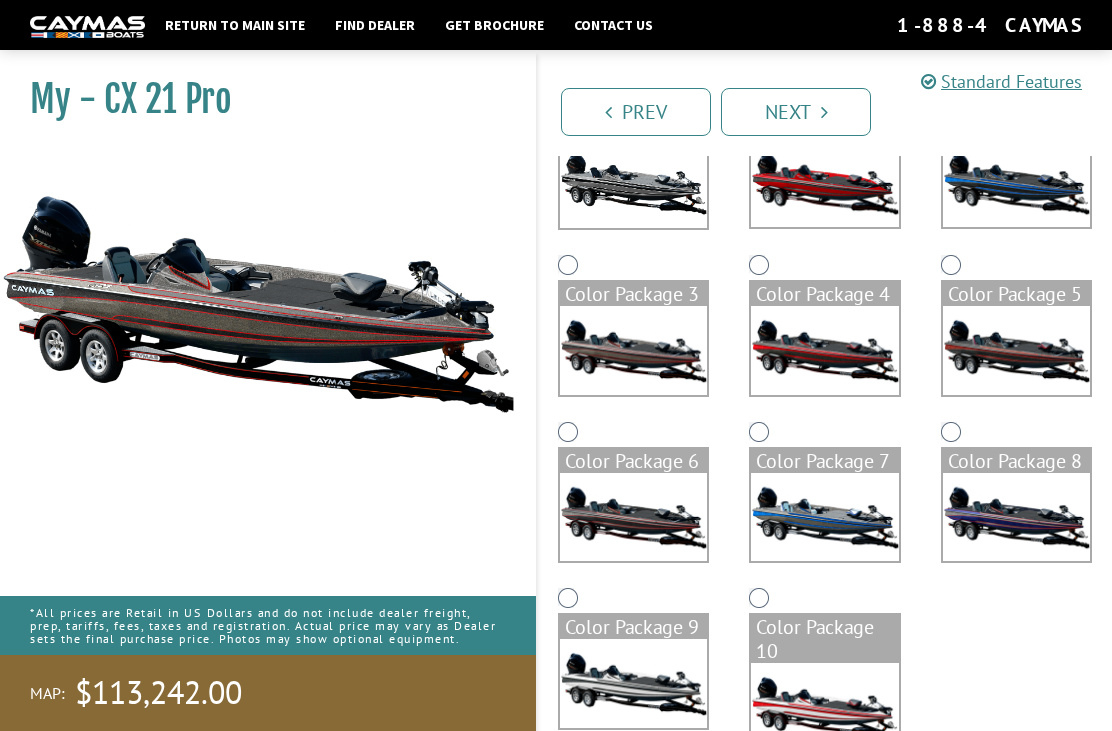 click at bounding box center (824, 350) 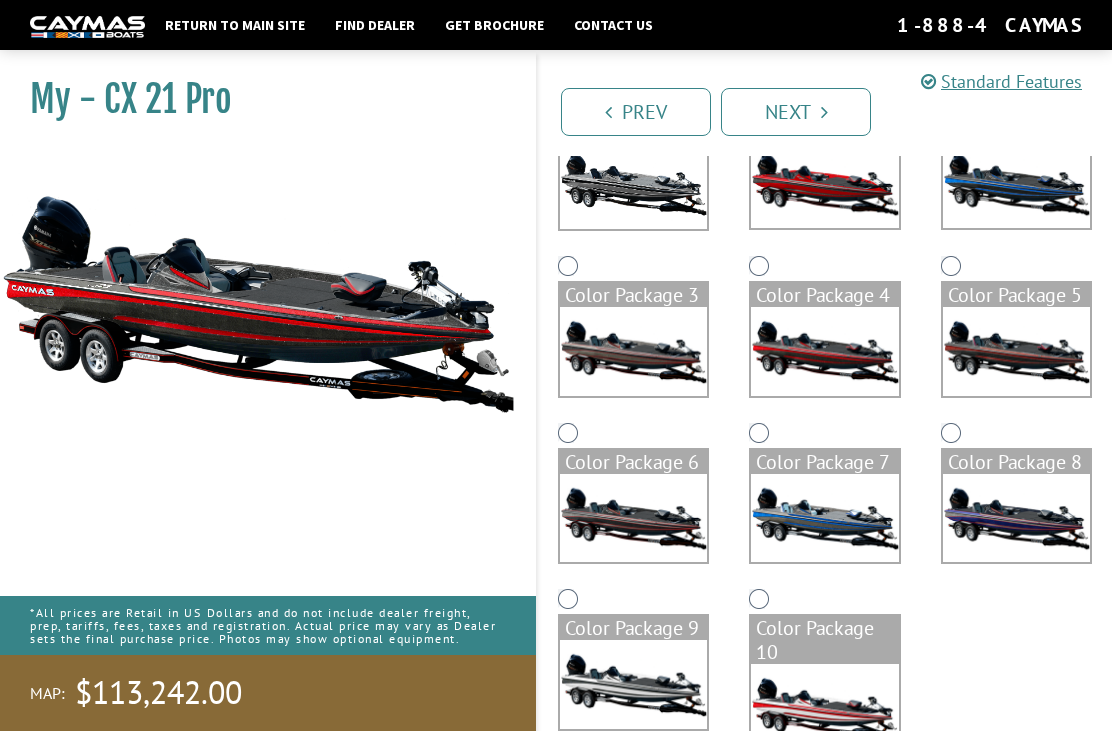 scroll, scrollTop: 237, scrollLeft: 0, axis: vertical 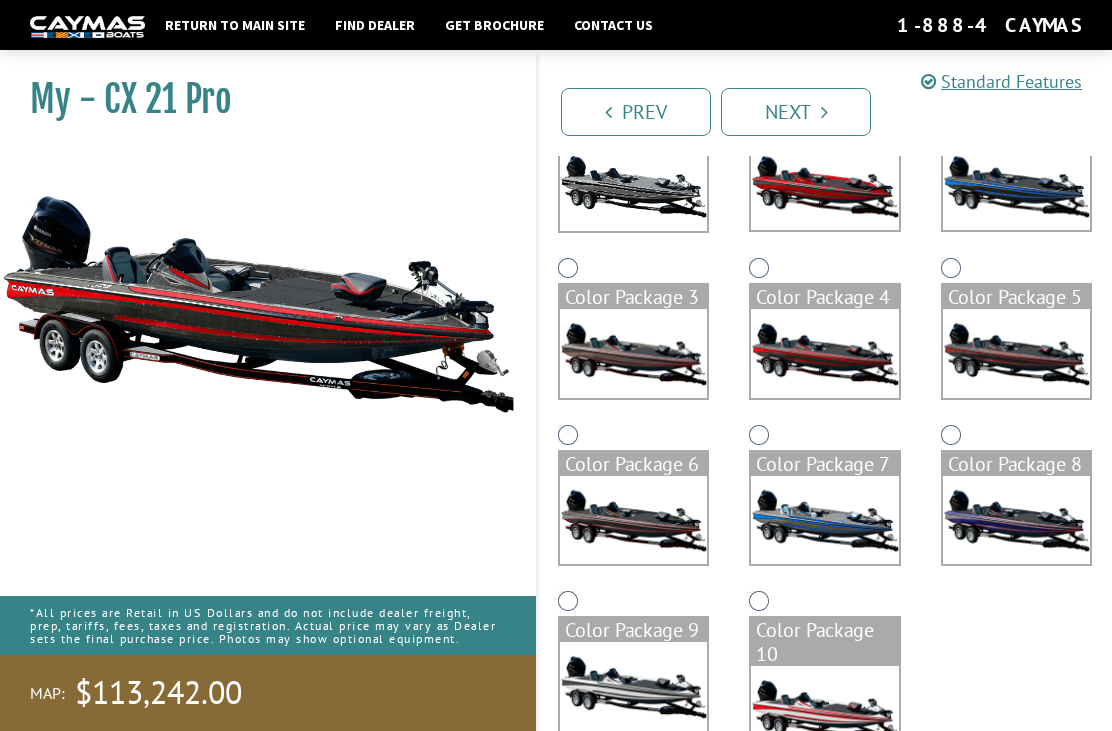 click at bounding box center (824, 186) 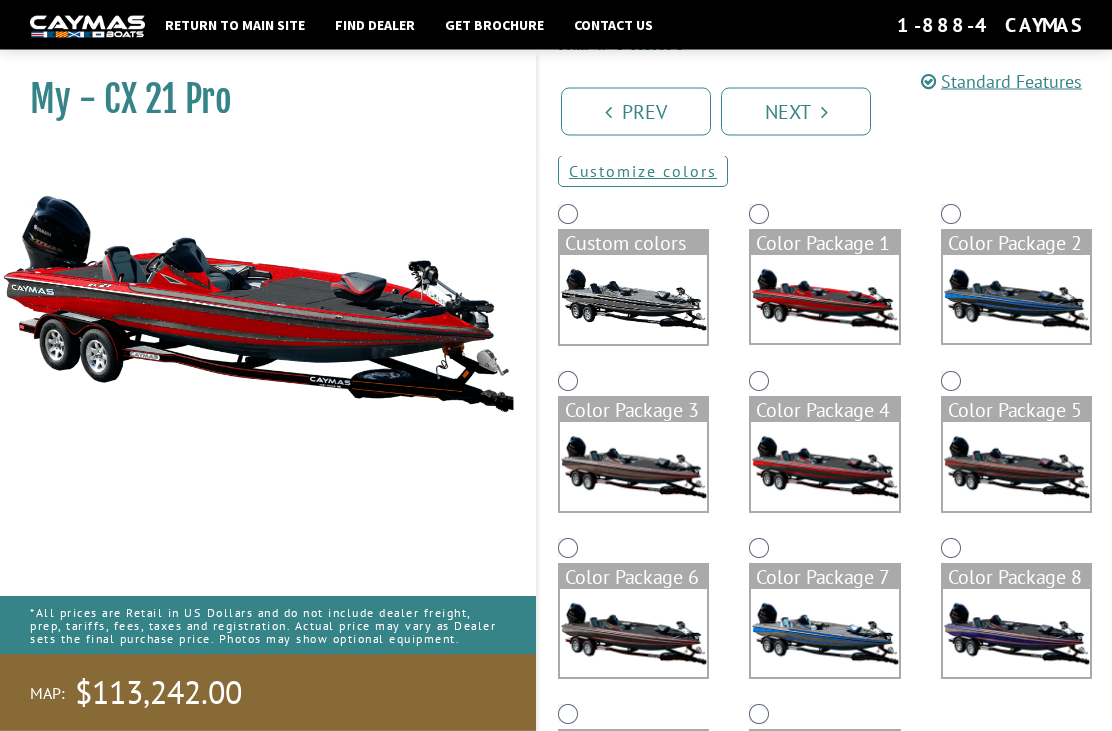 click at bounding box center (1016, 300) 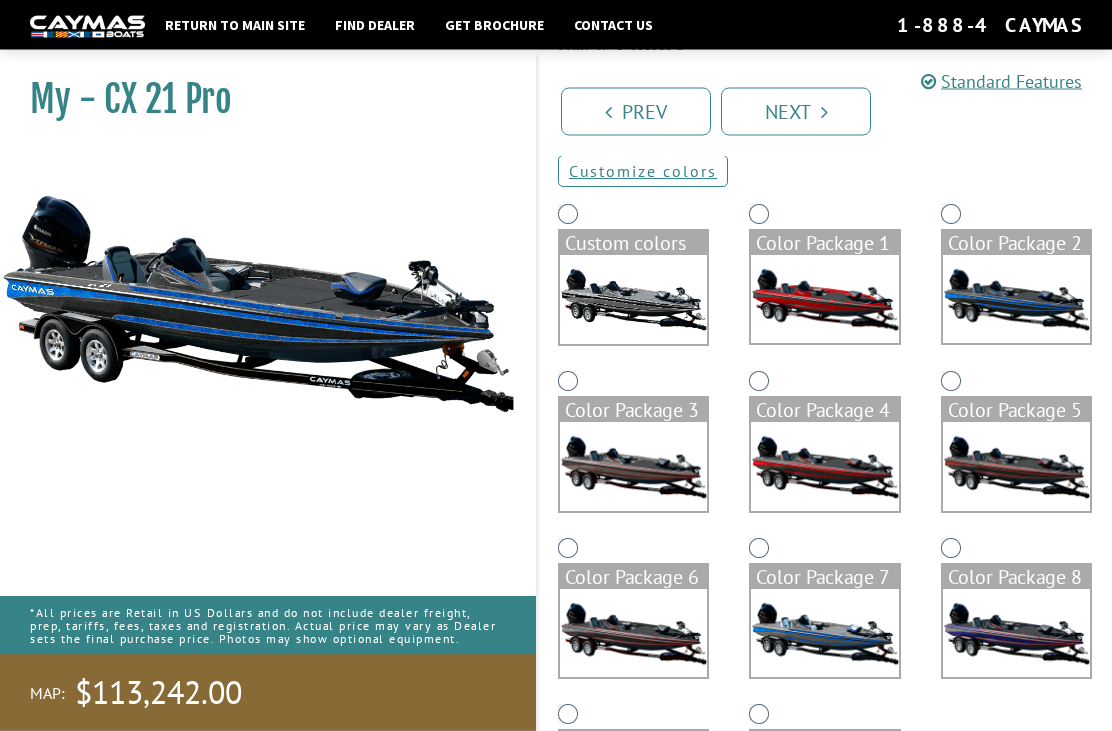 scroll, scrollTop: 124, scrollLeft: 0, axis: vertical 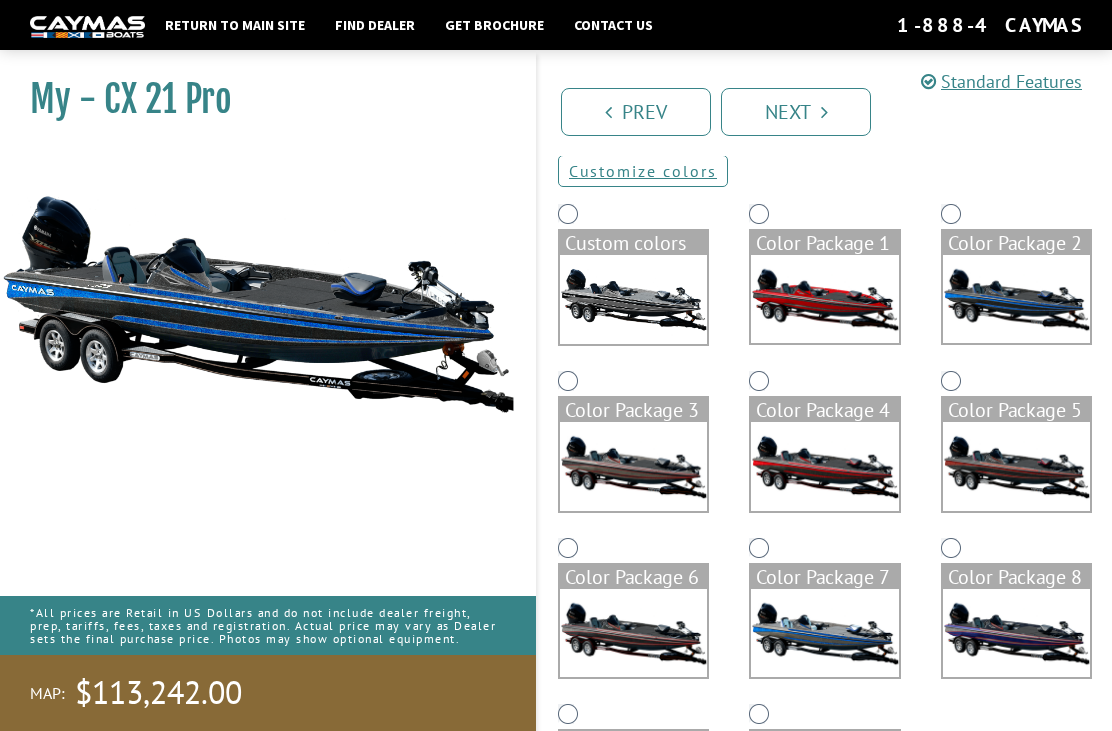 click at bounding box center (633, 299) 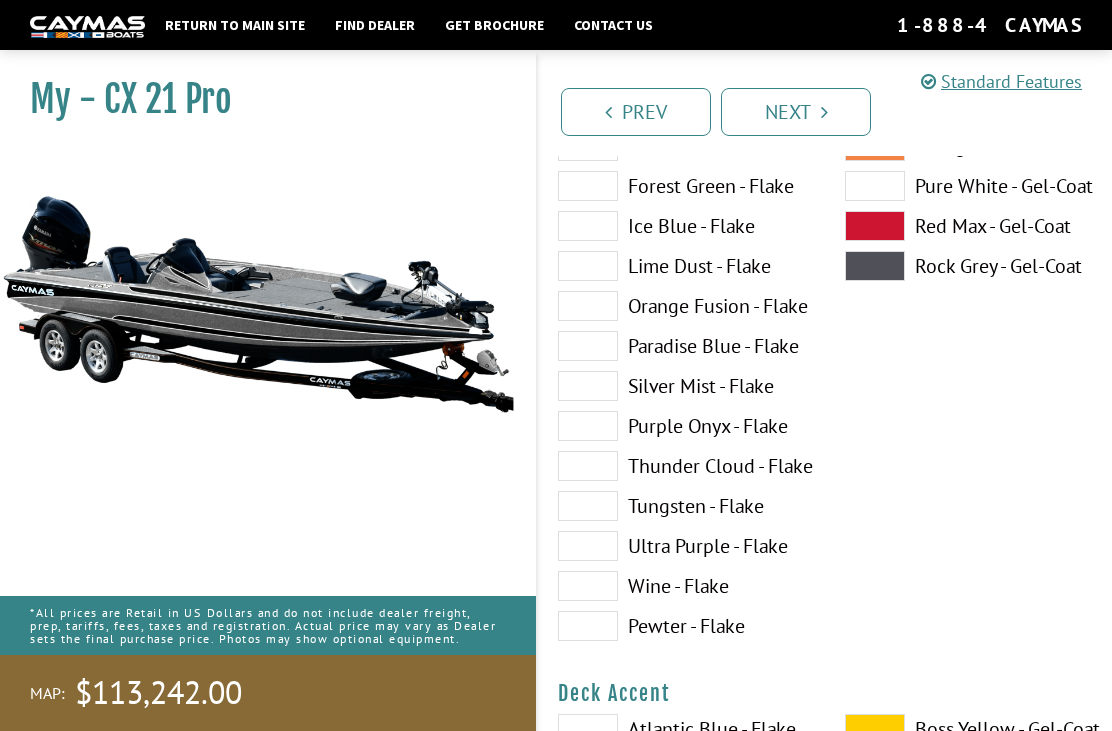 scroll, scrollTop: 511, scrollLeft: 0, axis: vertical 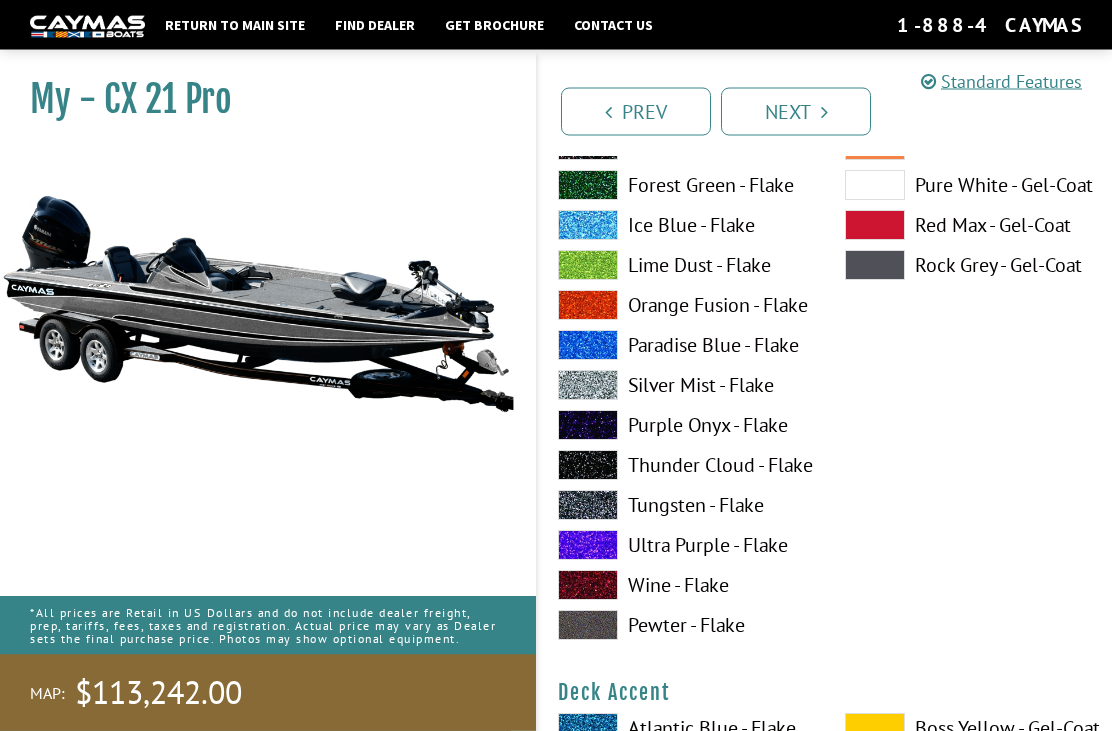 click at bounding box center (588, 546) 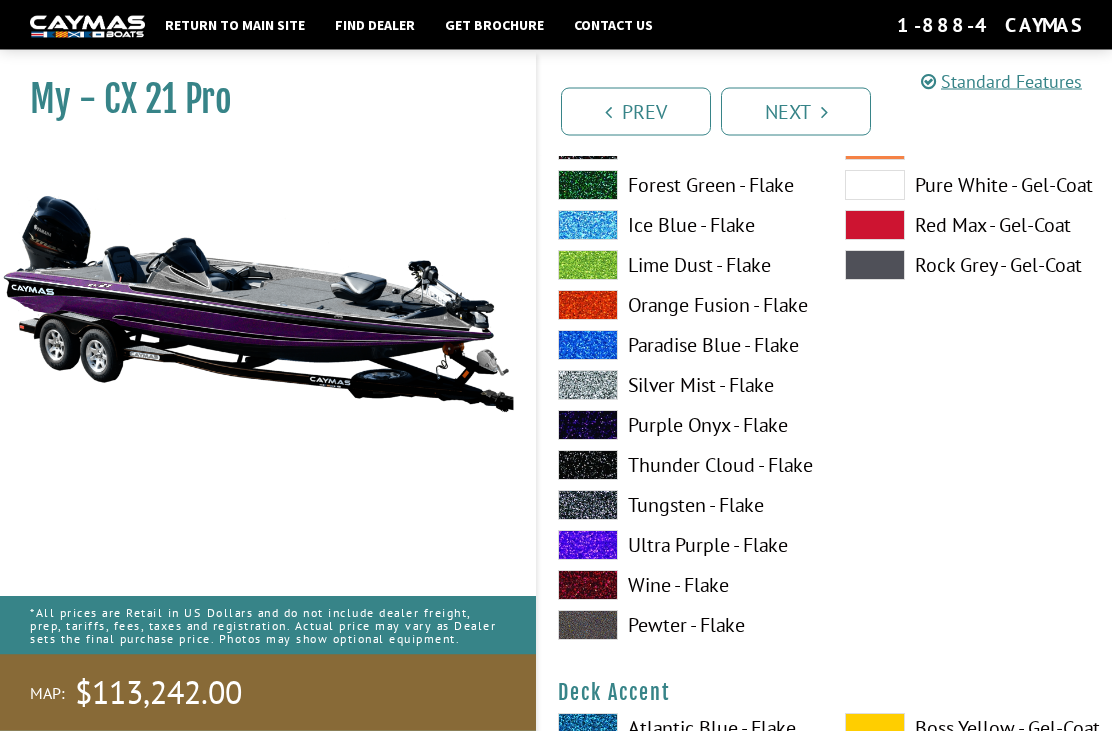 scroll, scrollTop: 512, scrollLeft: 0, axis: vertical 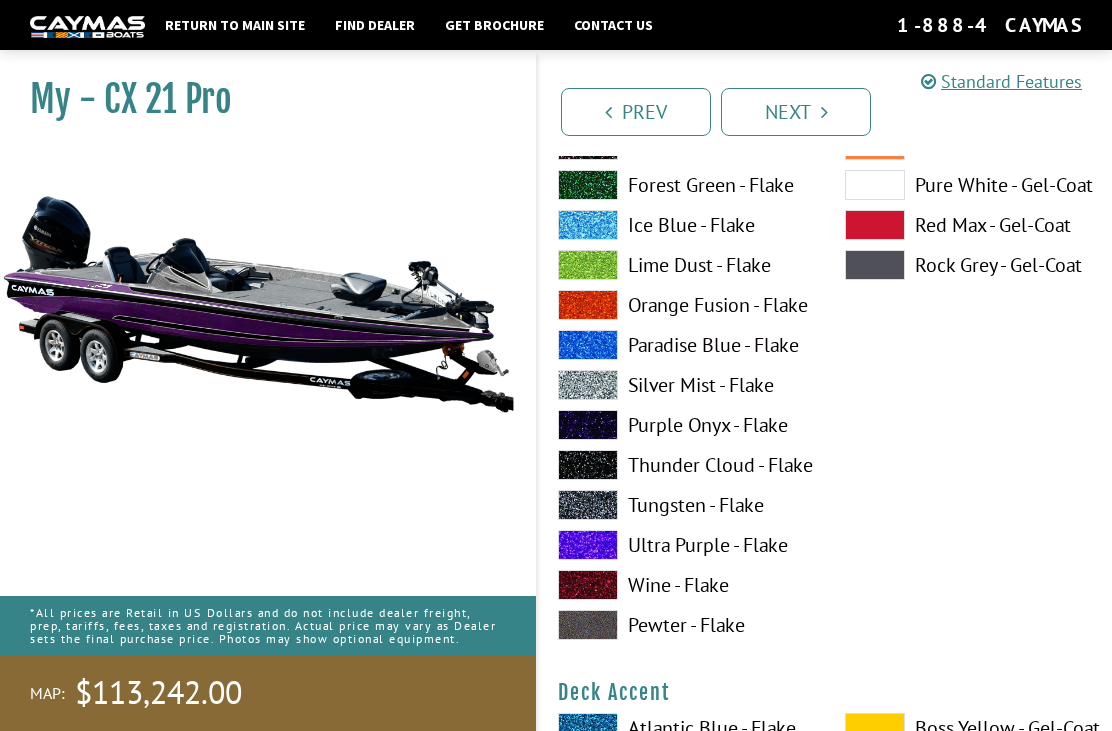 click at bounding box center (588, 425) 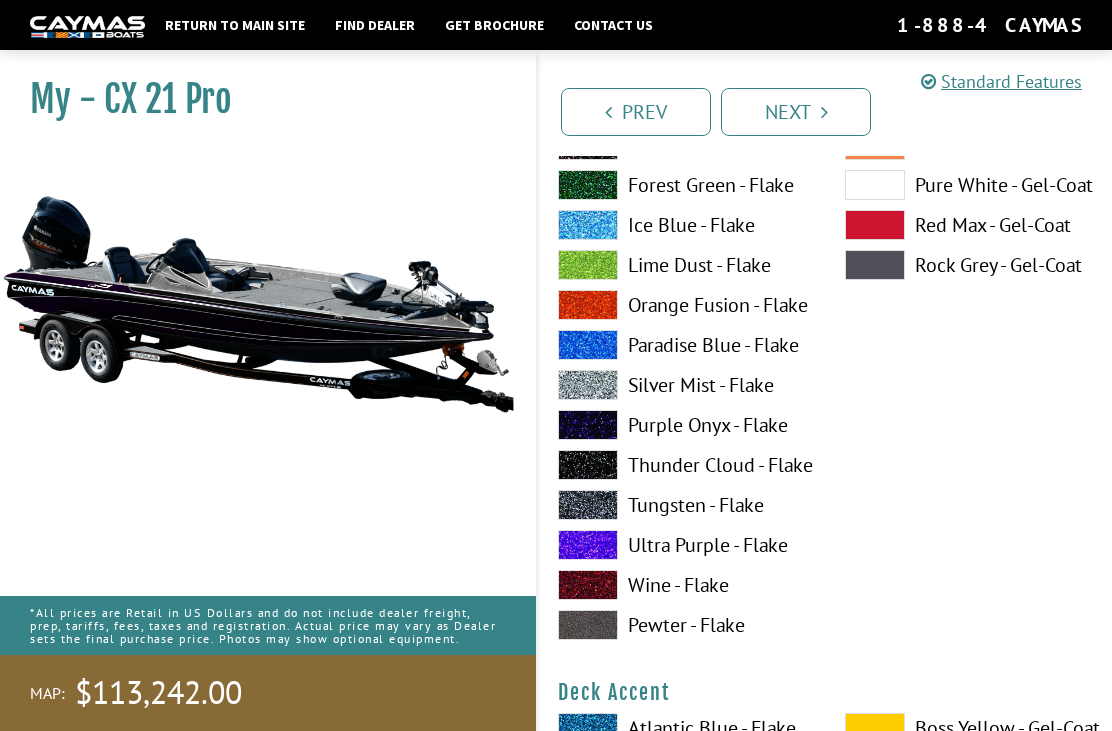 click at bounding box center (588, 545) 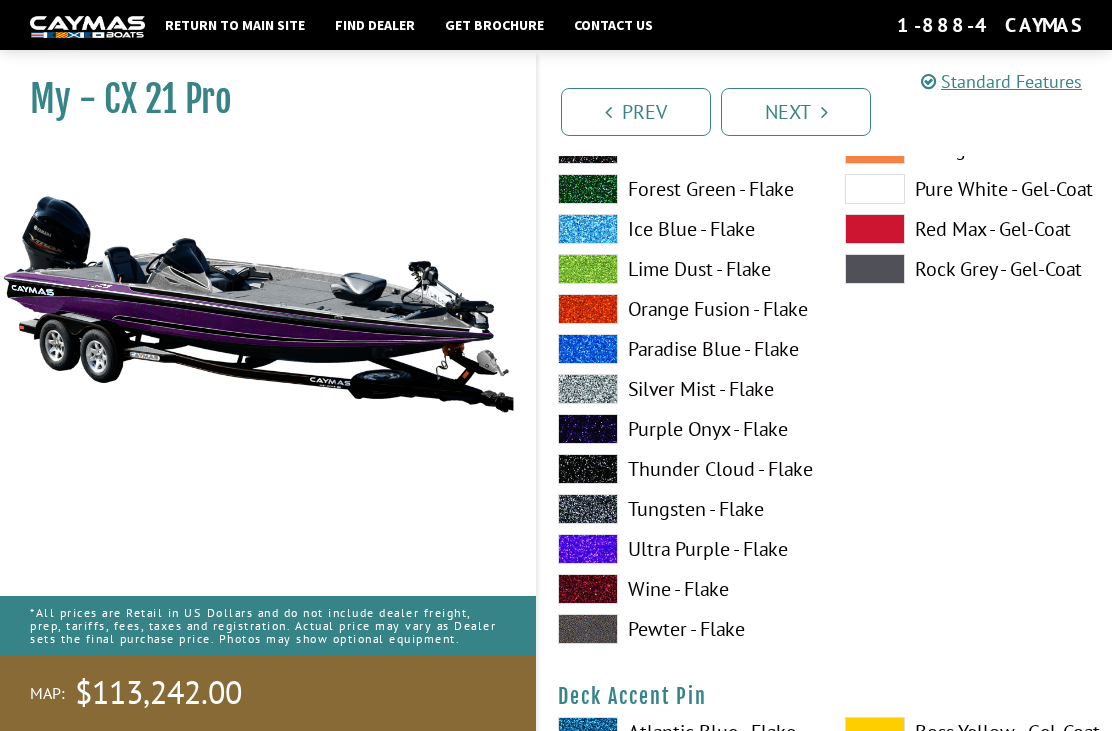 scroll, scrollTop: 1346, scrollLeft: 0, axis: vertical 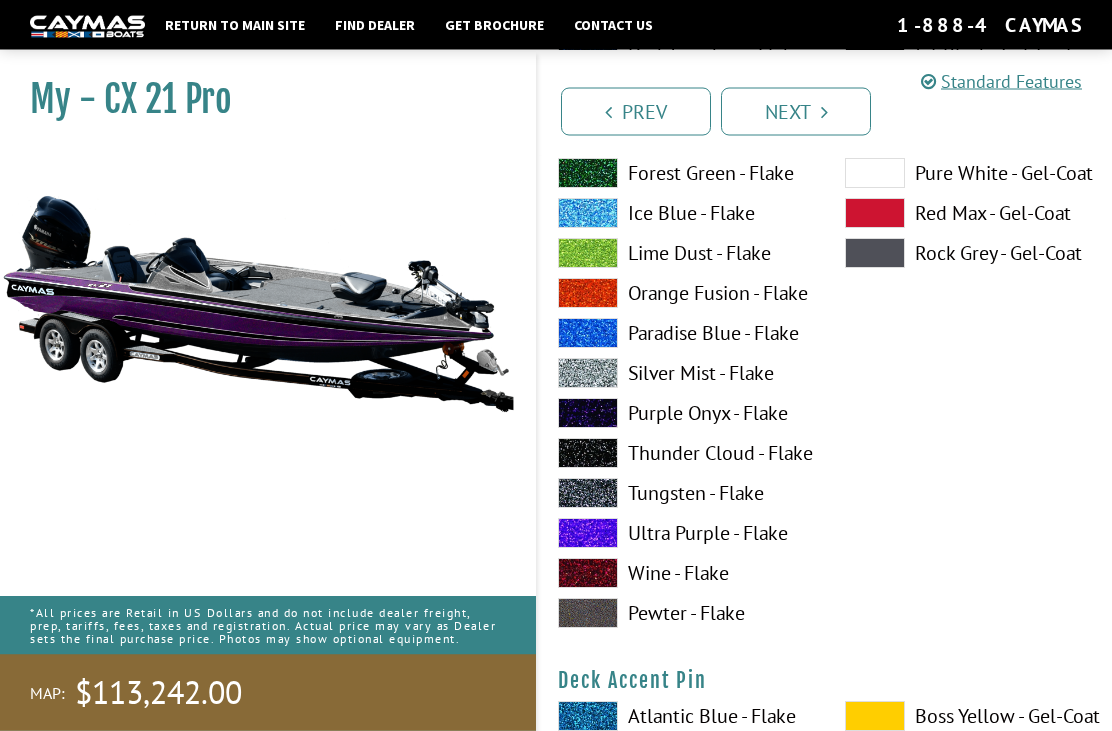 click at bounding box center [588, 534] 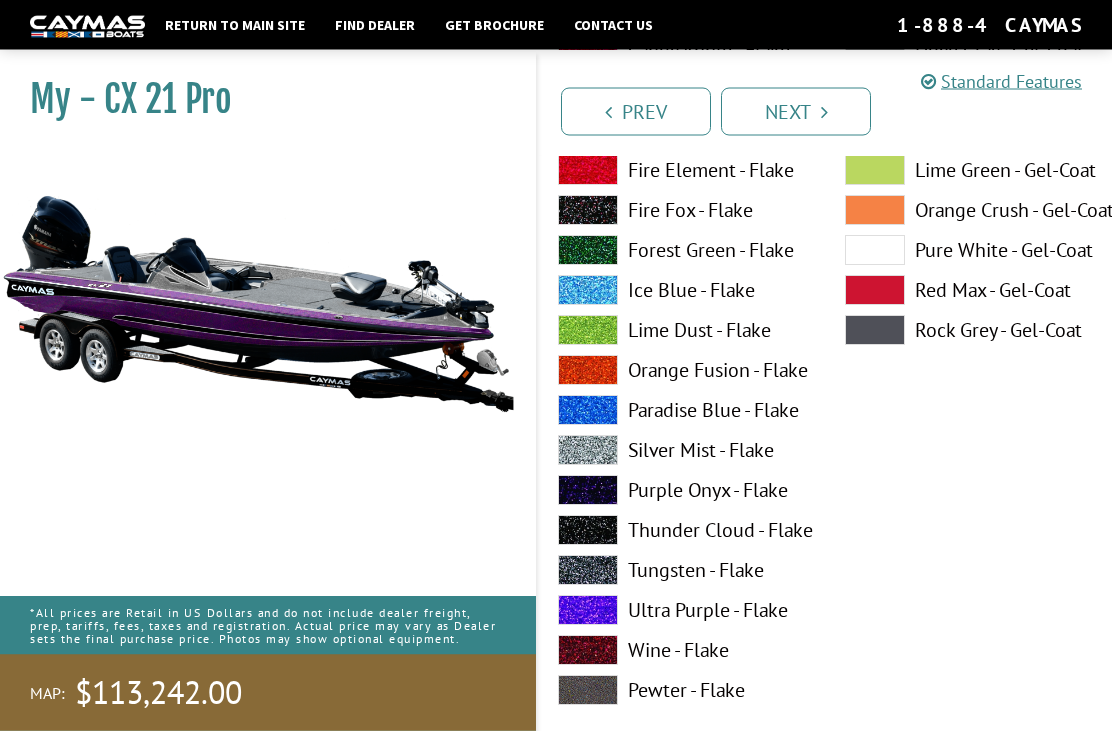 scroll, scrollTop: 2093, scrollLeft: 0, axis: vertical 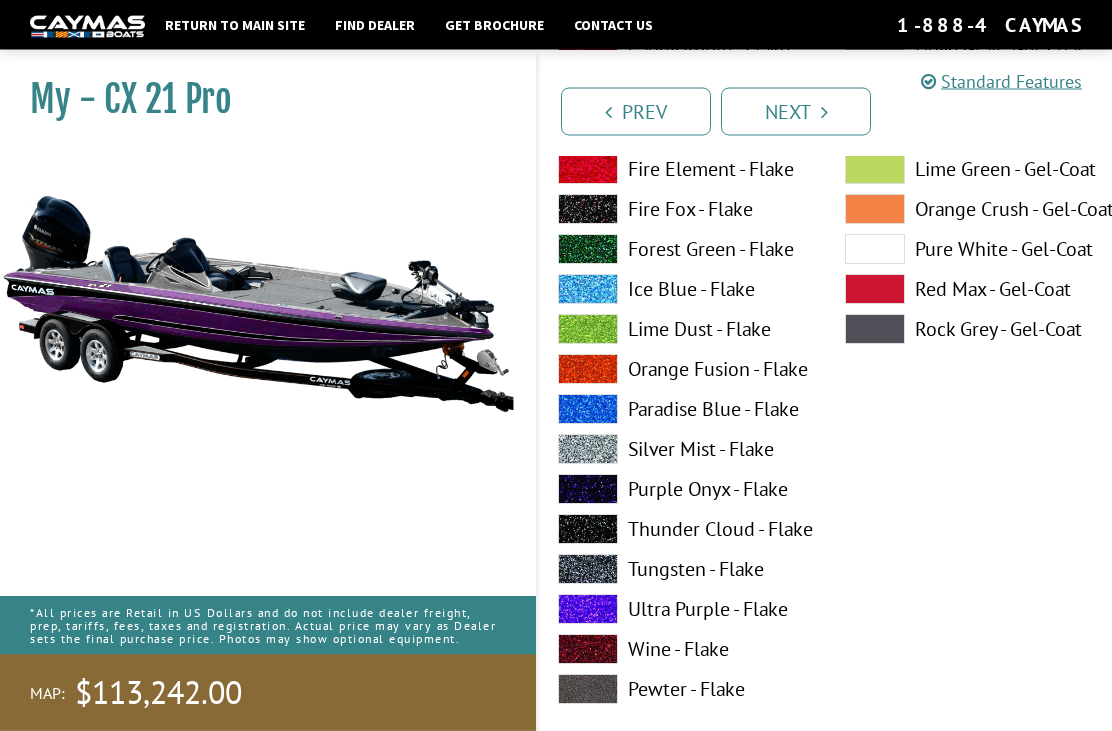 click at bounding box center (588, 490) 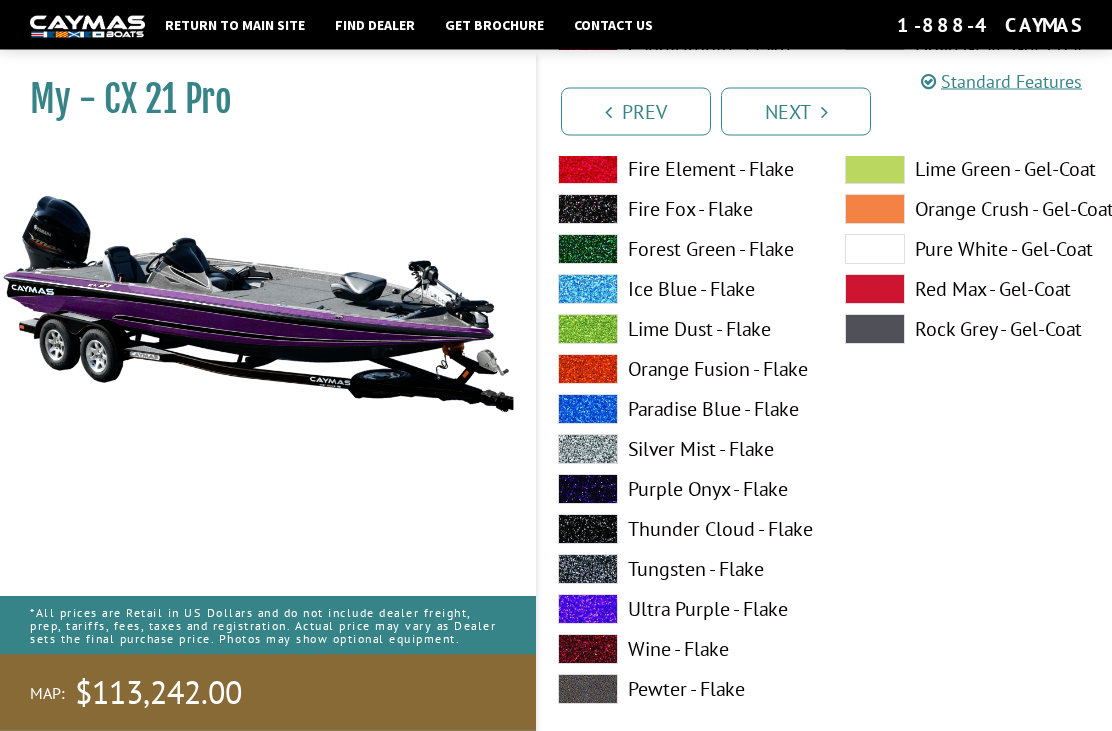 scroll, scrollTop: 2094, scrollLeft: 0, axis: vertical 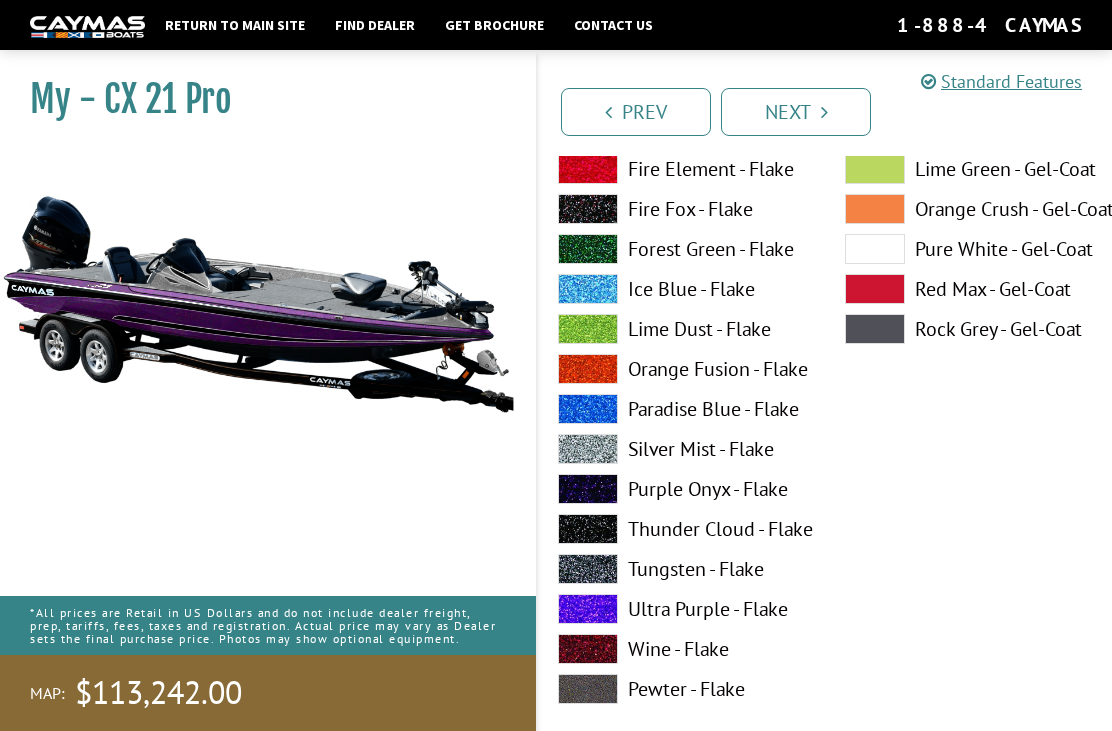 click at bounding box center [588, 609] 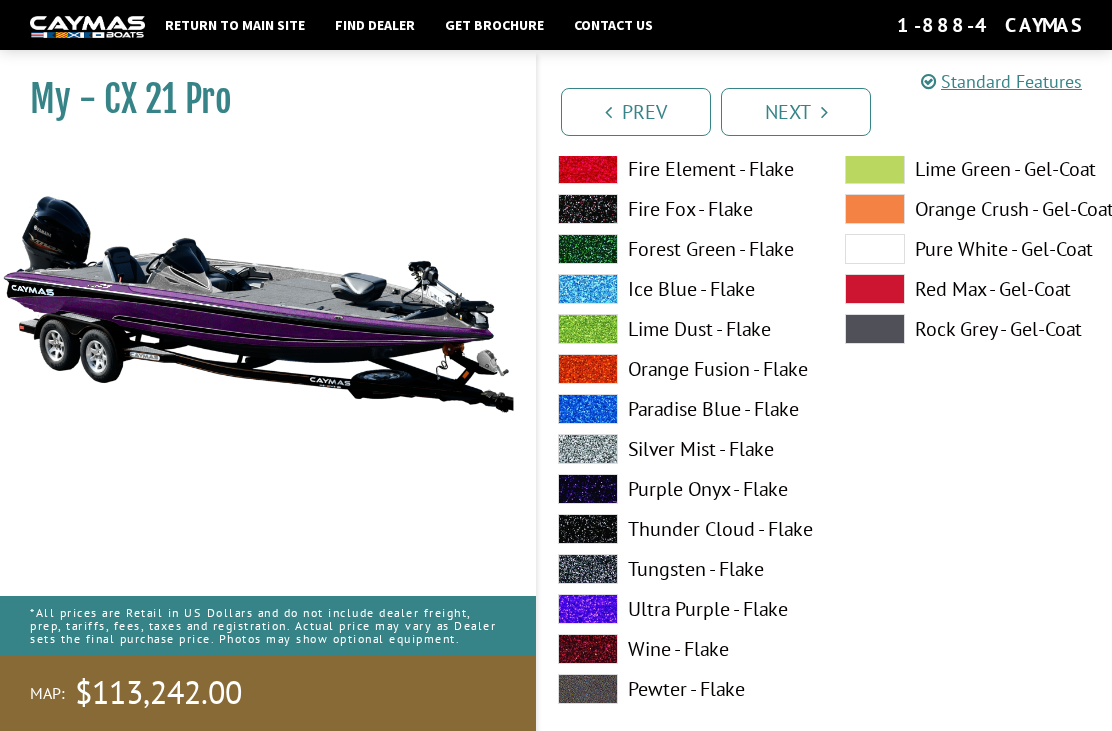click at bounding box center (588, 489) 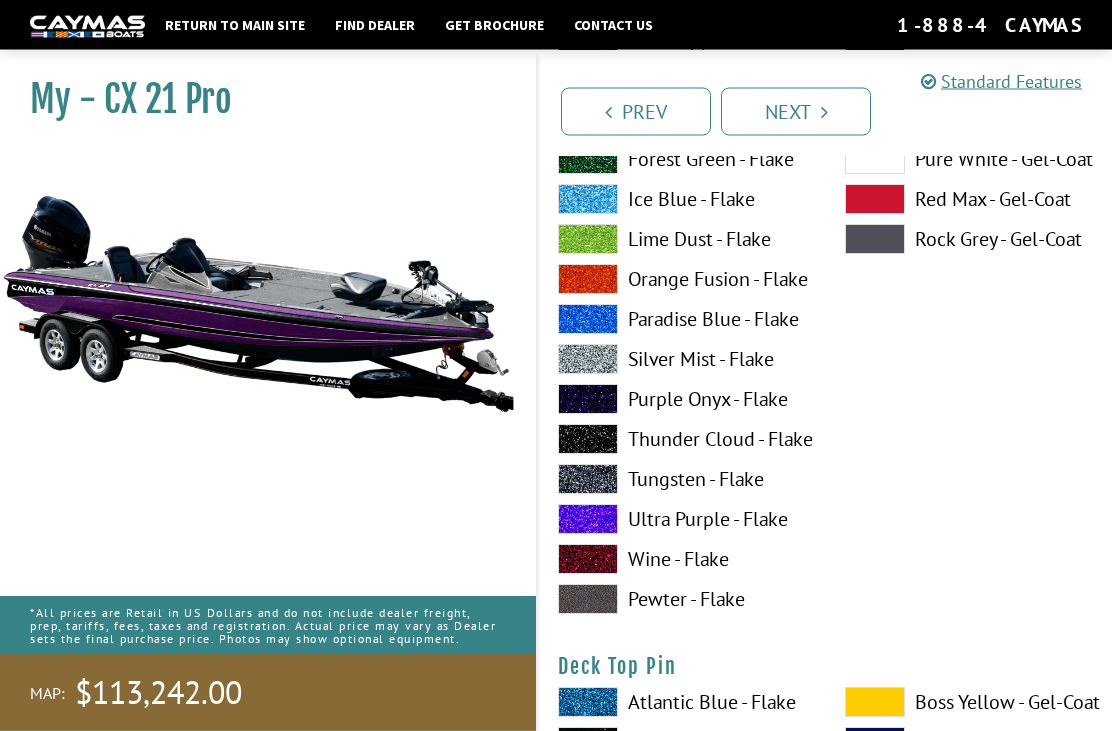 scroll, scrollTop: 3002, scrollLeft: 0, axis: vertical 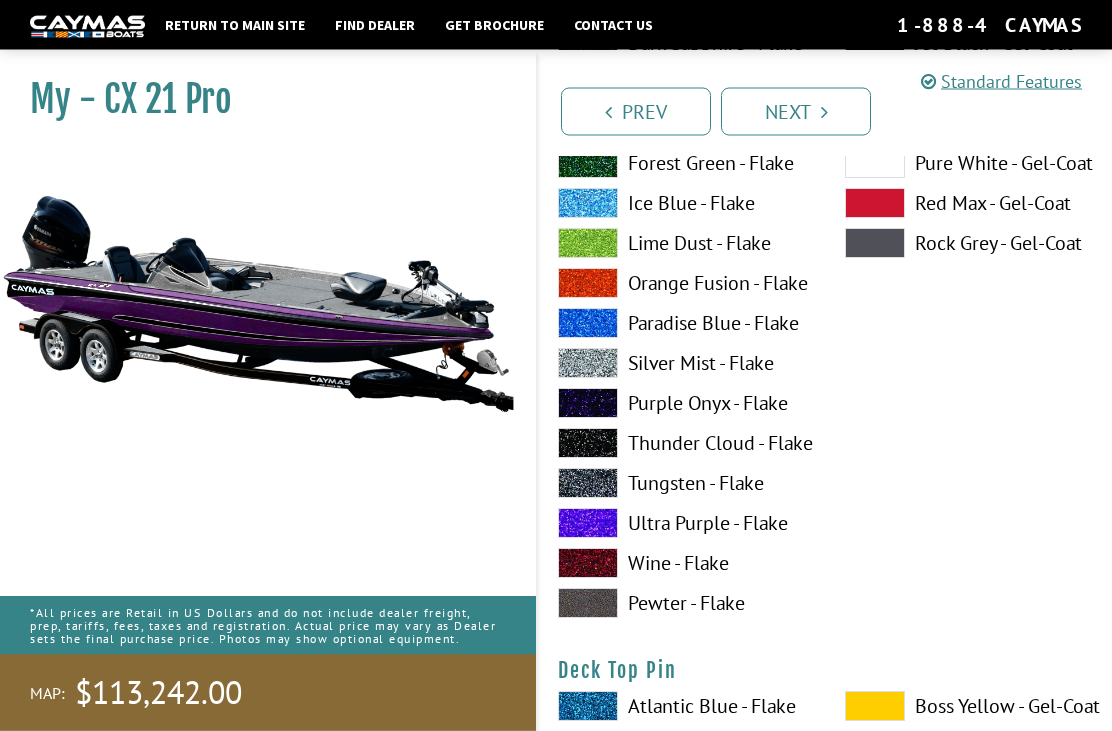 click at bounding box center [588, 524] 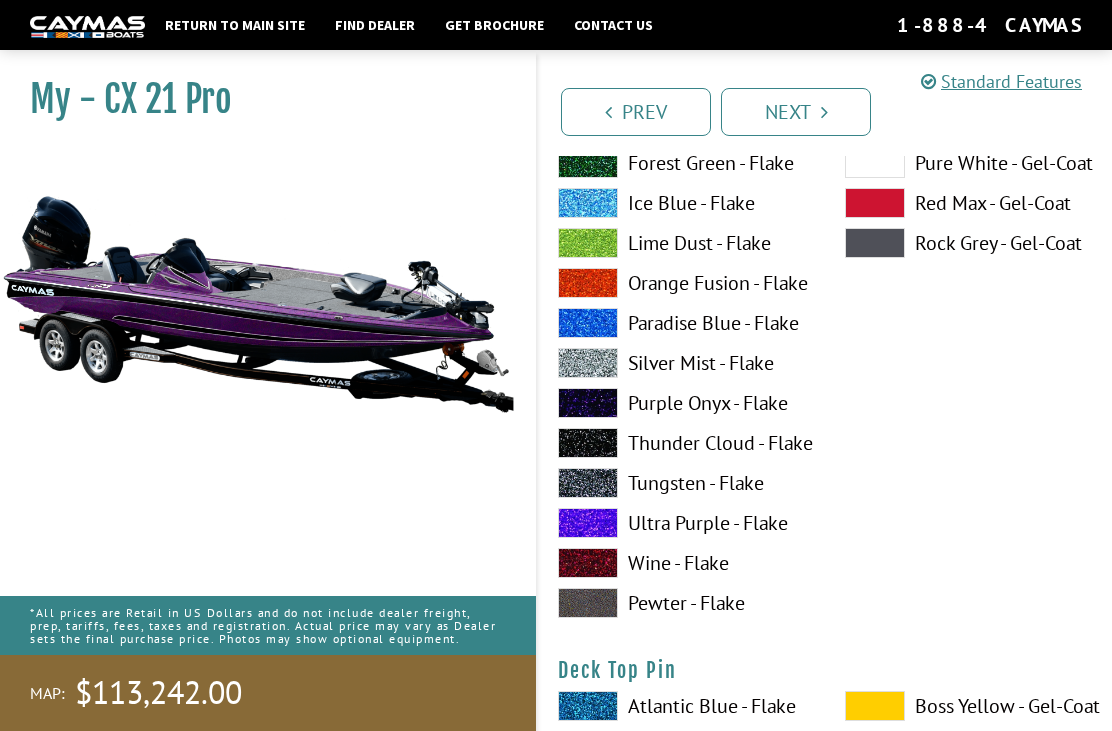 click at bounding box center [588, 403] 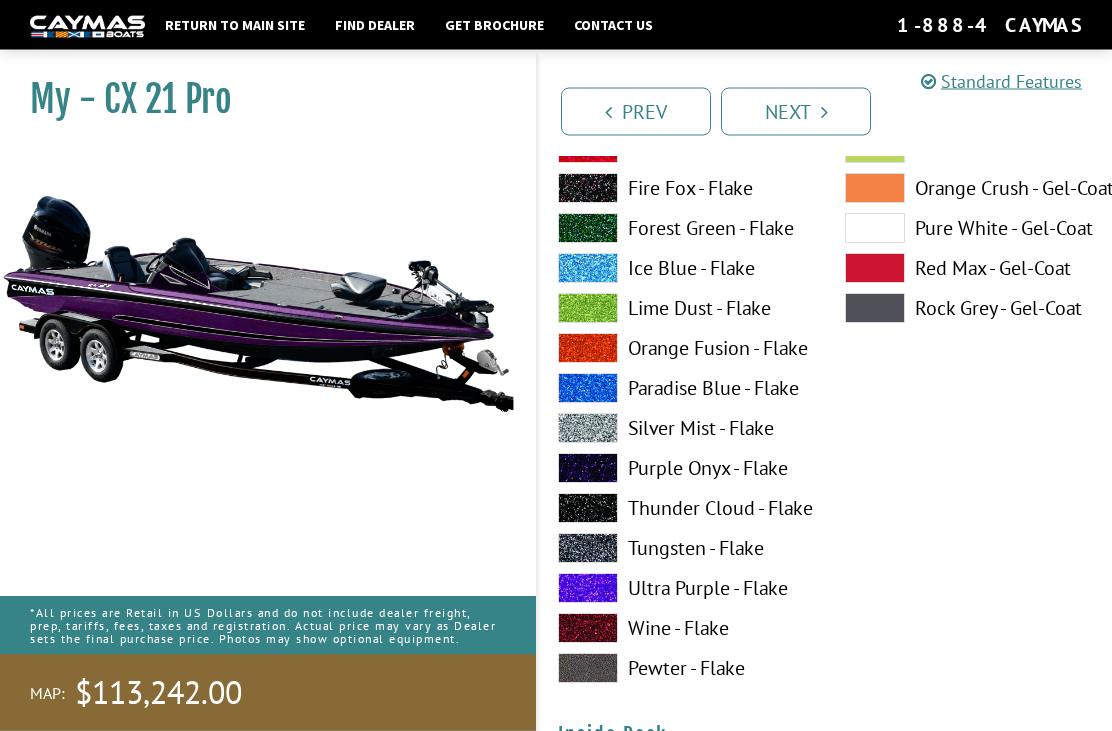 scroll, scrollTop: 3758, scrollLeft: 0, axis: vertical 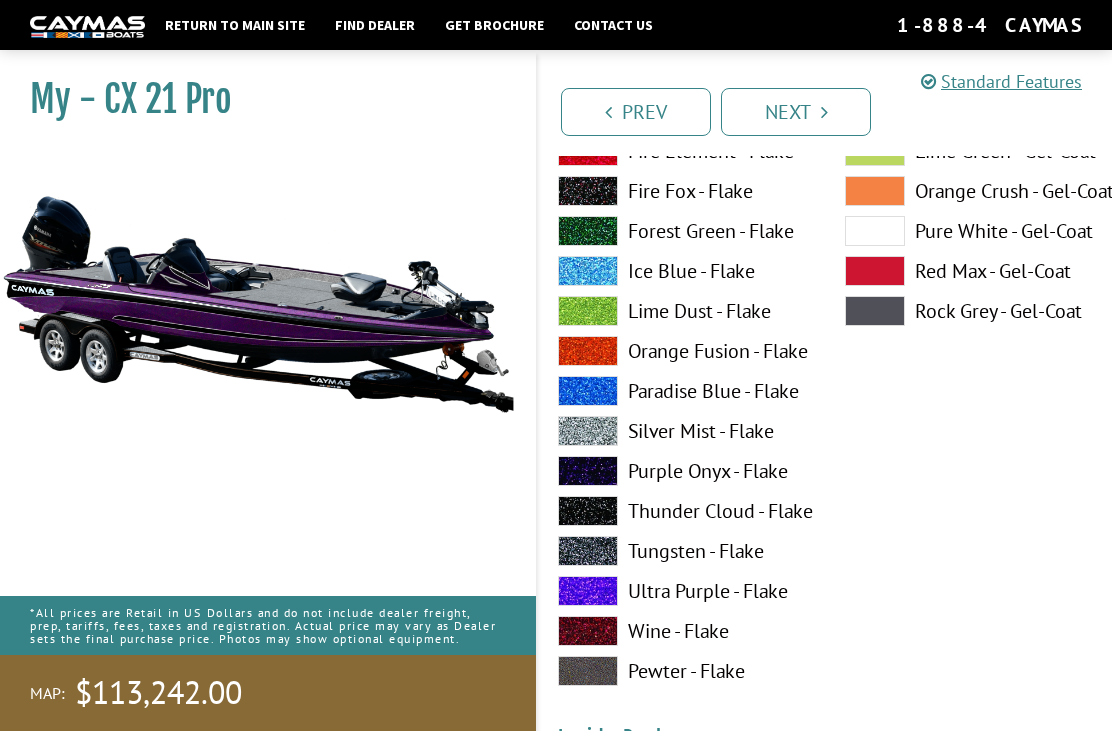 click at bounding box center [588, 591] 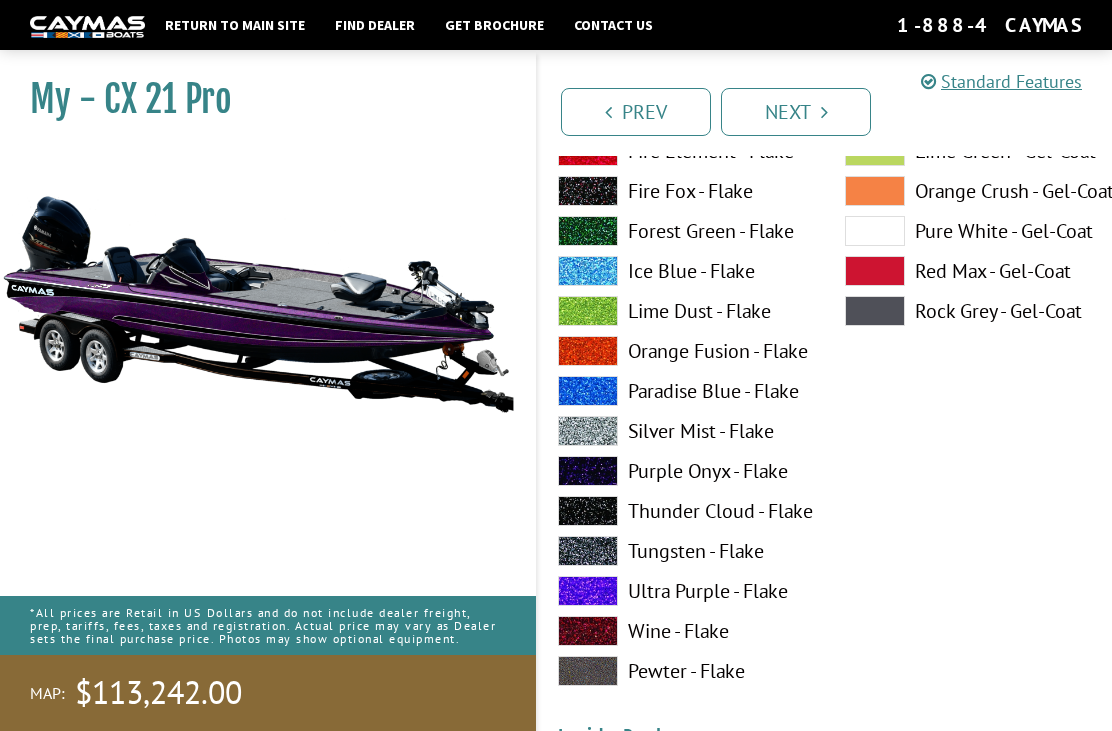 click at bounding box center (588, 591) 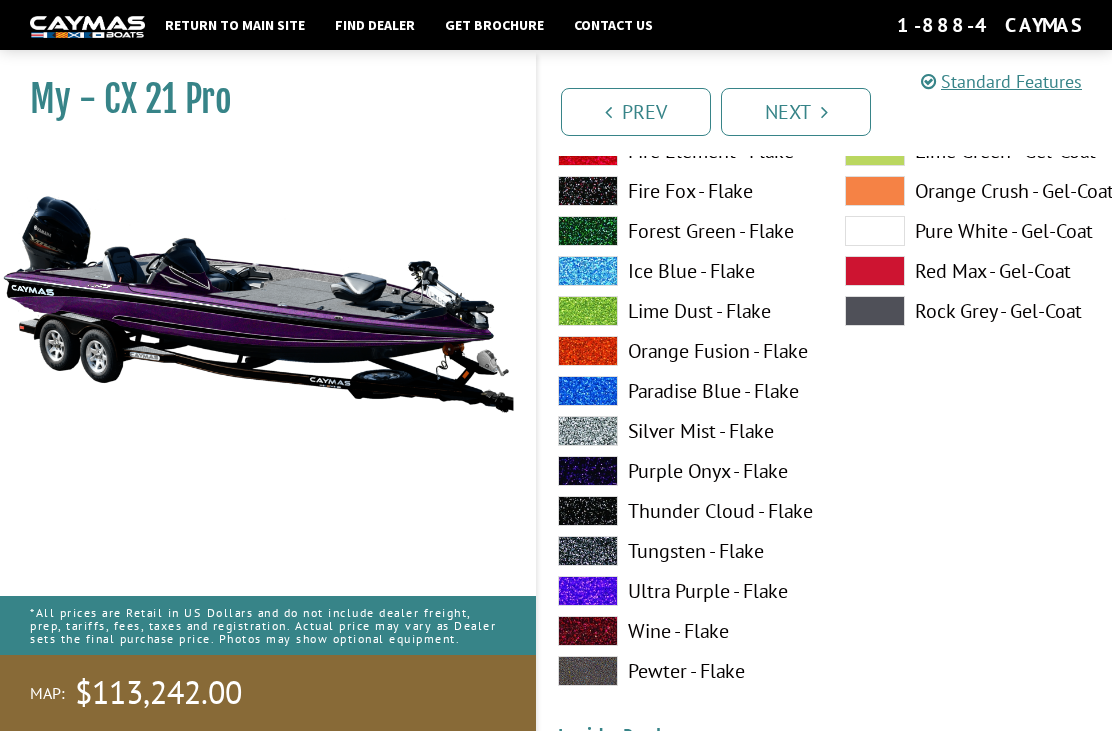 click at bounding box center [588, 591] 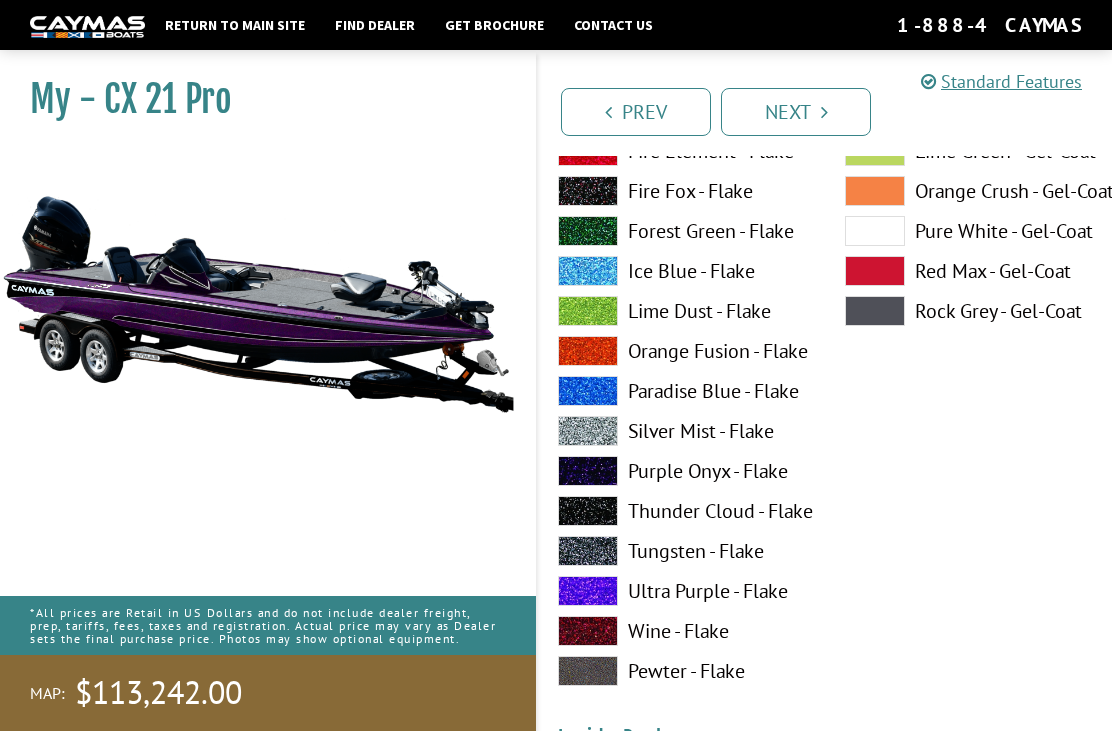 click at bounding box center [588, 591] 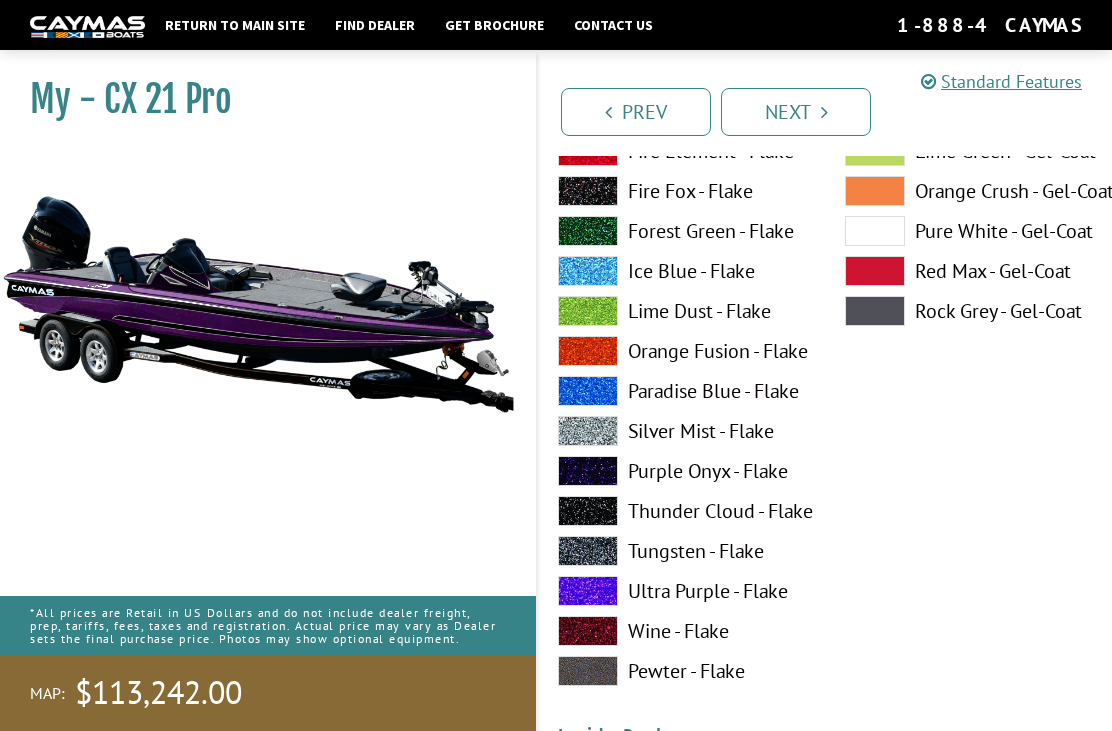 click at bounding box center [588, 591] 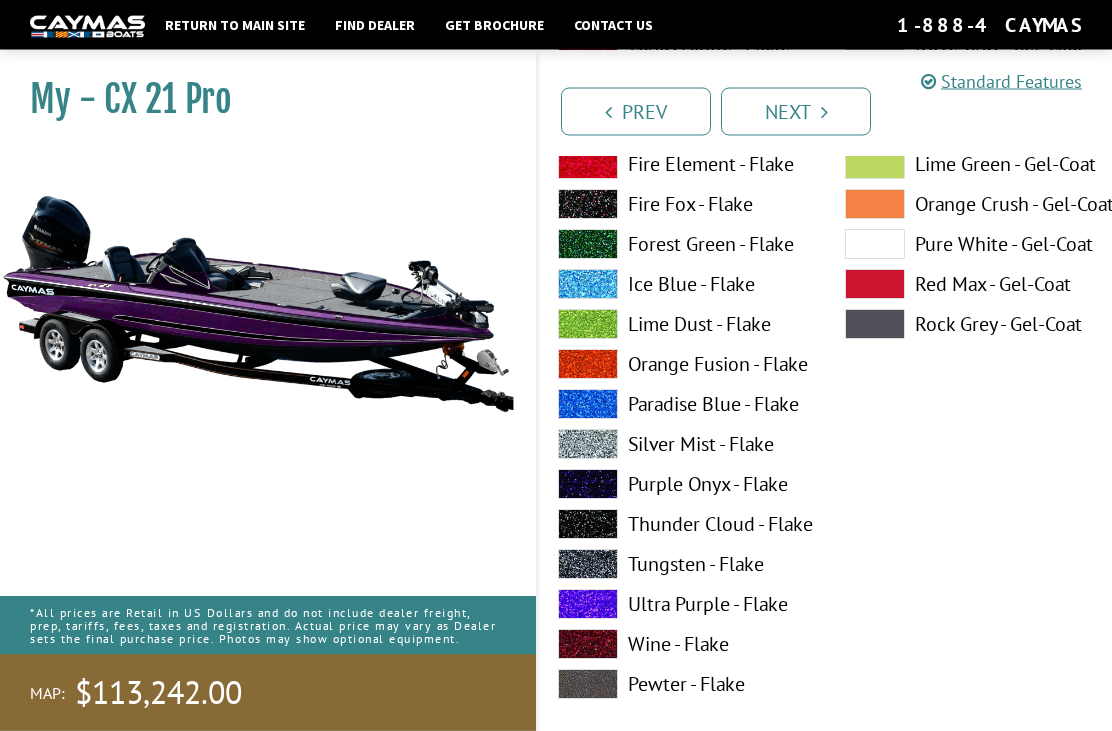 scroll, scrollTop: 4567, scrollLeft: 0, axis: vertical 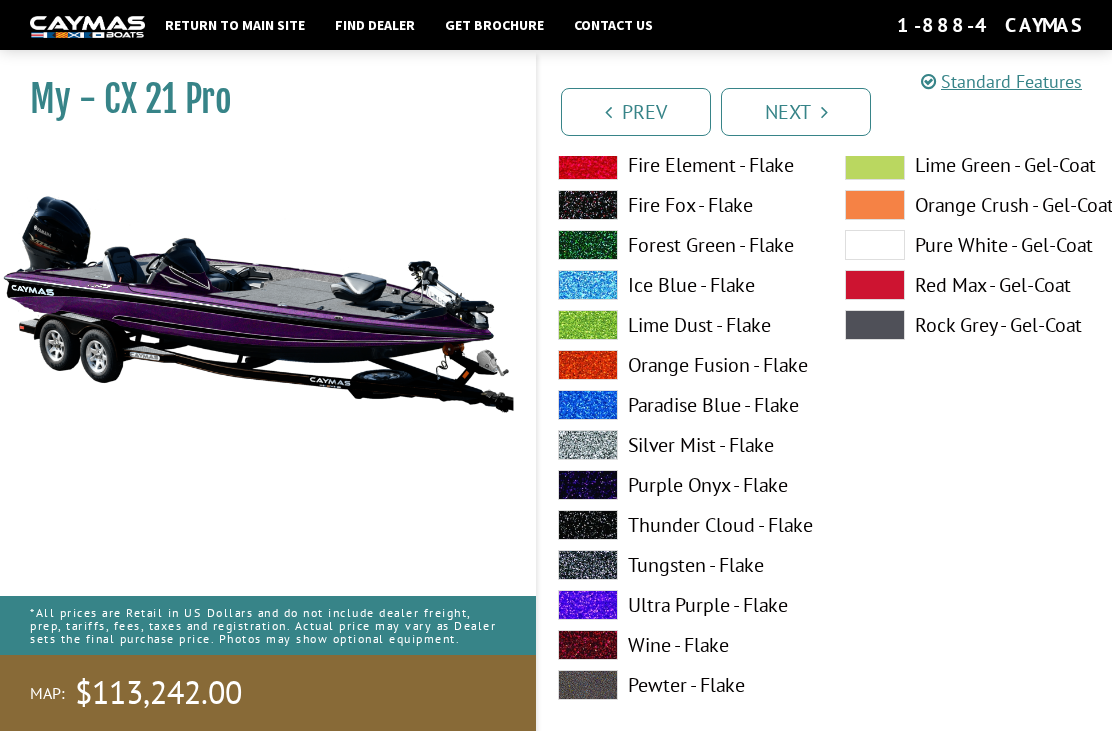 click at bounding box center [588, 605] 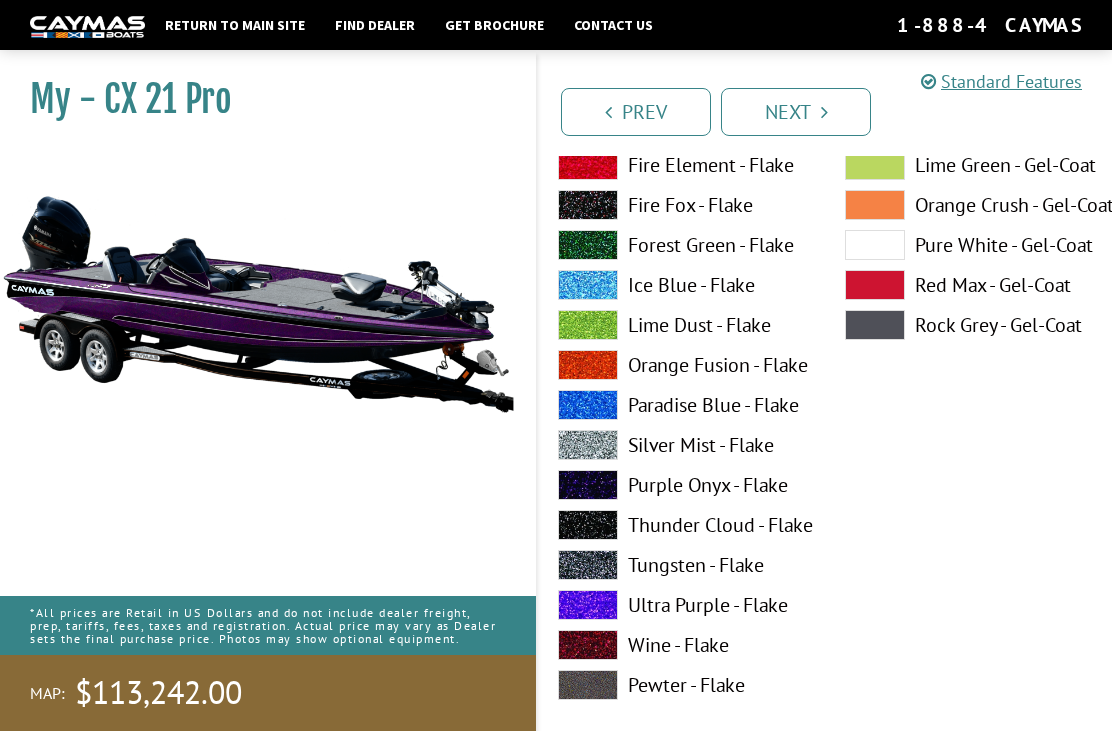 click at bounding box center (588, 485) 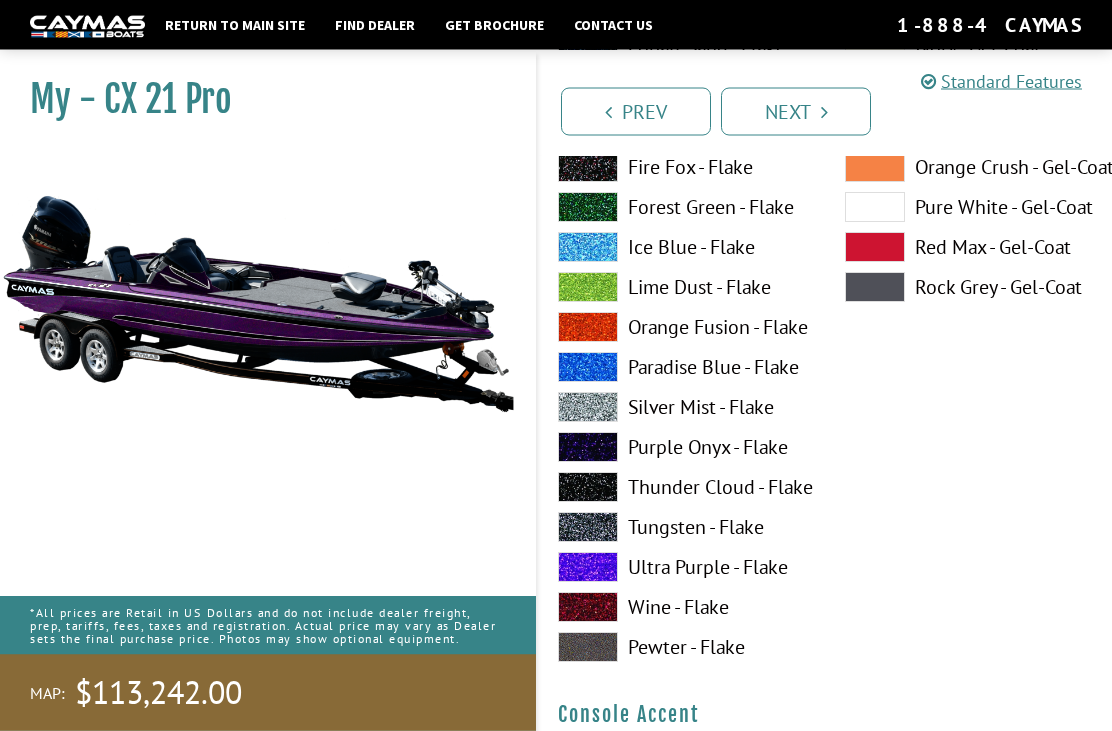 scroll, scrollTop: 5428, scrollLeft: 0, axis: vertical 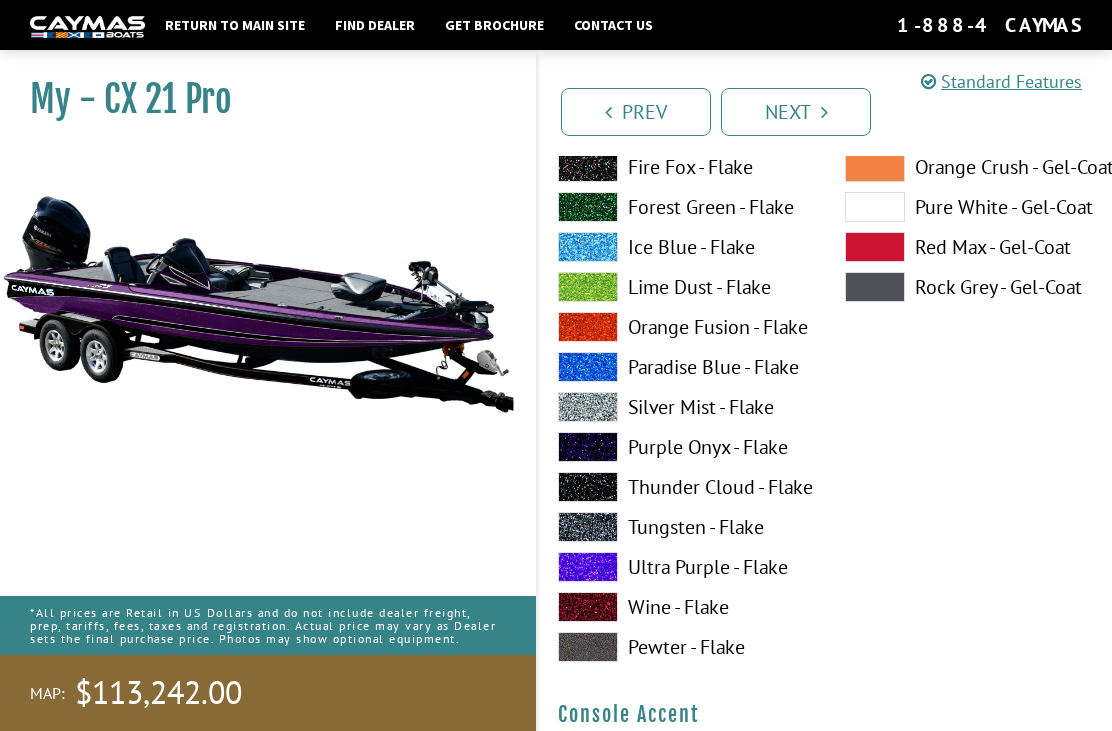 click at bounding box center [588, 567] 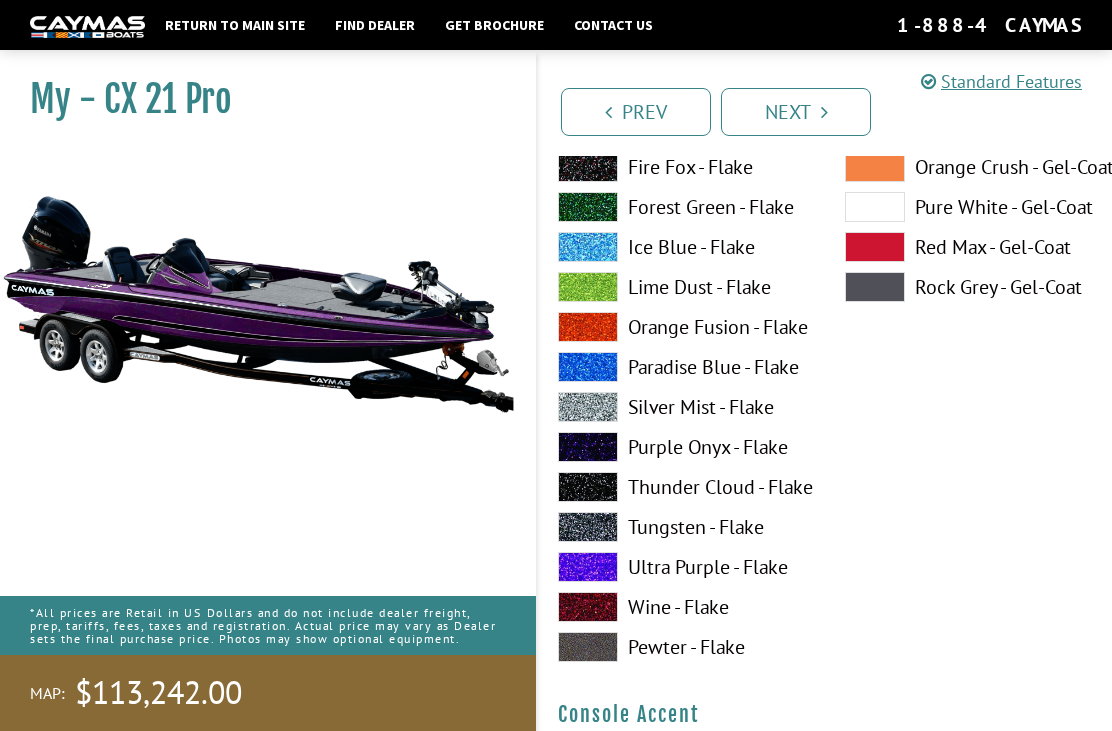 click at bounding box center [588, 447] 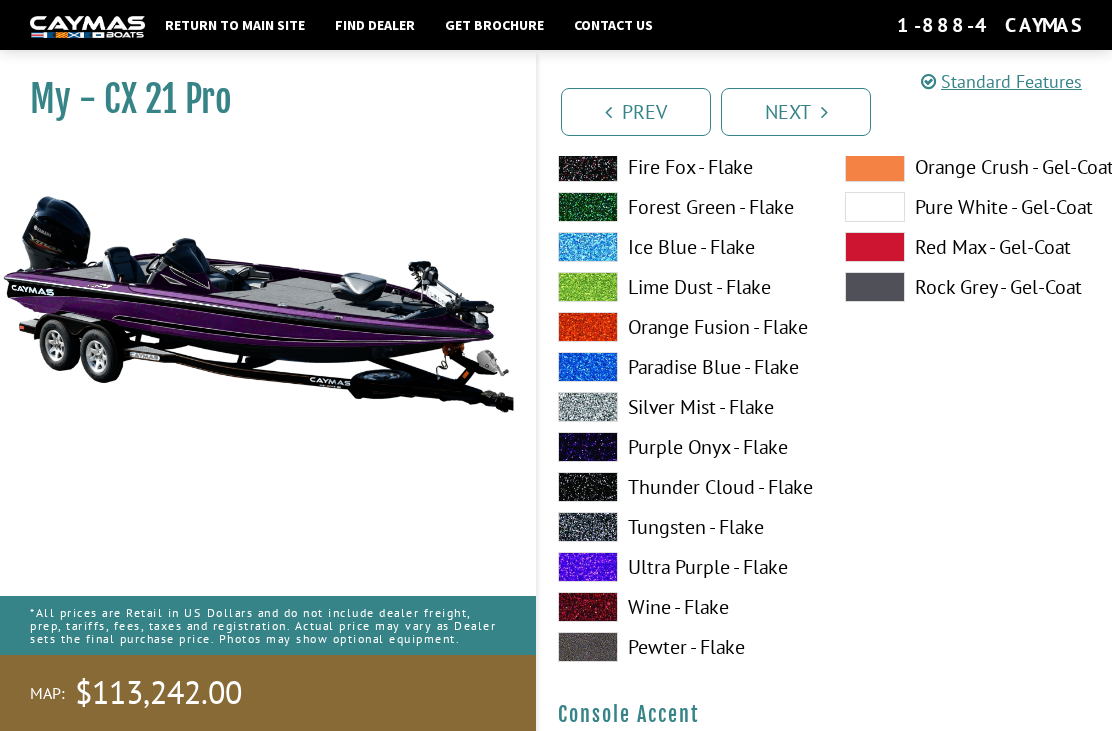 click at bounding box center [588, 567] 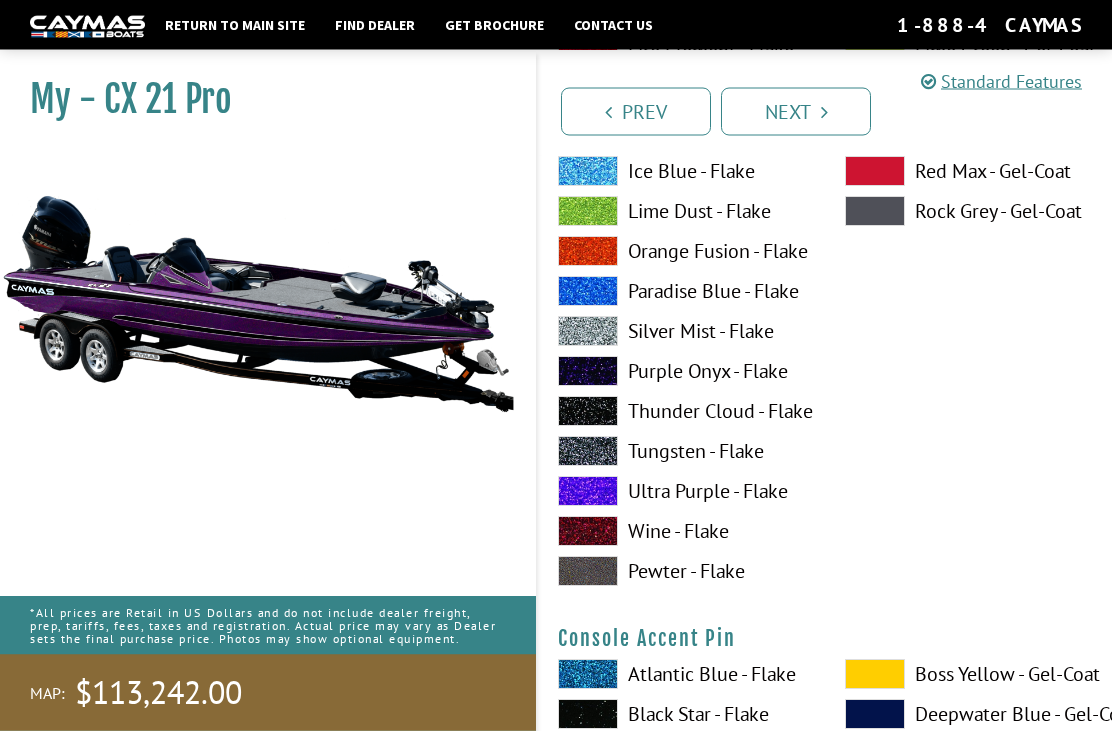 scroll, scrollTop: 6290, scrollLeft: 0, axis: vertical 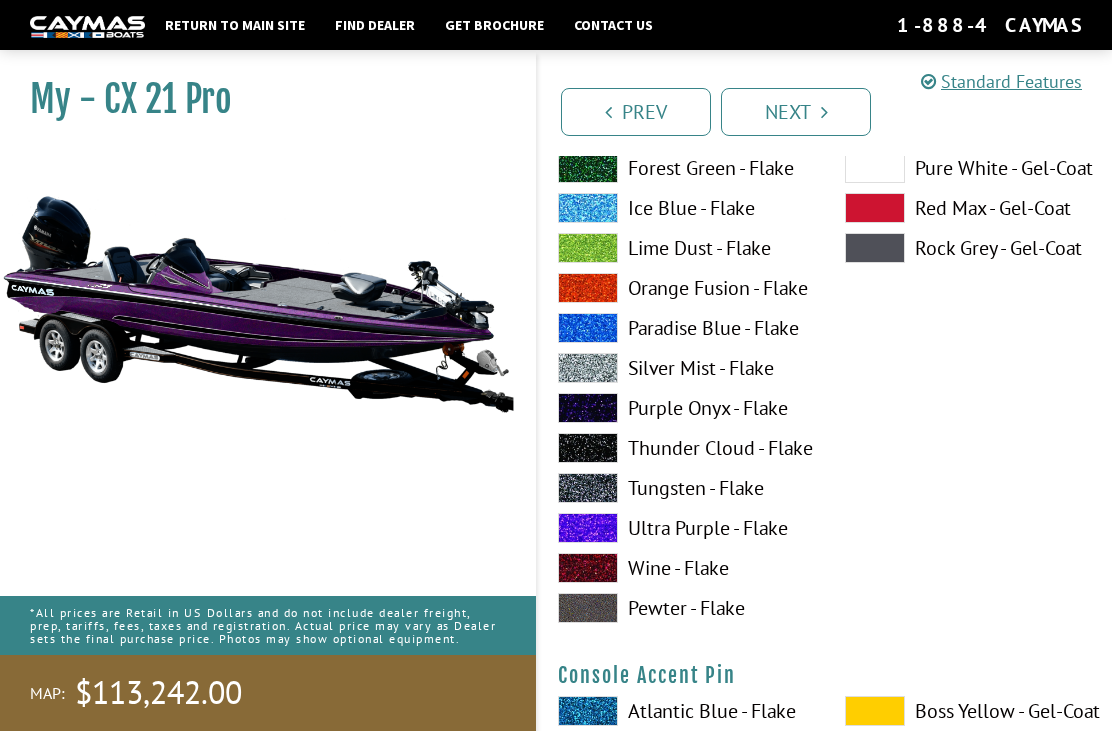click at bounding box center [588, 408] 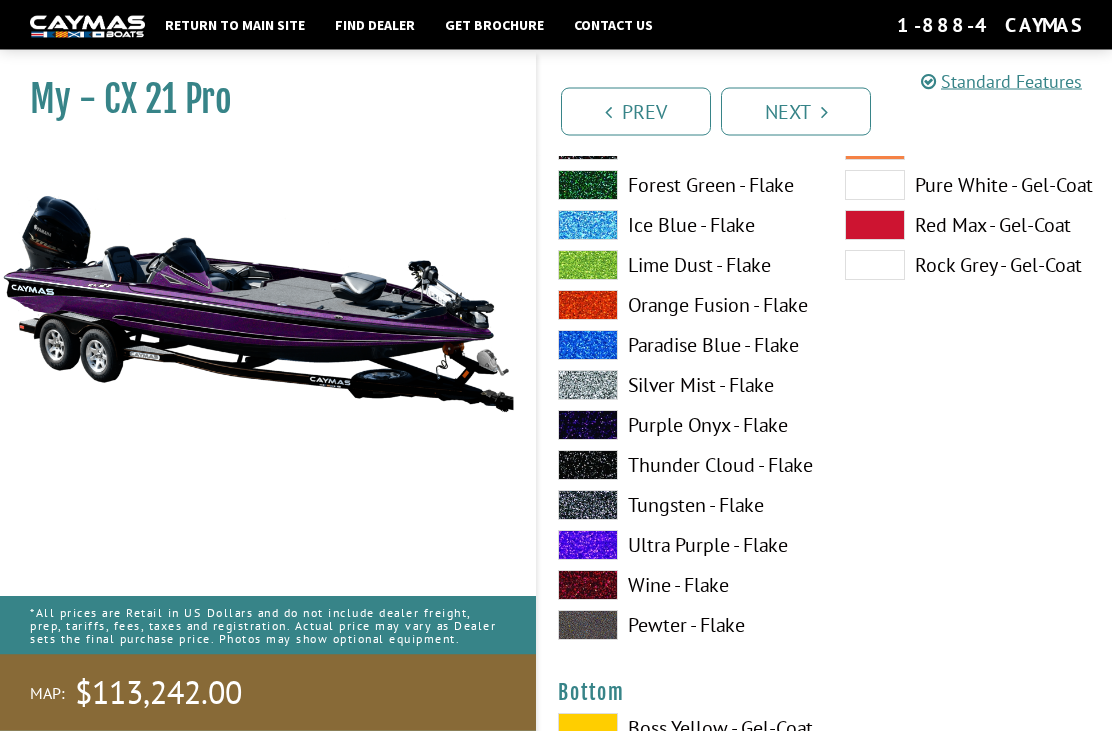 scroll, scrollTop: 7096, scrollLeft: 0, axis: vertical 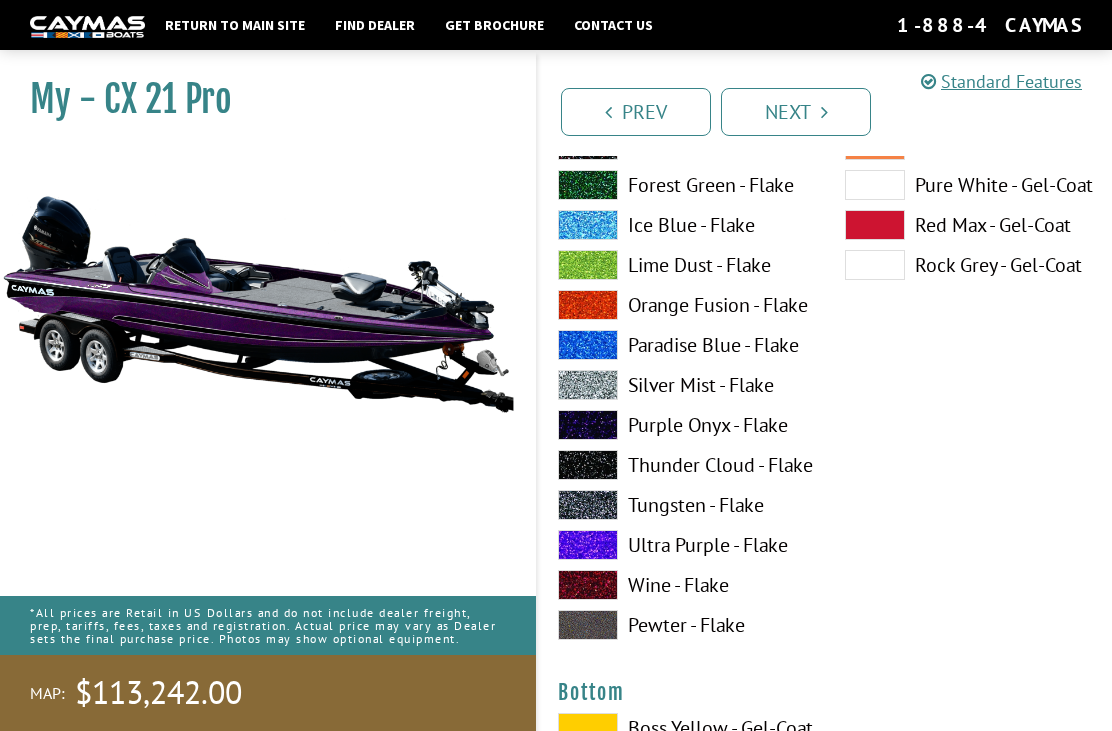 click at bounding box center [588, 545] 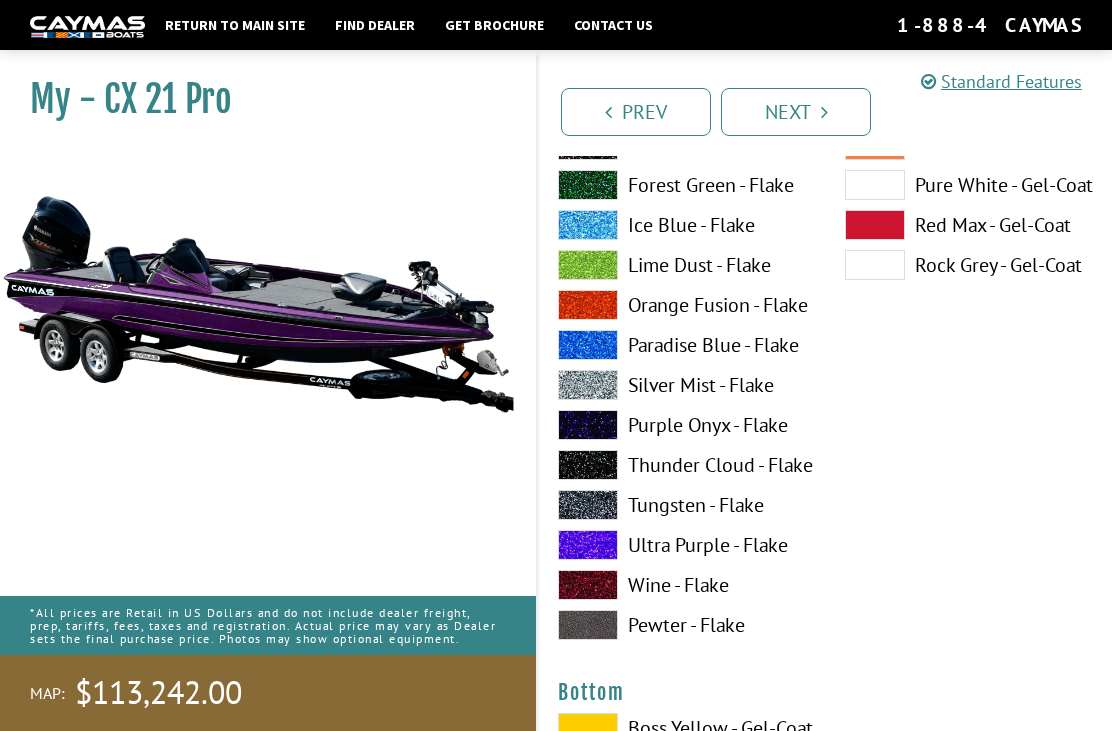 click at bounding box center [588, 425] 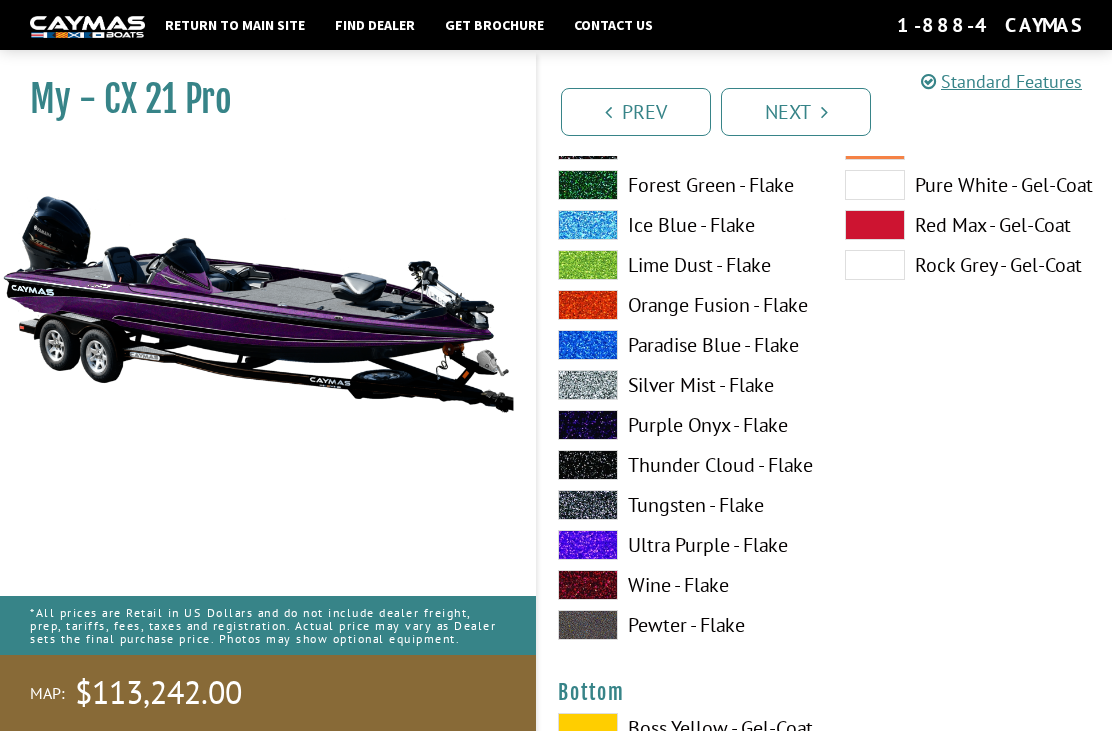 click at bounding box center [588, 545] 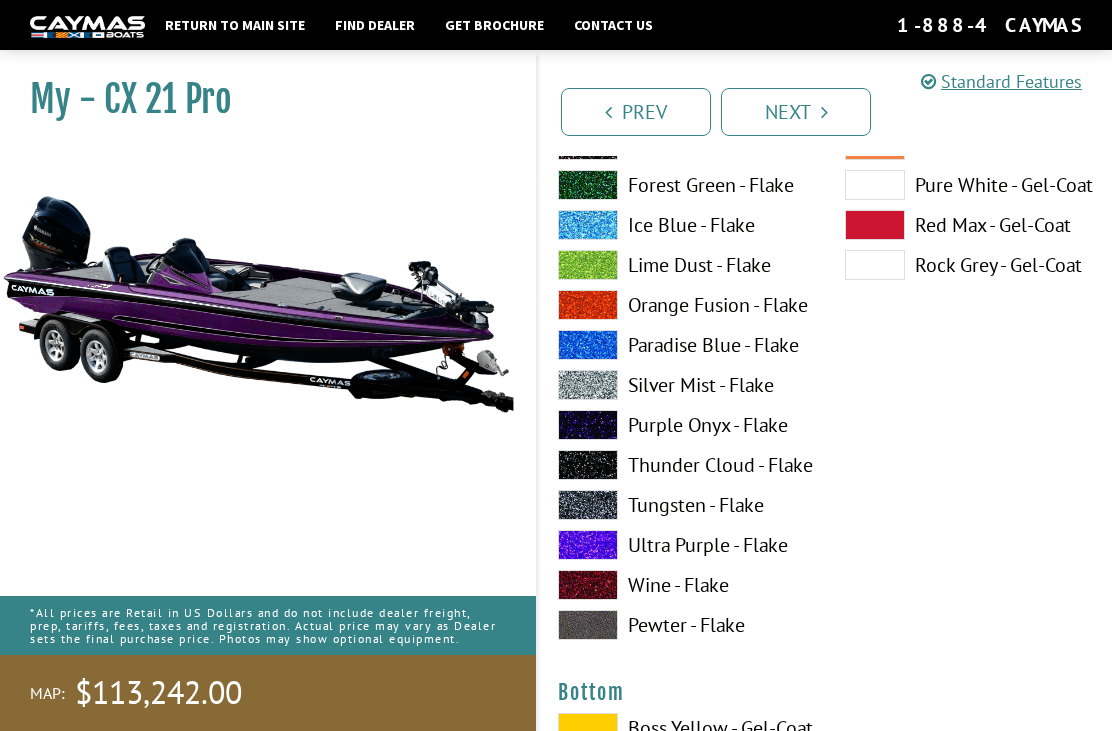 click at bounding box center [588, 425] 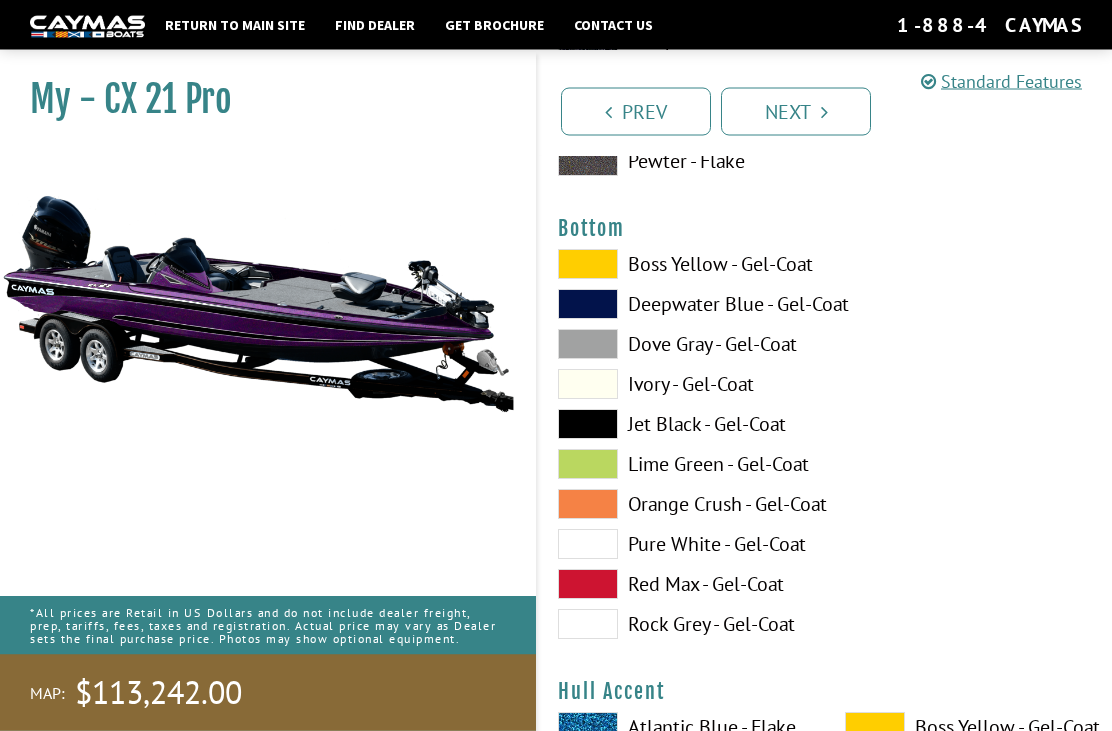 scroll, scrollTop: 7560, scrollLeft: 0, axis: vertical 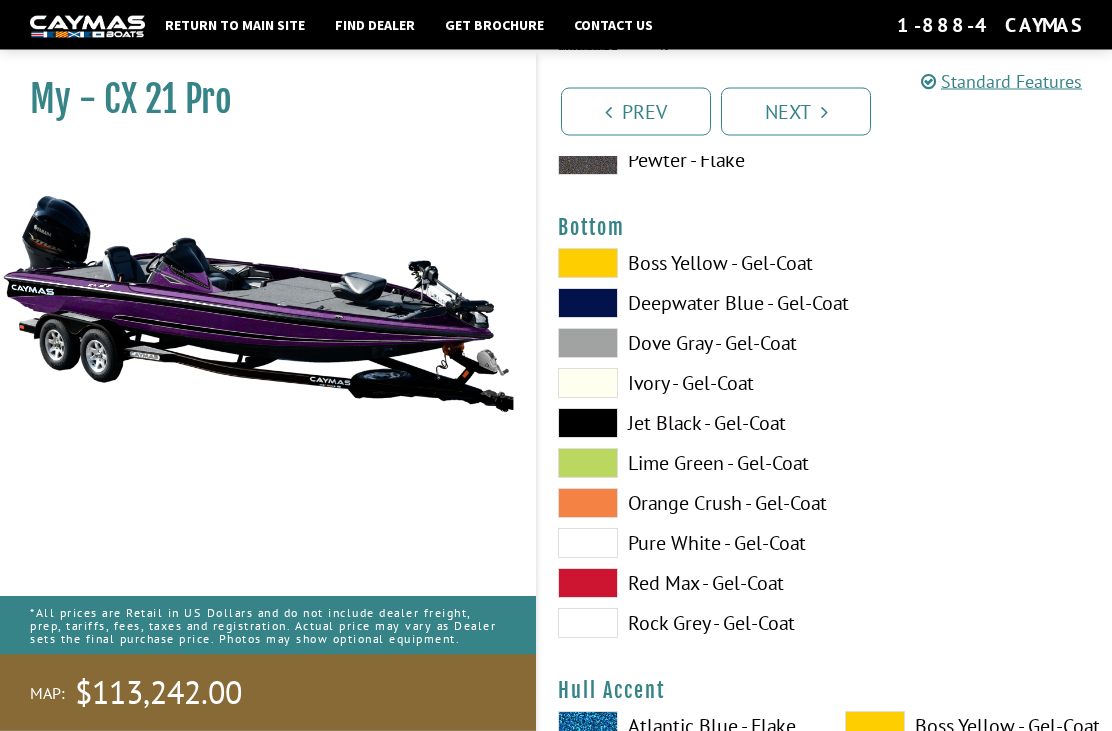 click at bounding box center [588, 624] 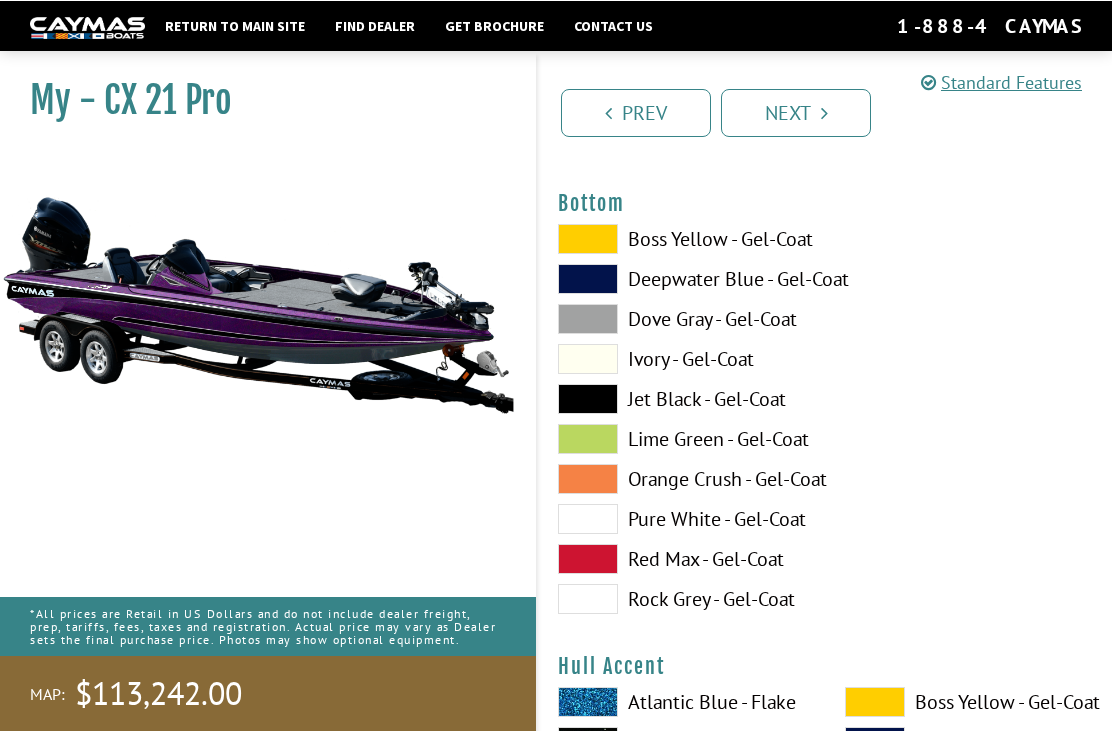 click at bounding box center [588, 318] 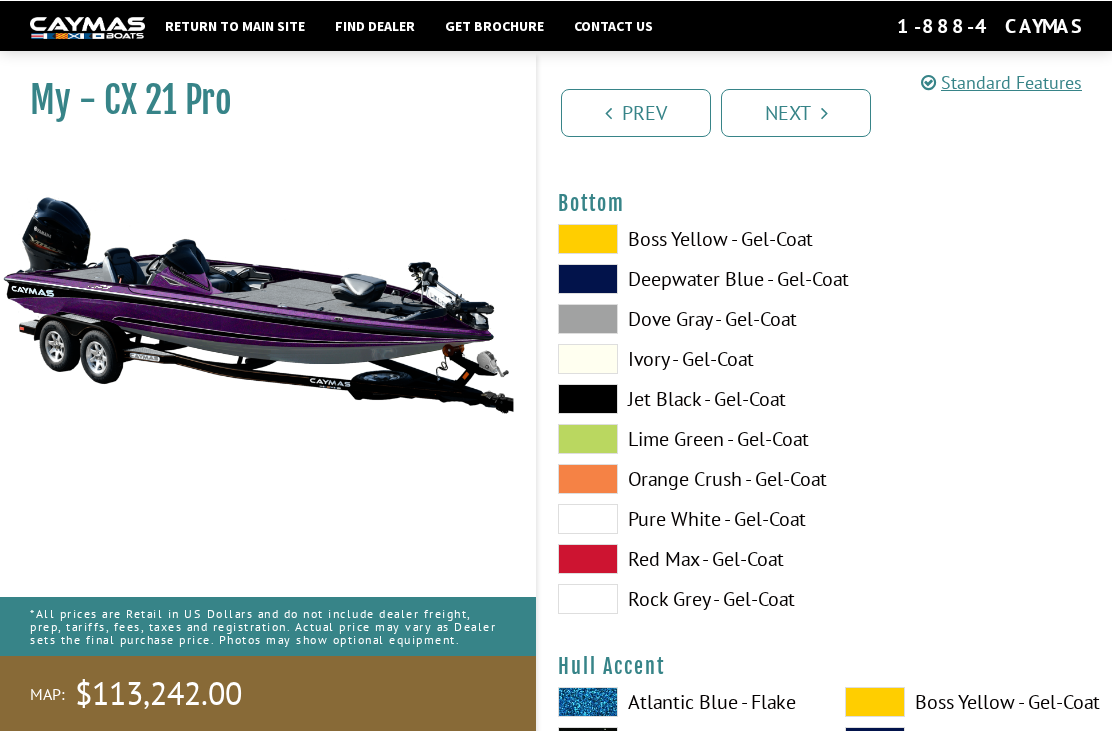 scroll, scrollTop: 7585, scrollLeft: 0, axis: vertical 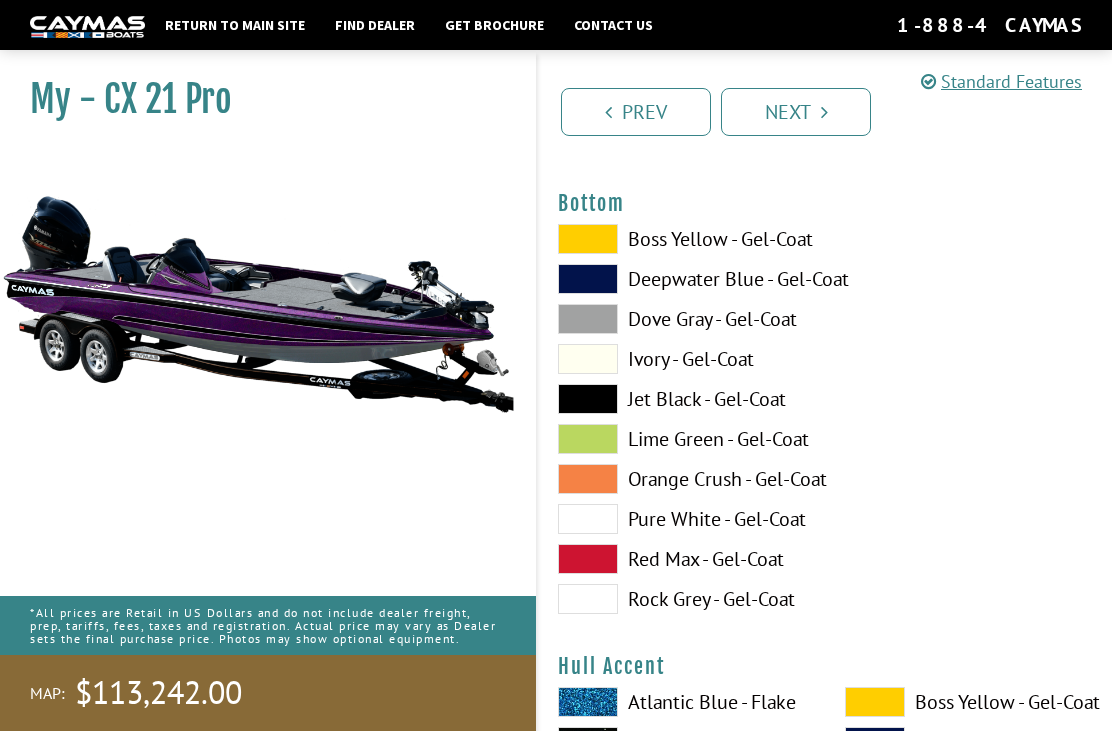 click at bounding box center (588, 599) 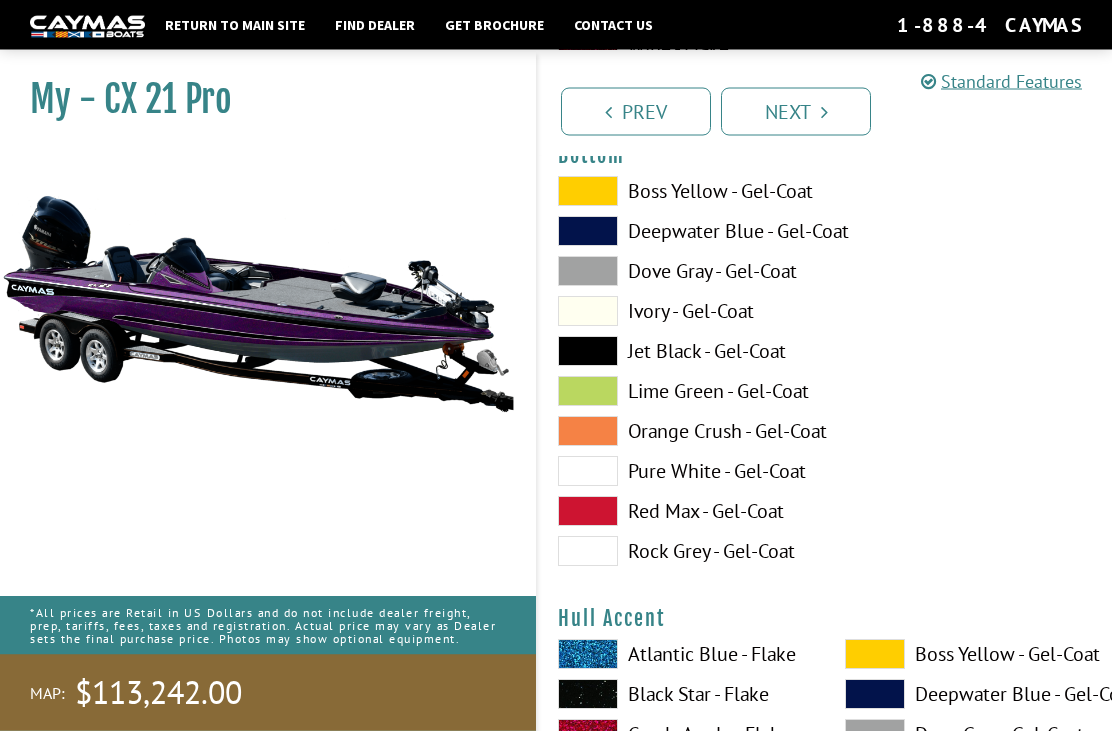 scroll, scrollTop: 7633, scrollLeft: 0, axis: vertical 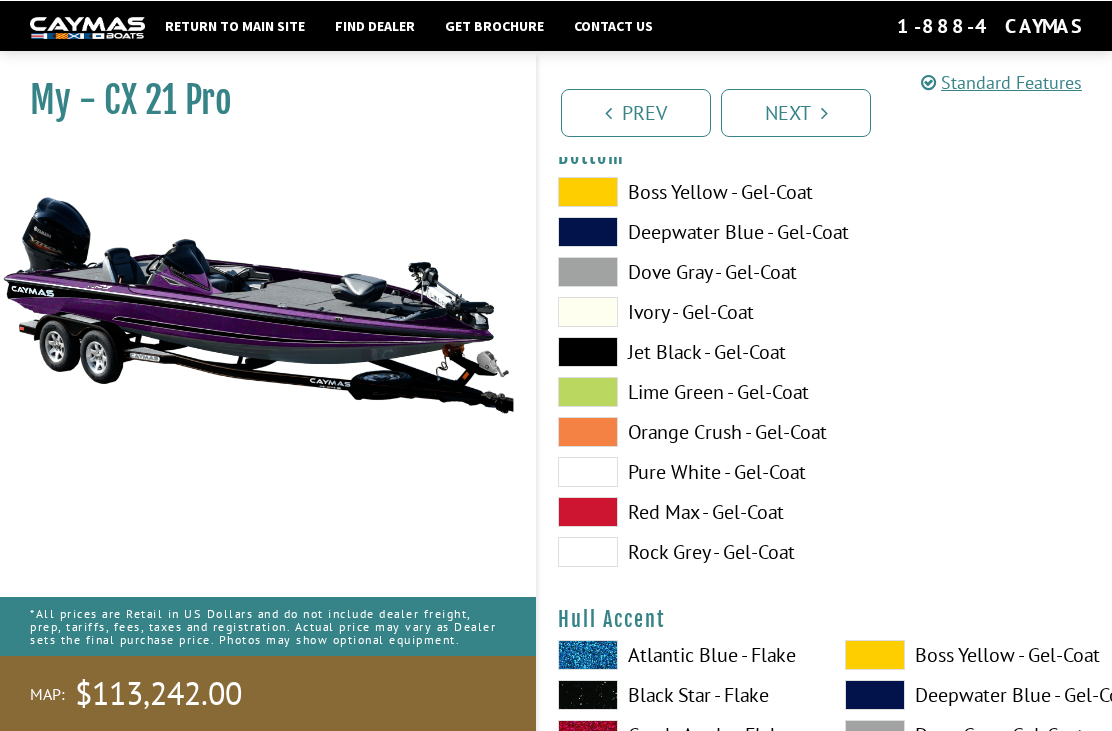 click at bounding box center [588, 271] 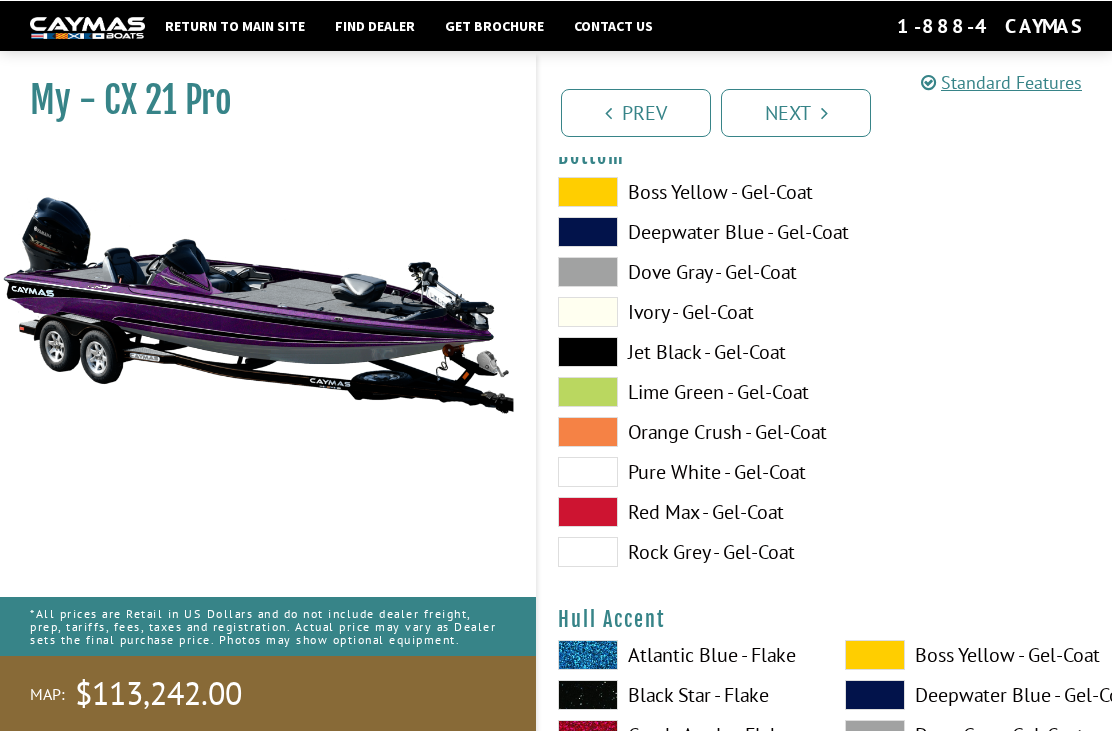 scroll, scrollTop: 7632, scrollLeft: 0, axis: vertical 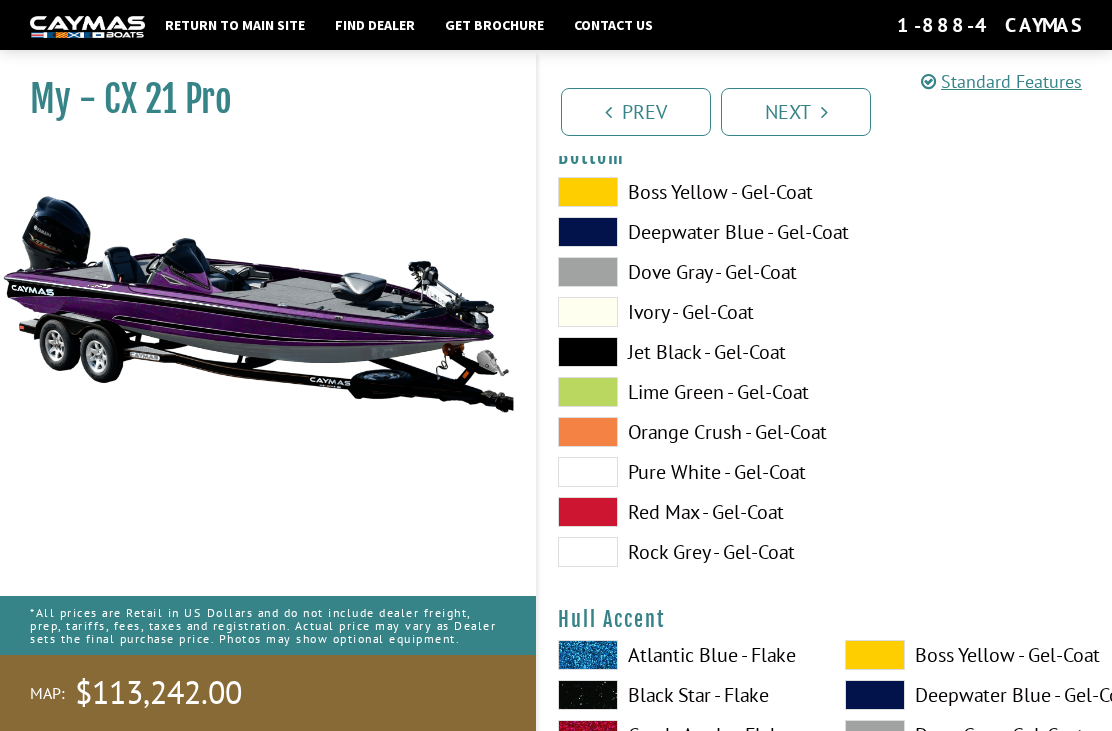 click at bounding box center (588, 552) 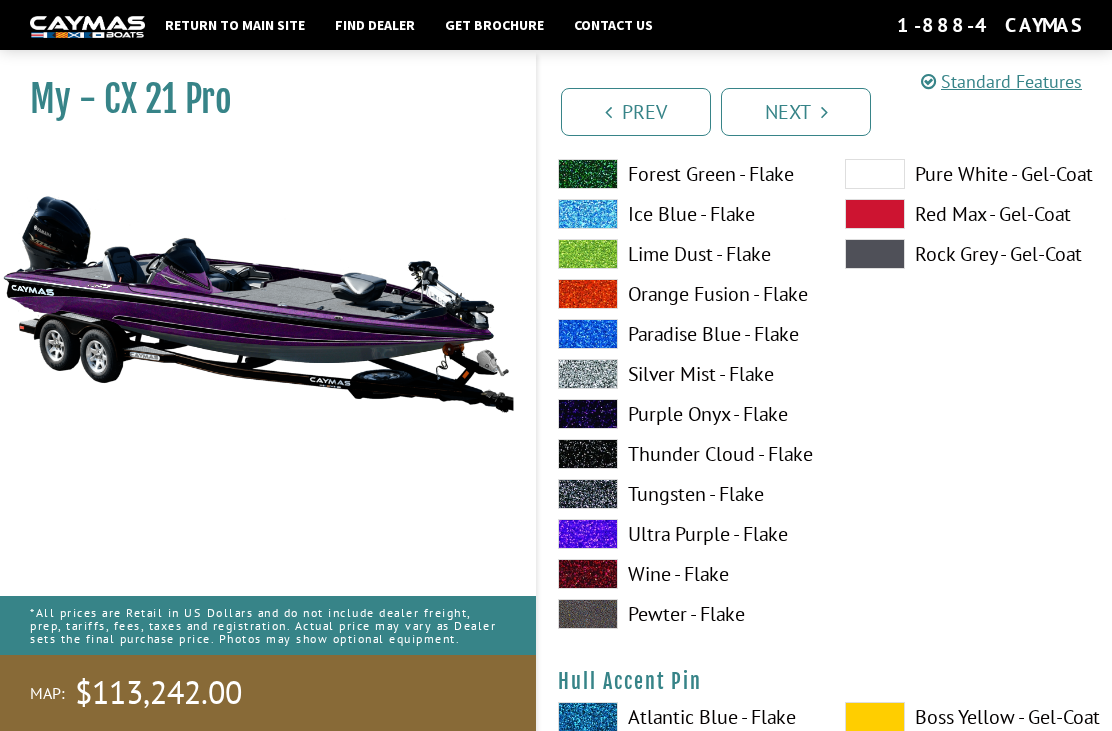 scroll, scrollTop: 8392, scrollLeft: 0, axis: vertical 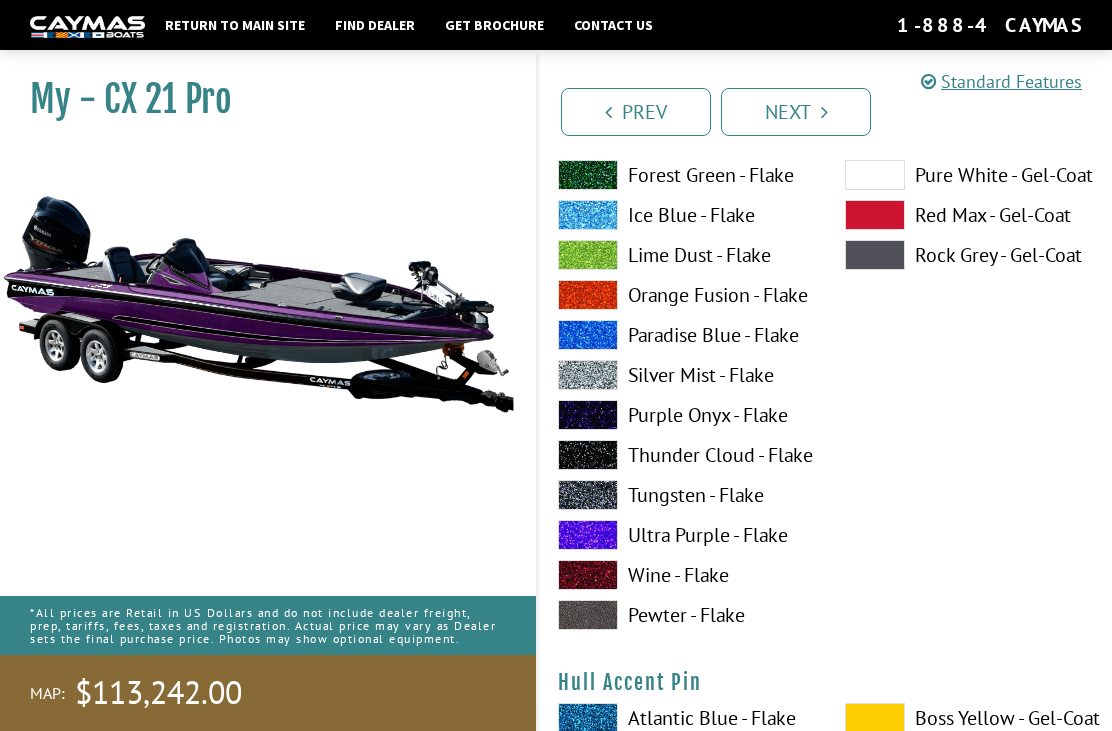 click at bounding box center (588, 415) 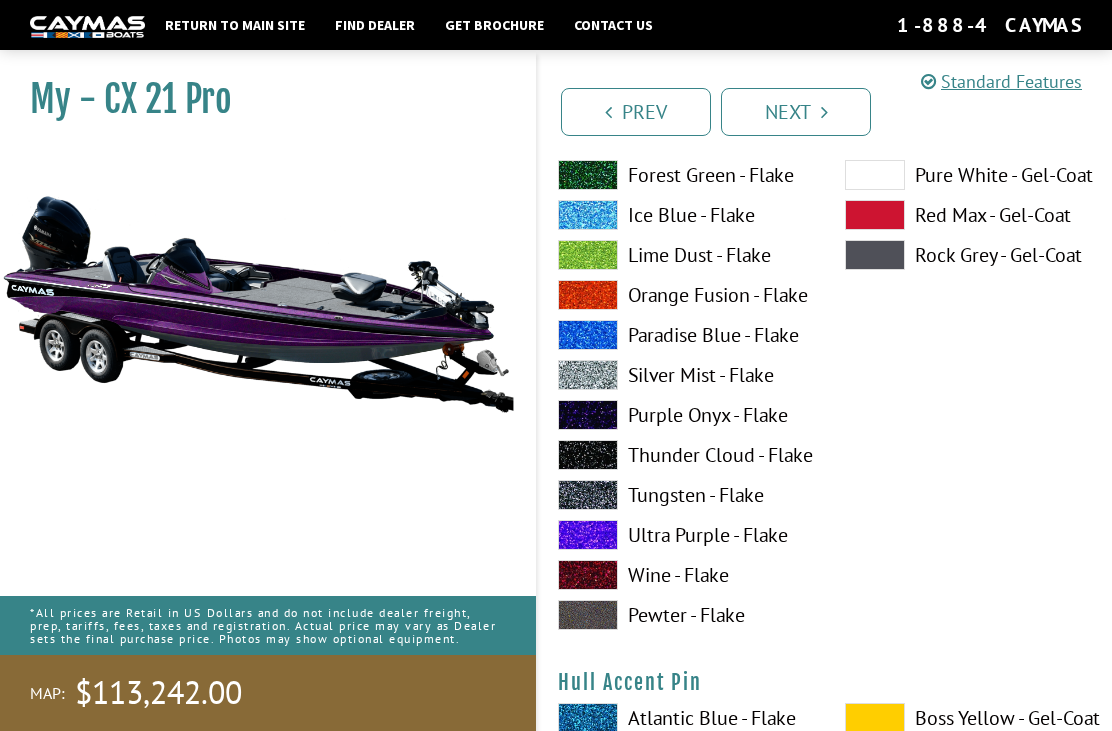 click at bounding box center [588, 415] 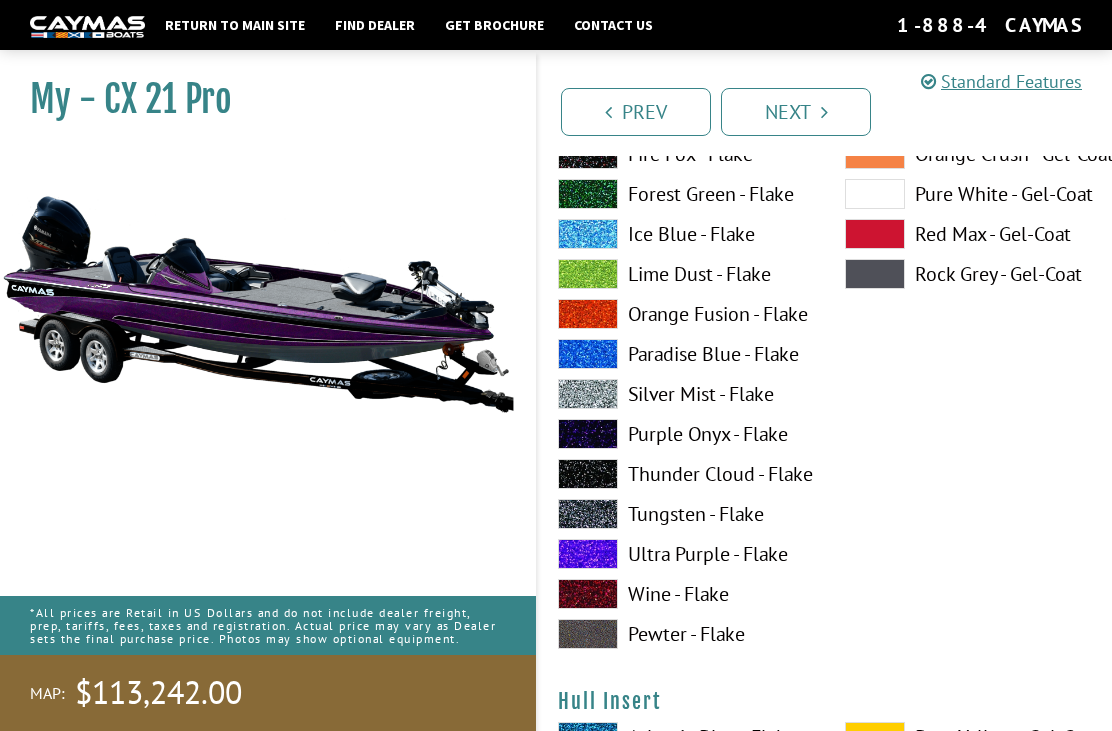 scroll, scrollTop: 9201, scrollLeft: 0, axis: vertical 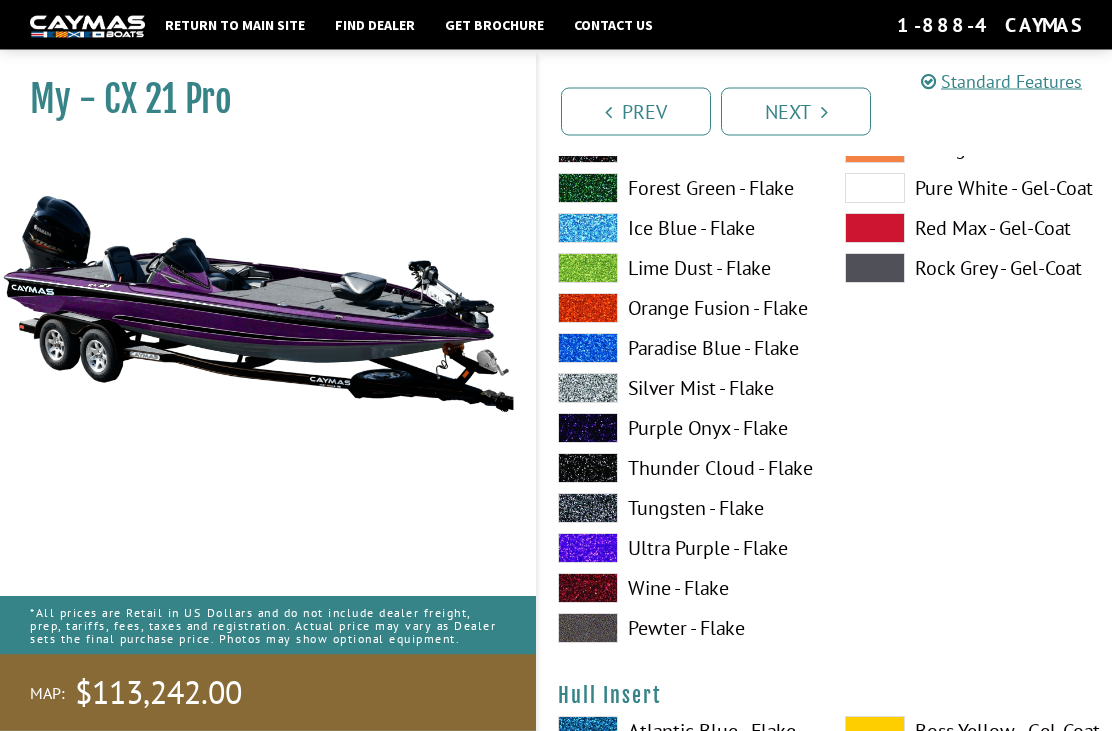 click at bounding box center (588, 429) 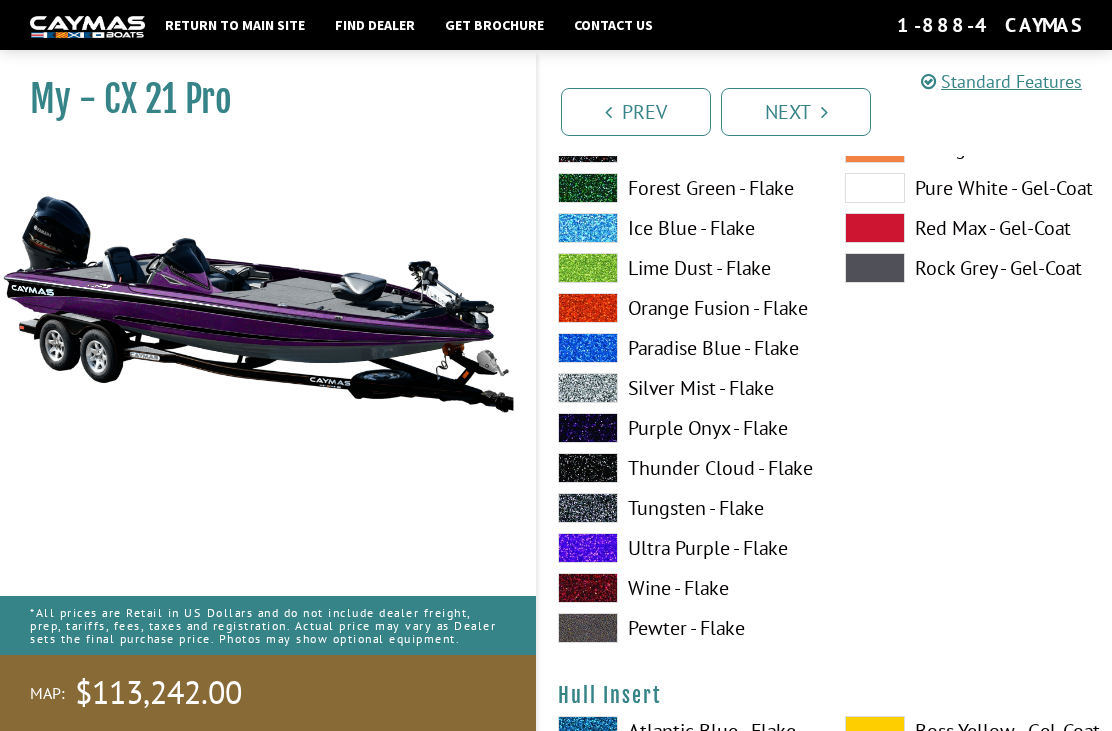 click at bounding box center (588, 508) 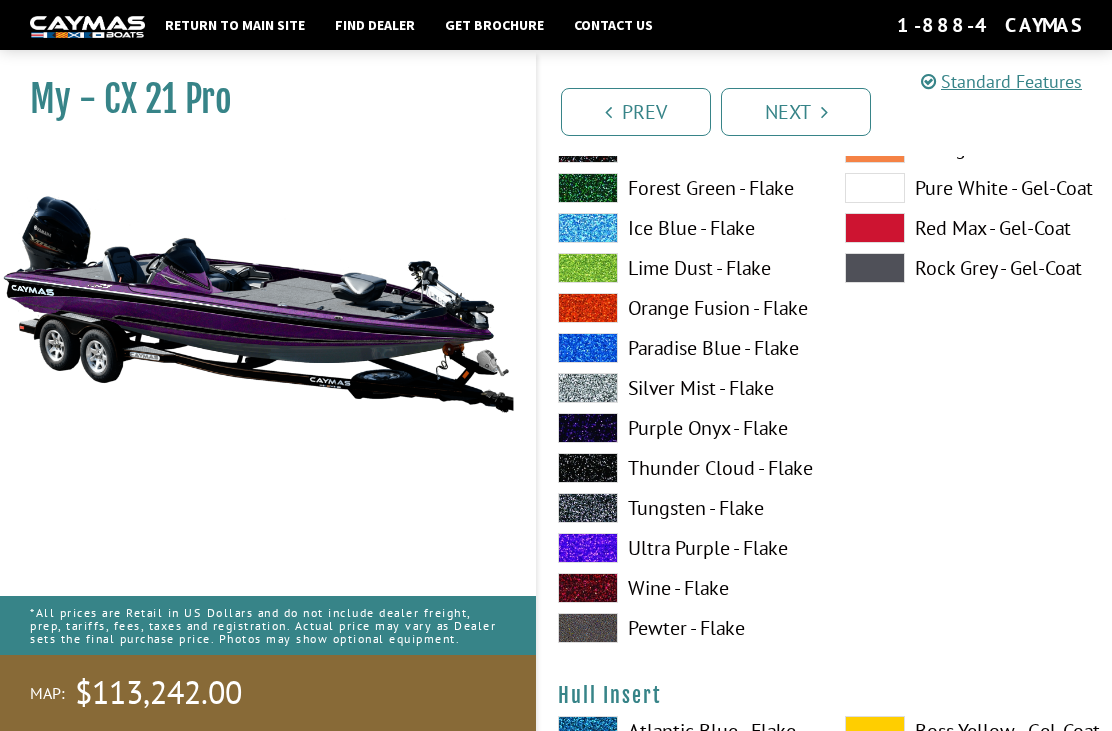 click at bounding box center (588, 468) 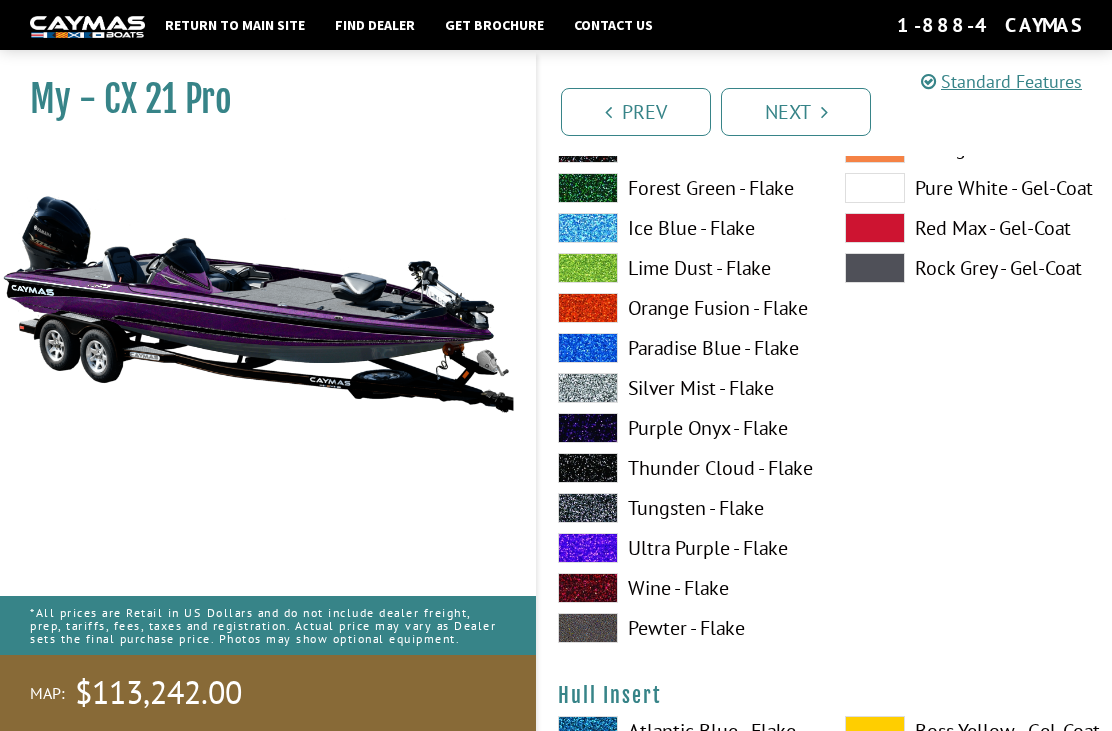 click at bounding box center (588, 508) 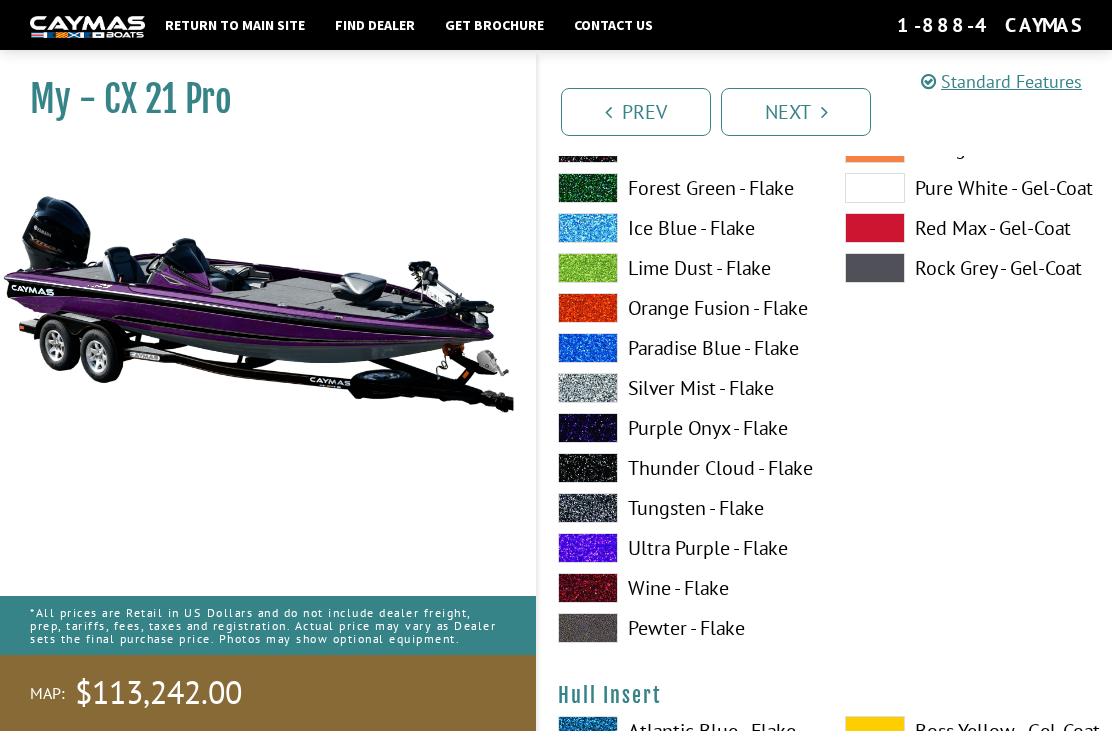 click at bounding box center (588, 548) 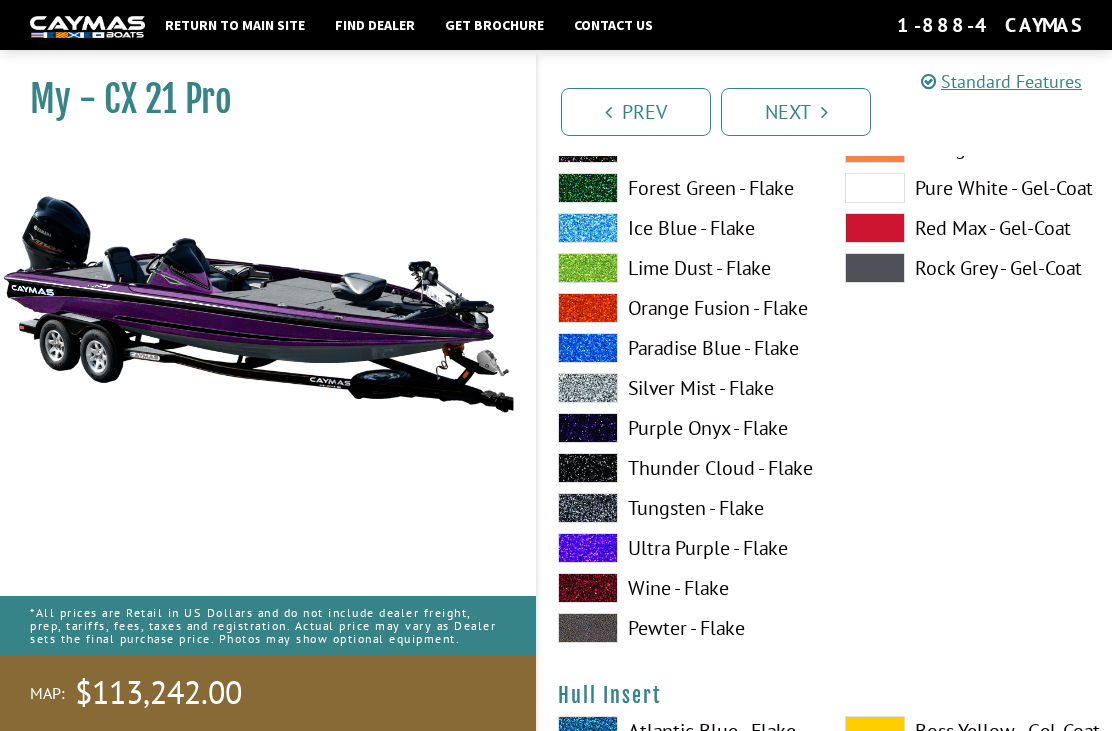 click at bounding box center [588, 428] 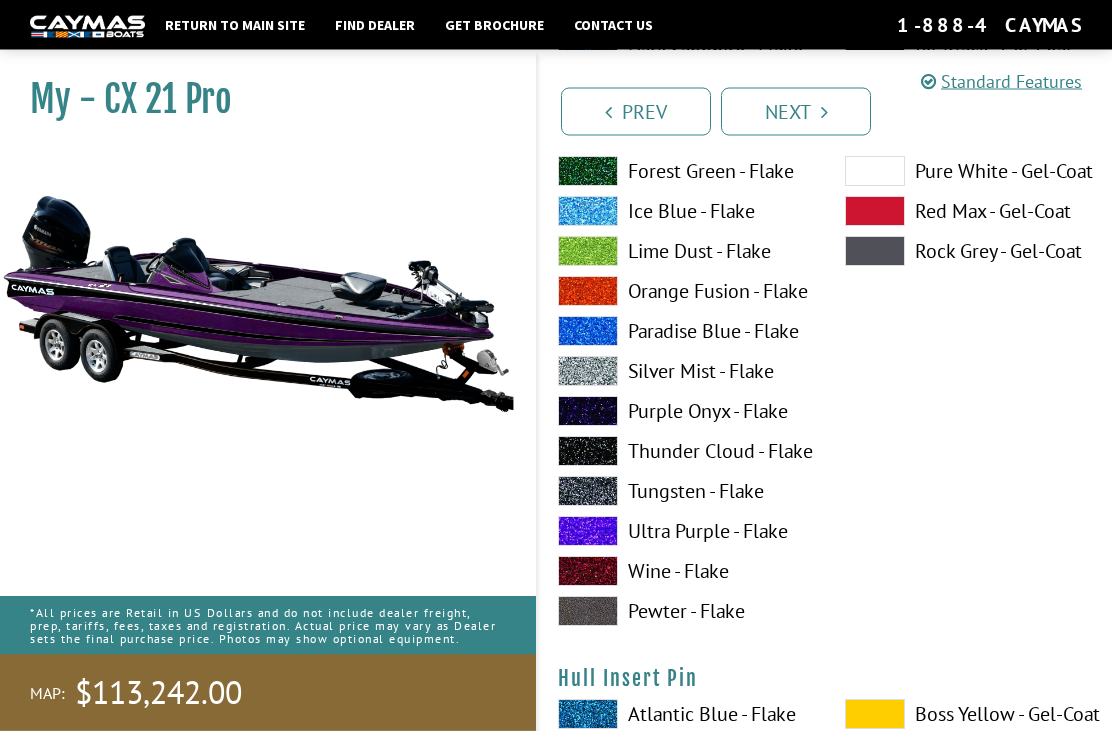 scroll, scrollTop: 10038, scrollLeft: 0, axis: vertical 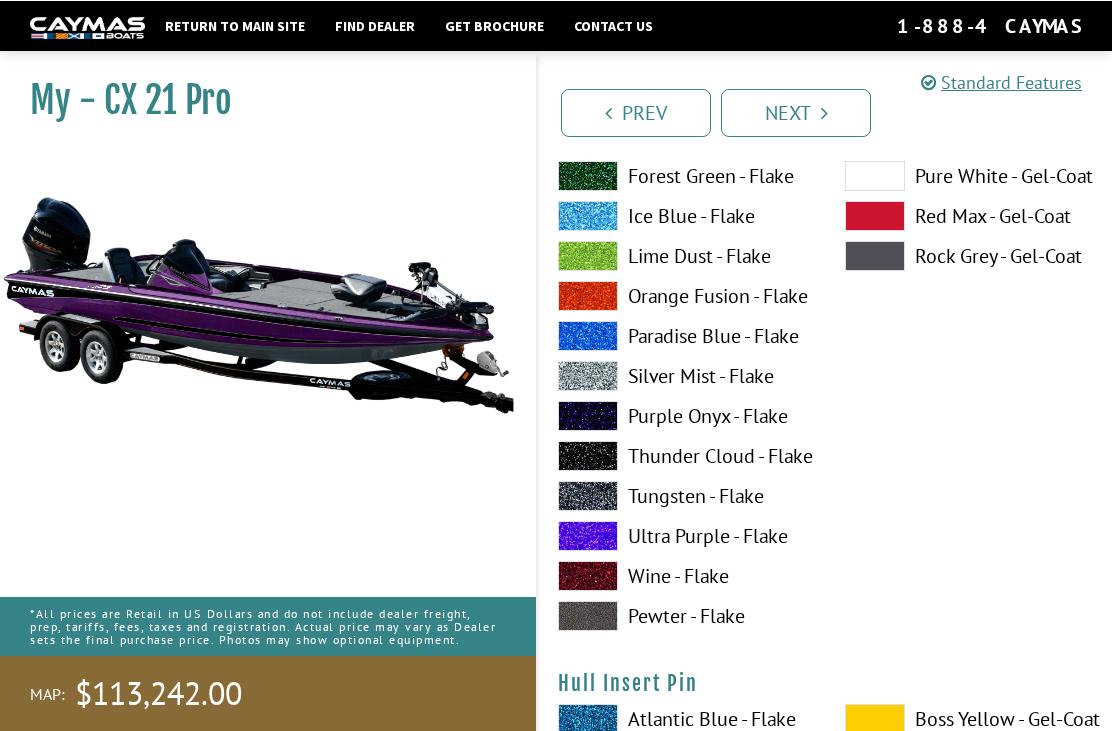 click at bounding box center (588, 535) 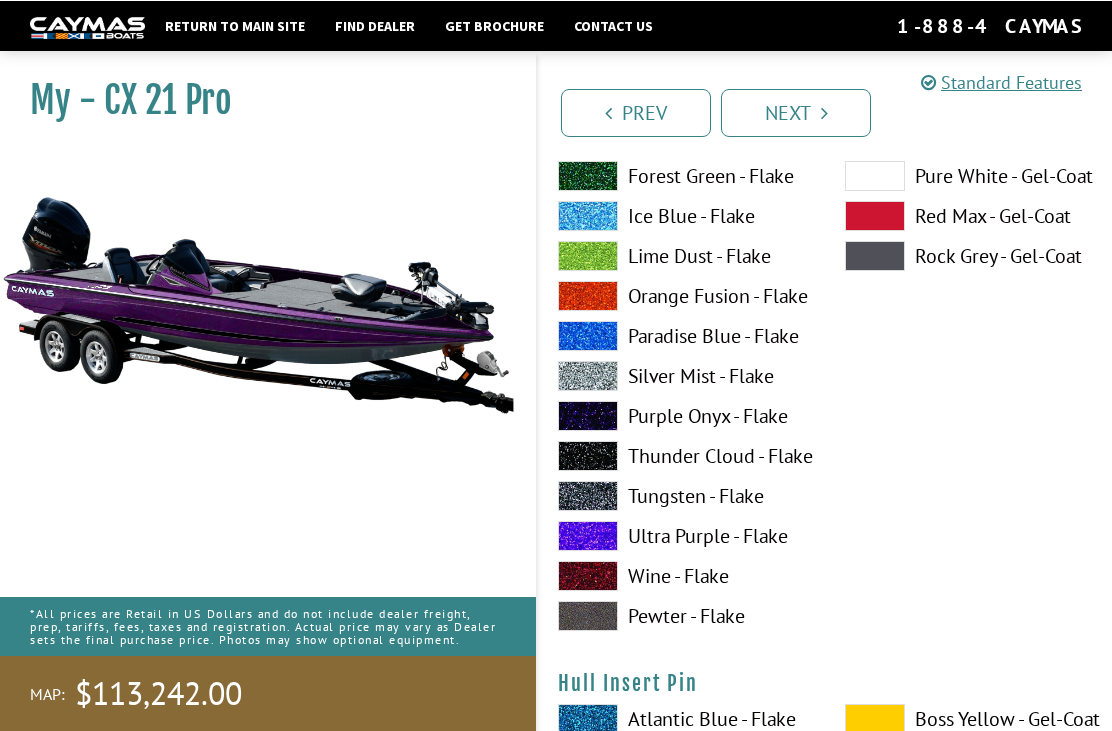 scroll, scrollTop: 10037, scrollLeft: 0, axis: vertical 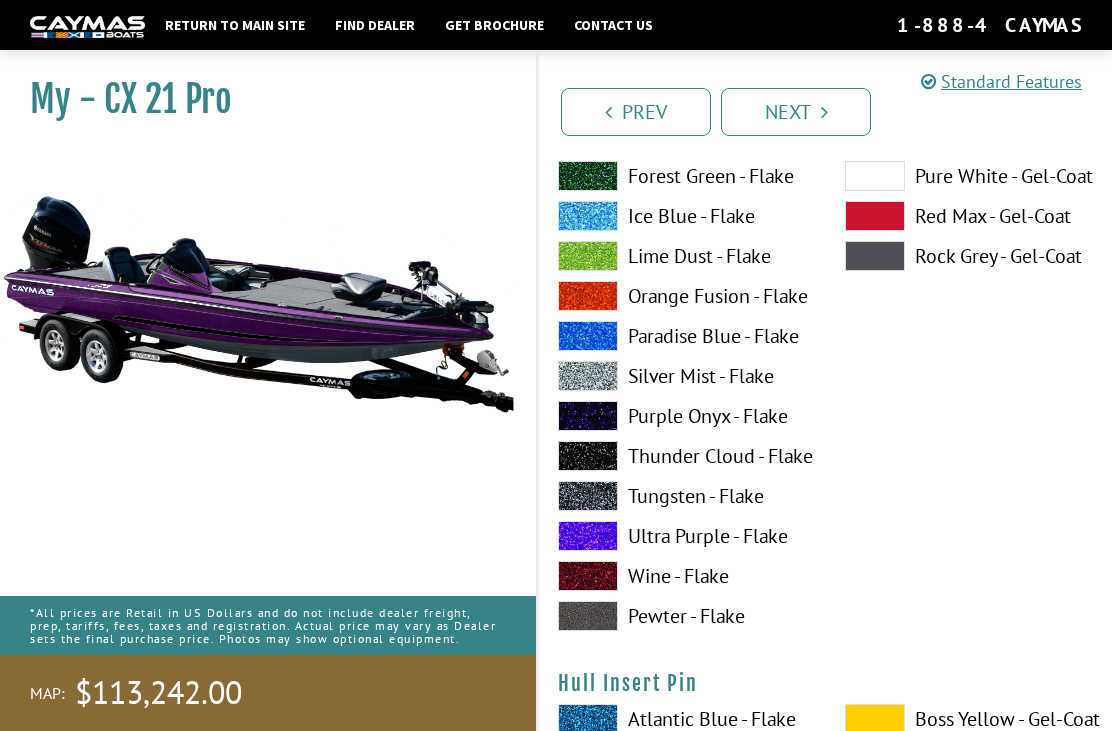 click at bounding box center [588, 536] 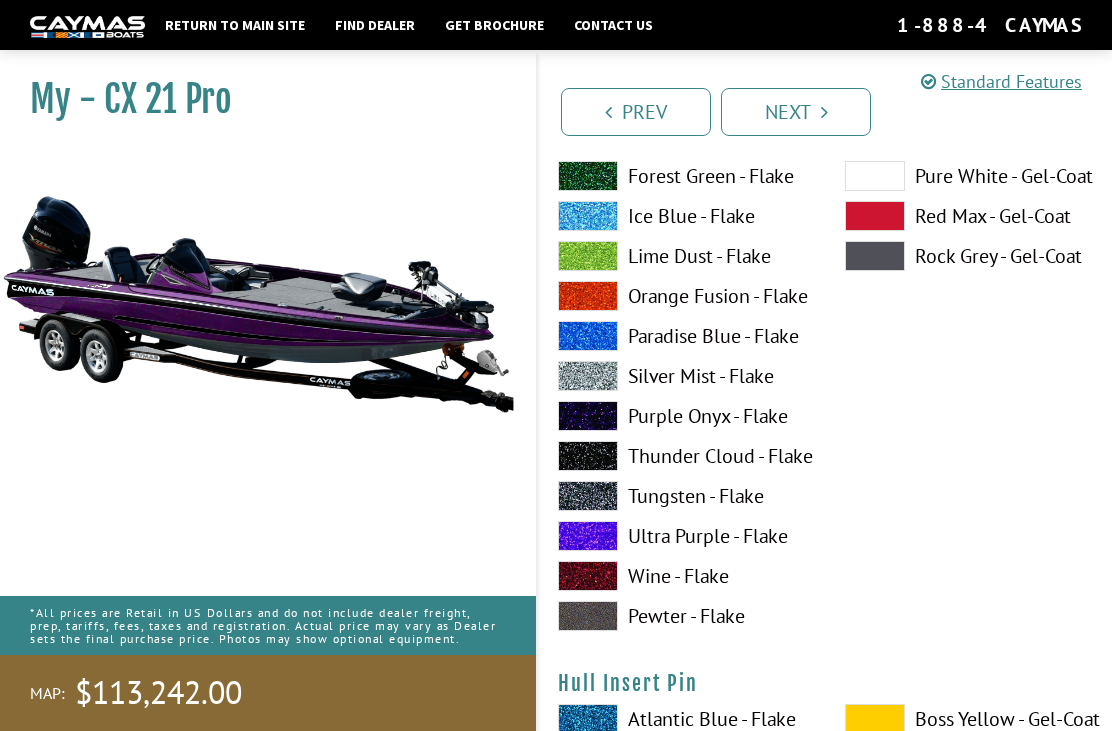 click at bounding box center (588, 416) 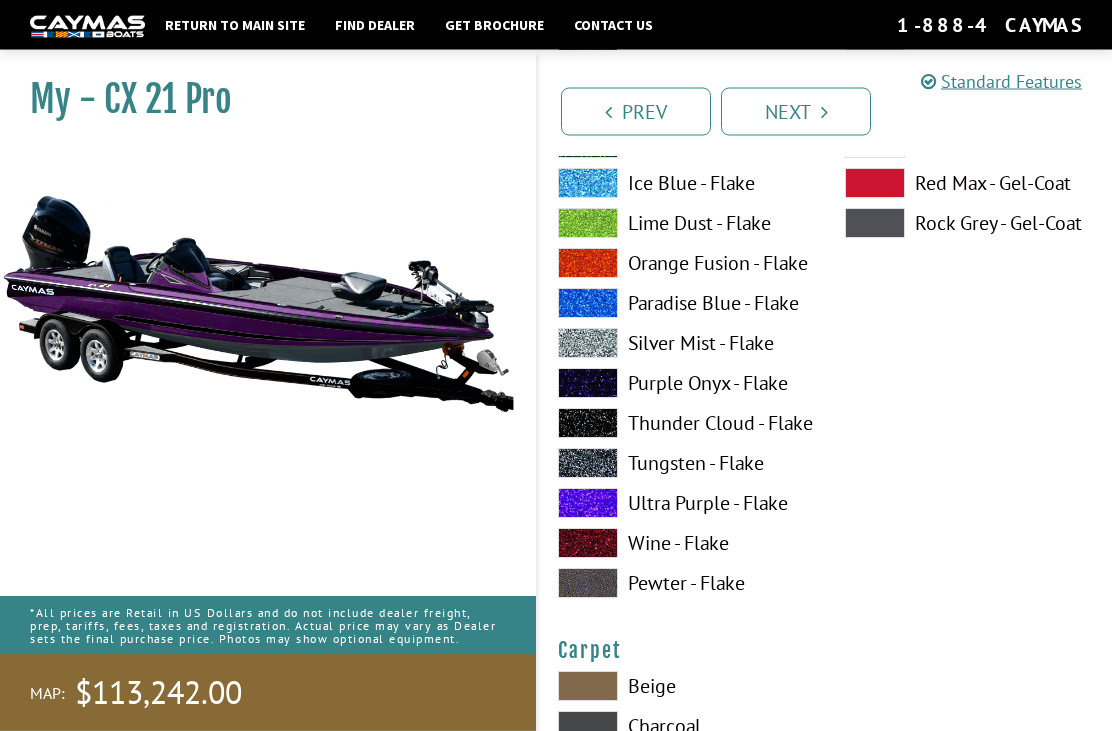 scroll, scrollTop: 10892, scrollLeft: 0, axis: vertical 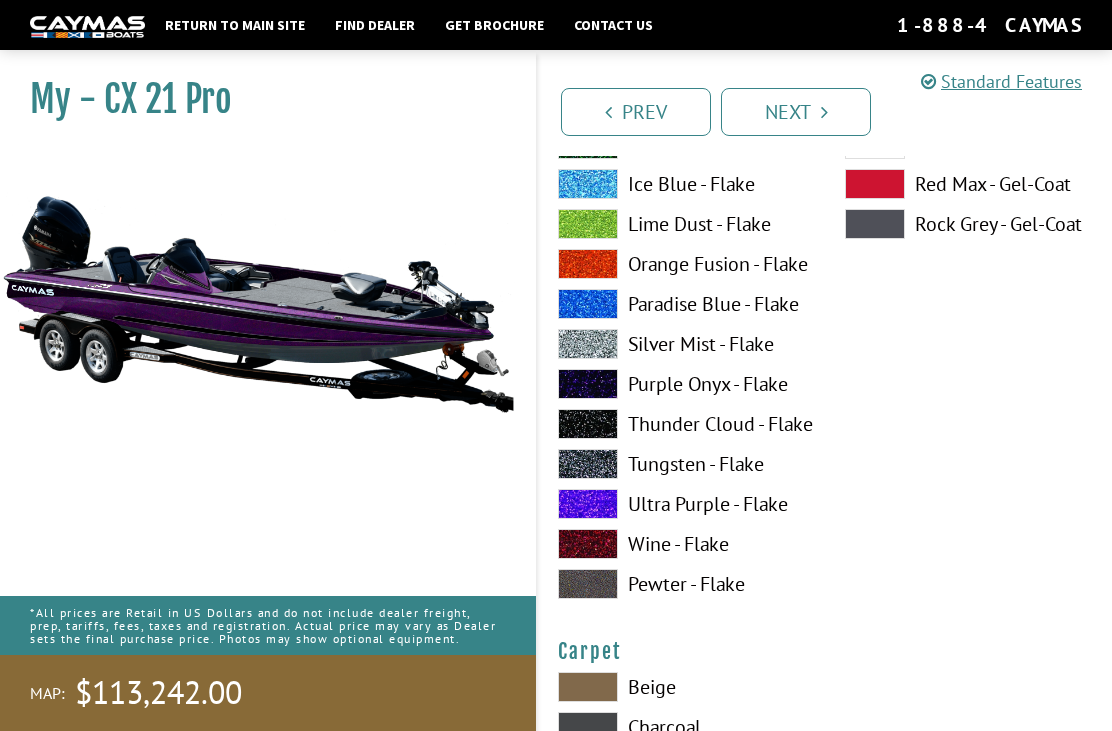 click at bounding box center [588, 384] 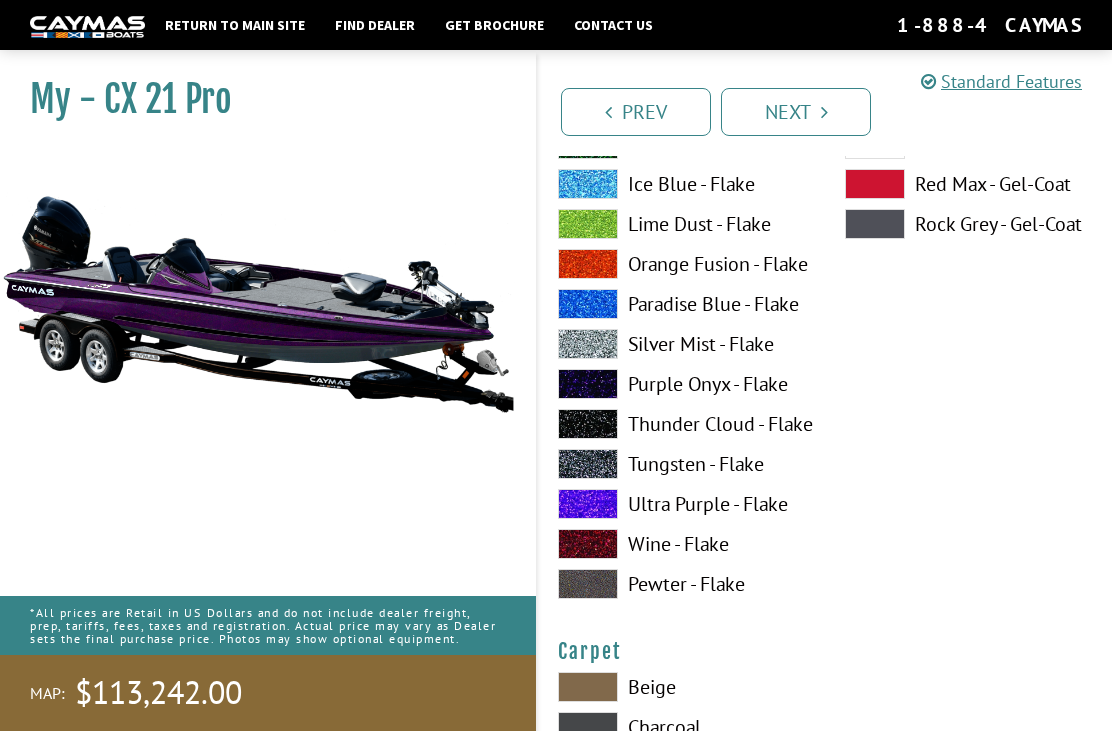 click at bounding box center (588, 504) 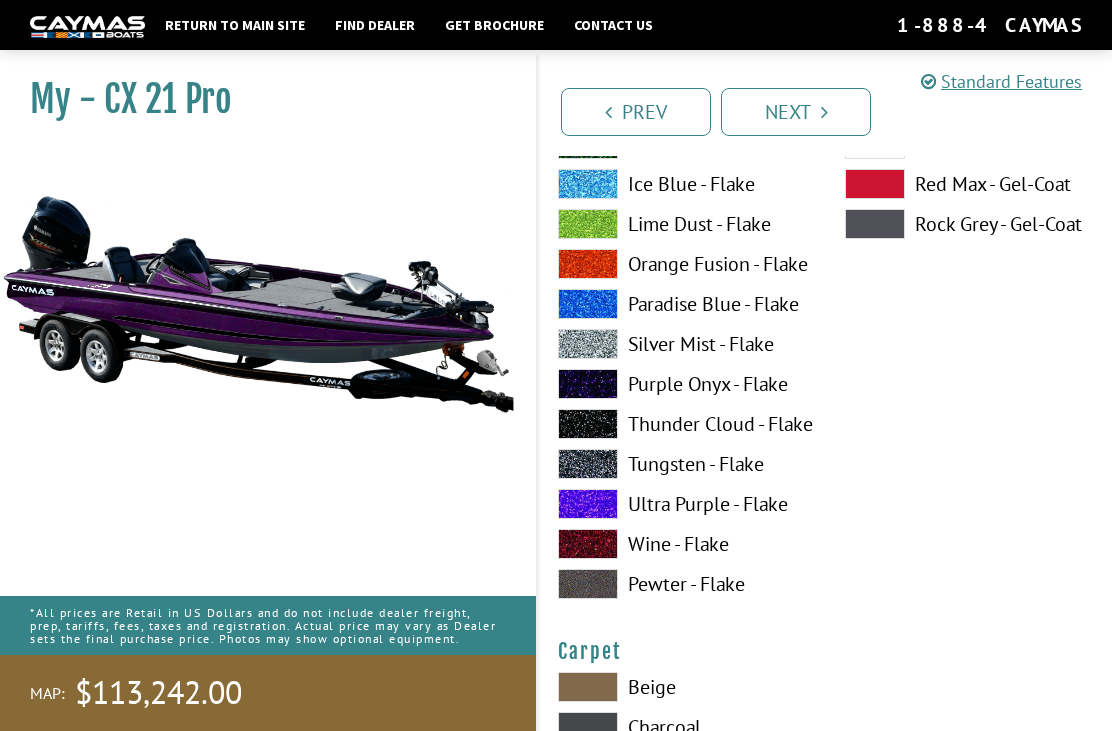 click at bounding box center (588, 384) 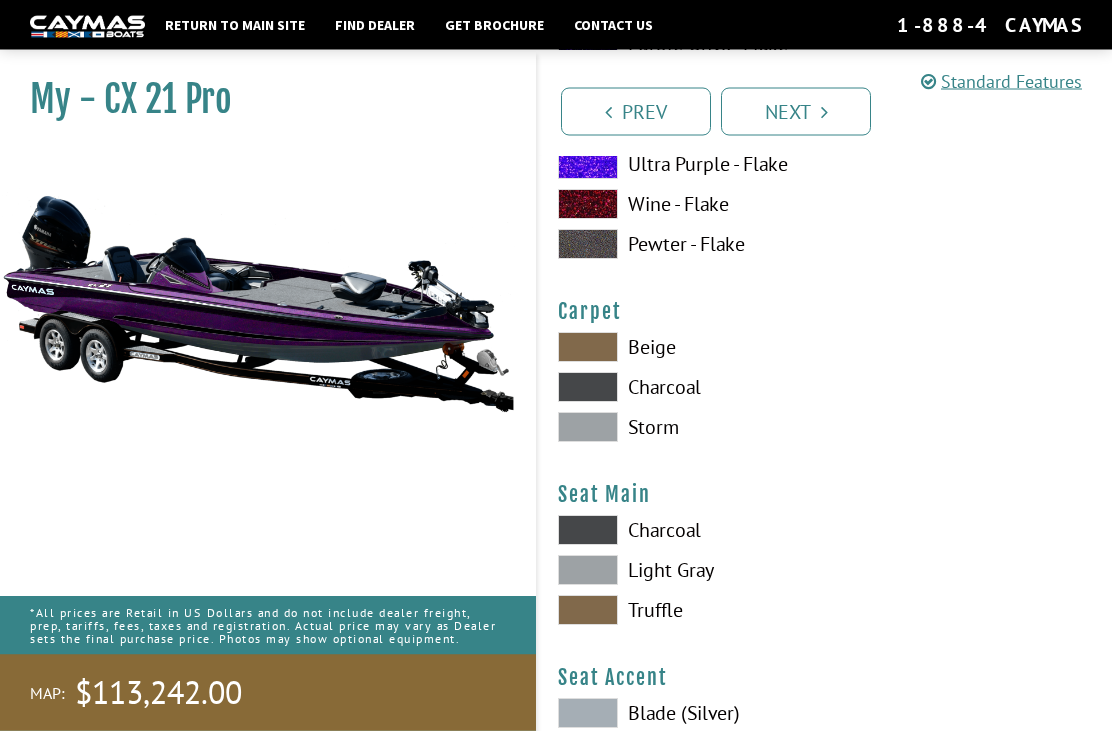scroll, scrollTop: 11231, scrollLeft: 0, axis: vertical 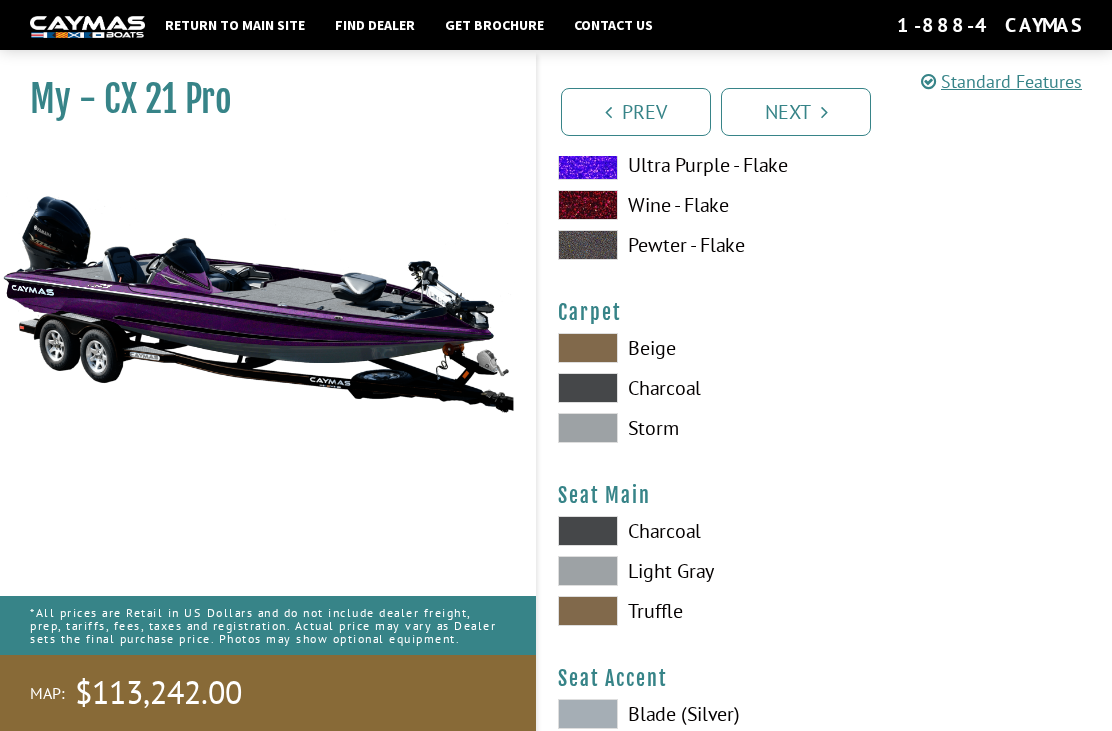 click at bounding box center (588, 388) 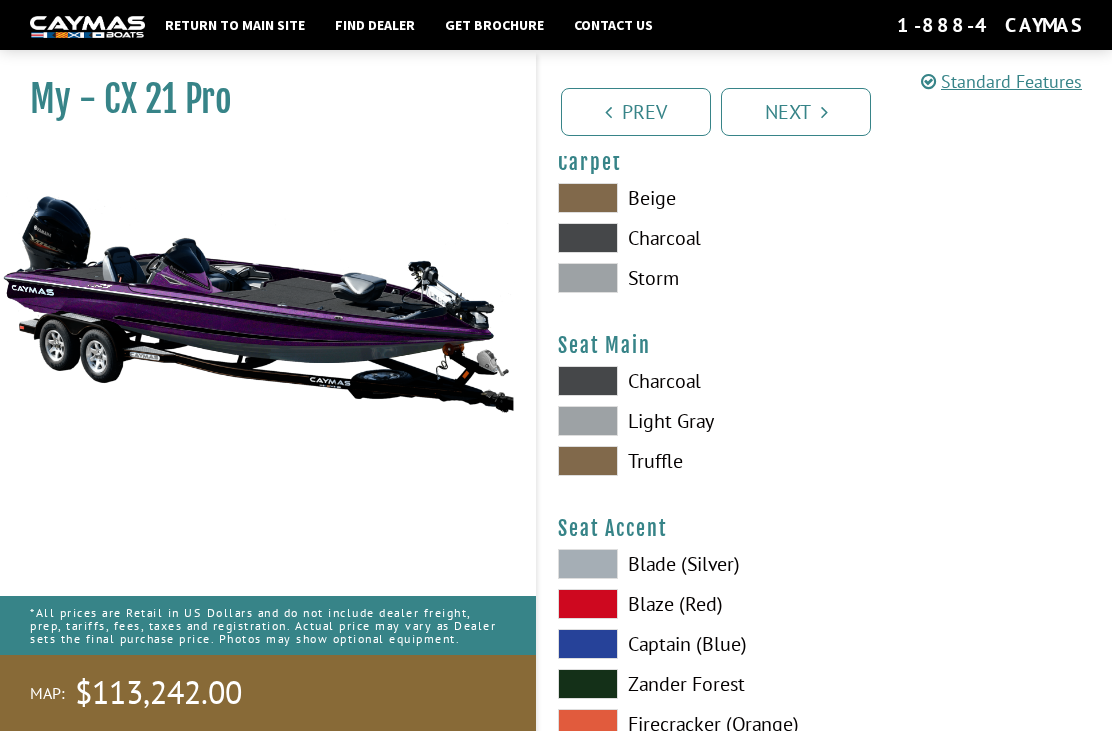 scroll, scrollTop: 11380, scrollLeft: 0, axis: vertical 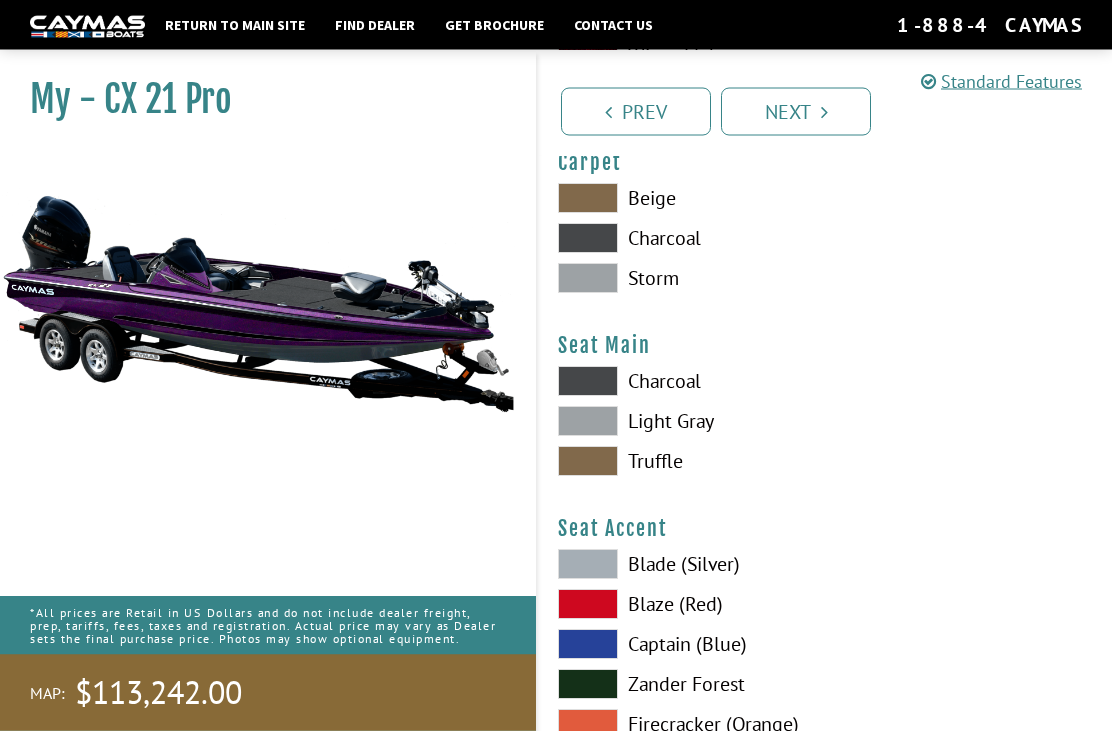 click at bounding box center (588, 382) 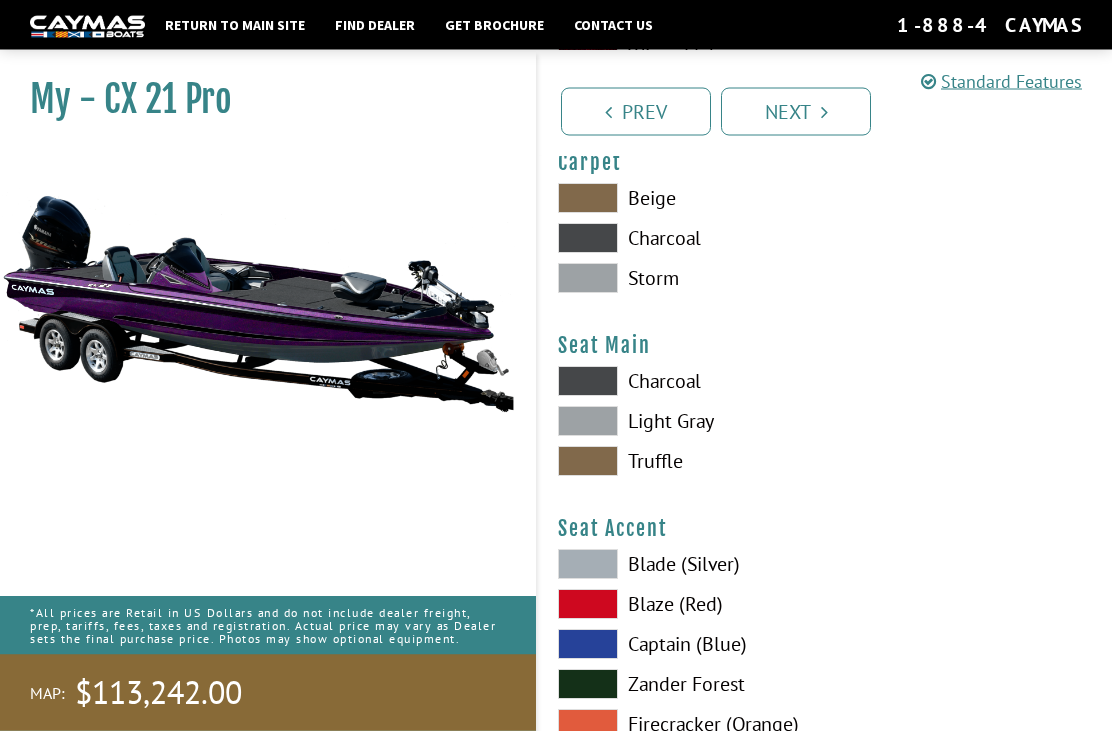 scroll, scrollTop: 11381, scrollLeft: 0, axis: vertical 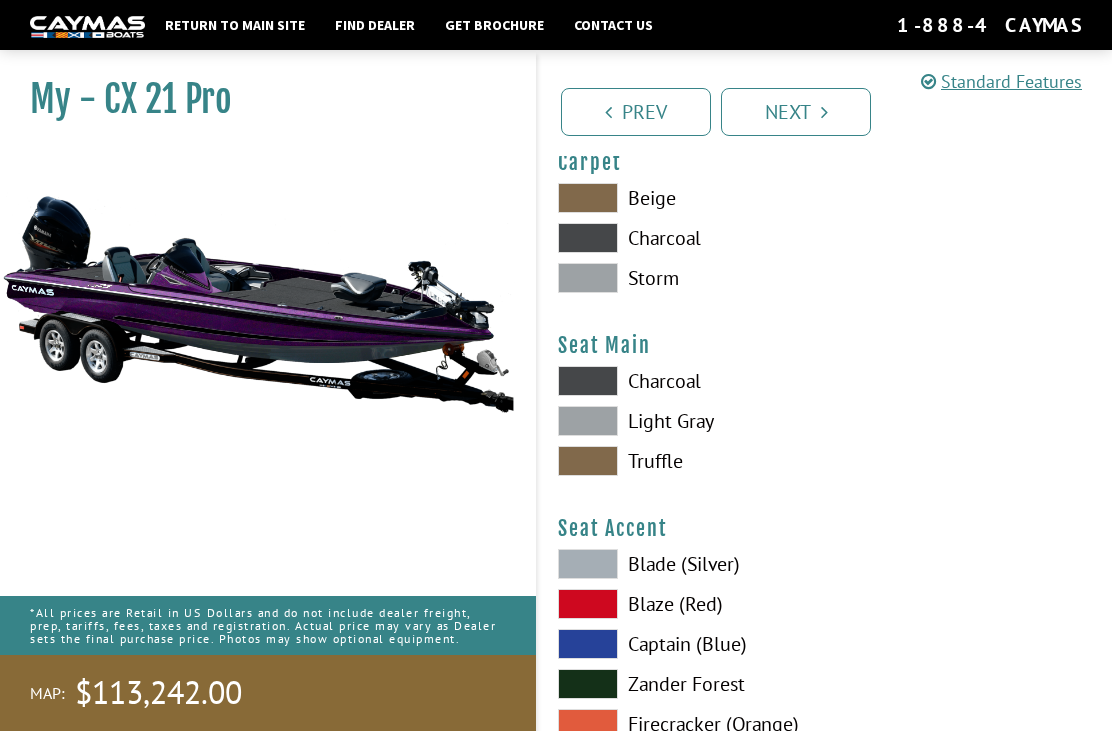 click at bounding box center (588, 421) 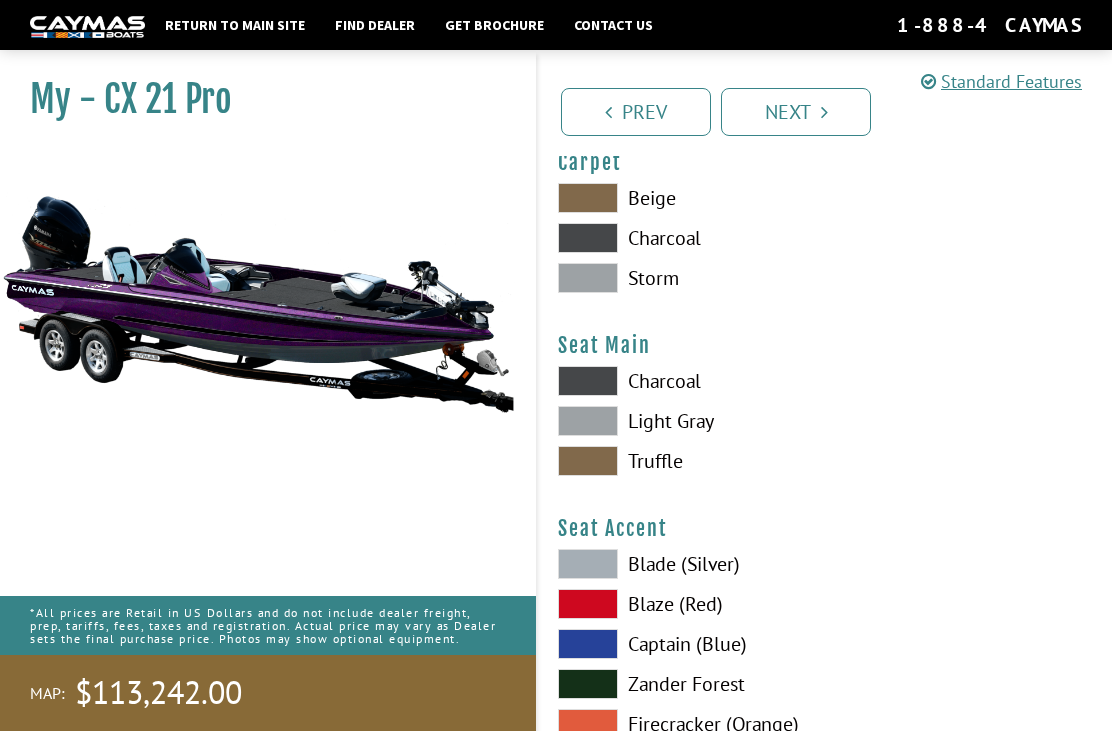 click at bounding box center (588, 381) 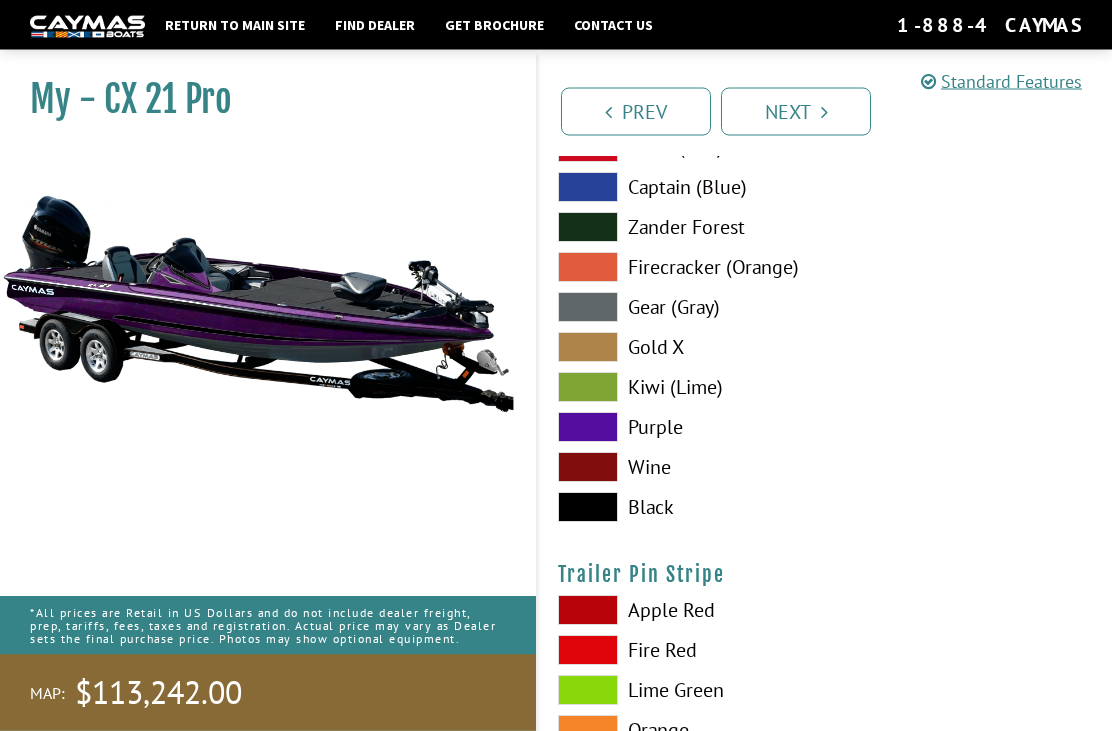 scroll, scrollTop: 11839, scrollLeft: 0, axis: vertical 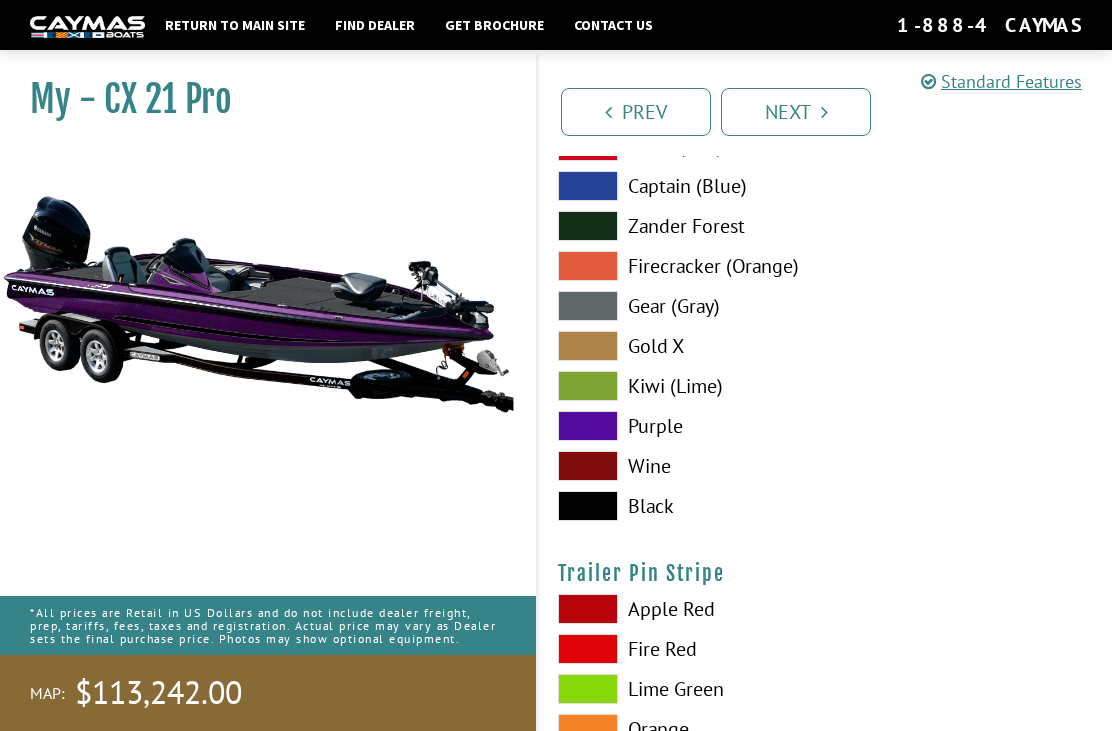 click at bounding box center [588, 426] 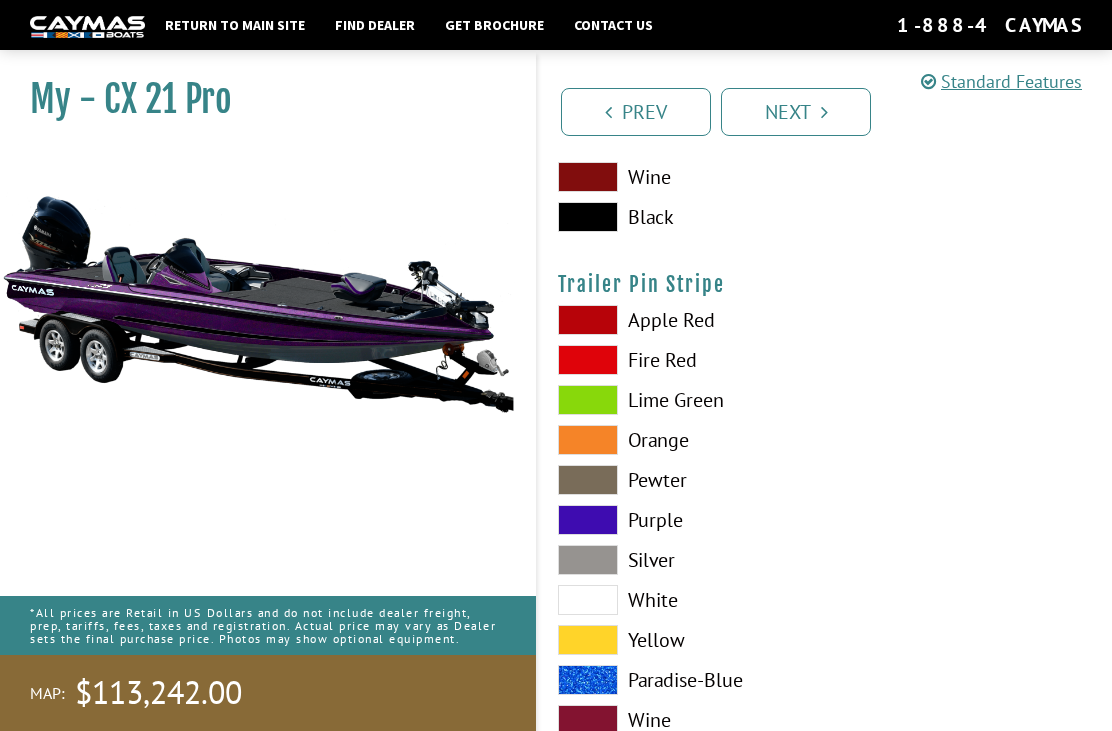 scroll, scrollTop: 12147, scrollLeft: 0, axis: vertical 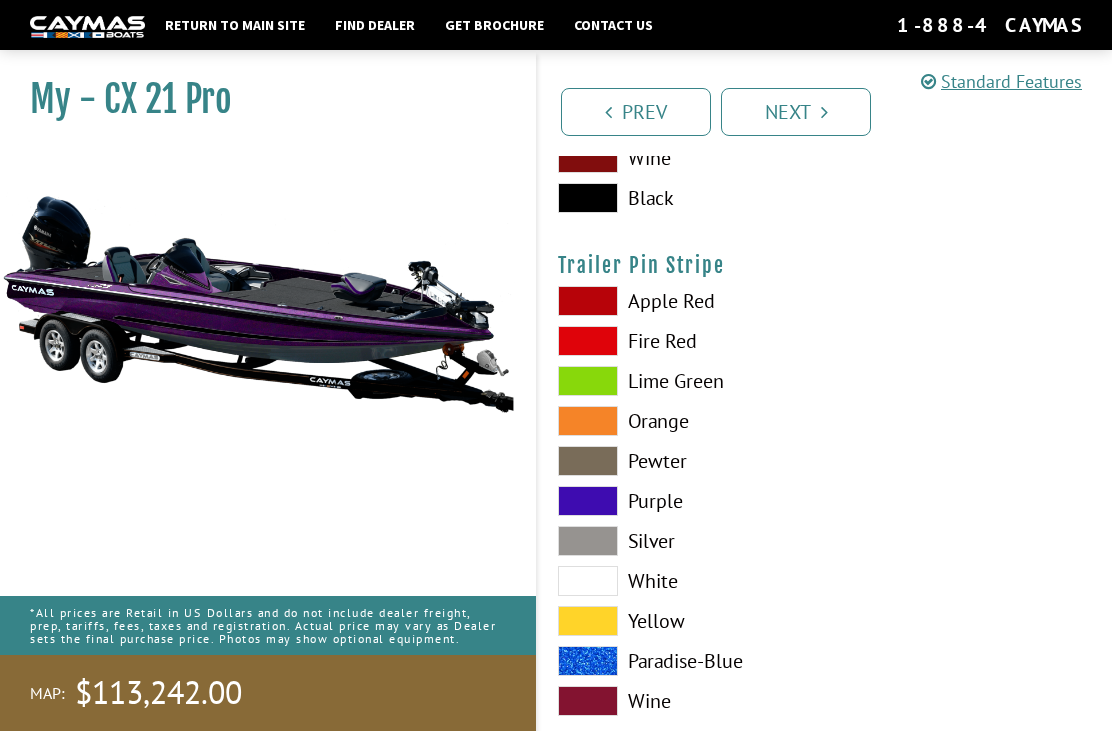 click at bounding box center [588, 581] 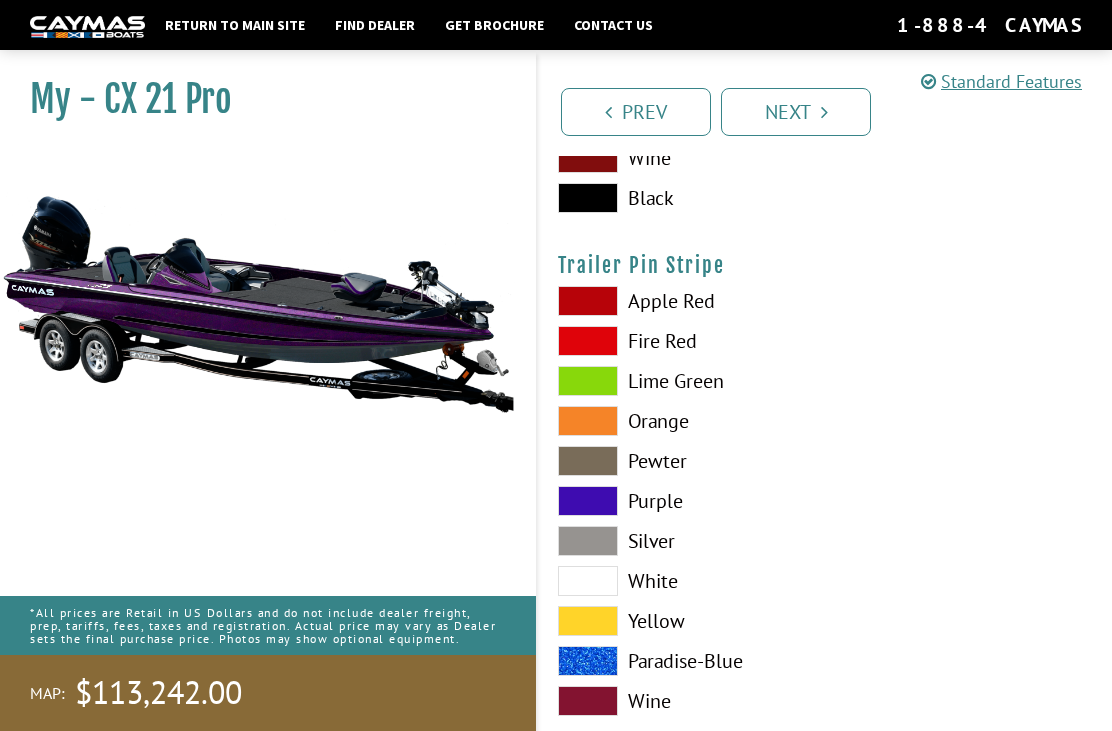click at bounding box center [588, 621] 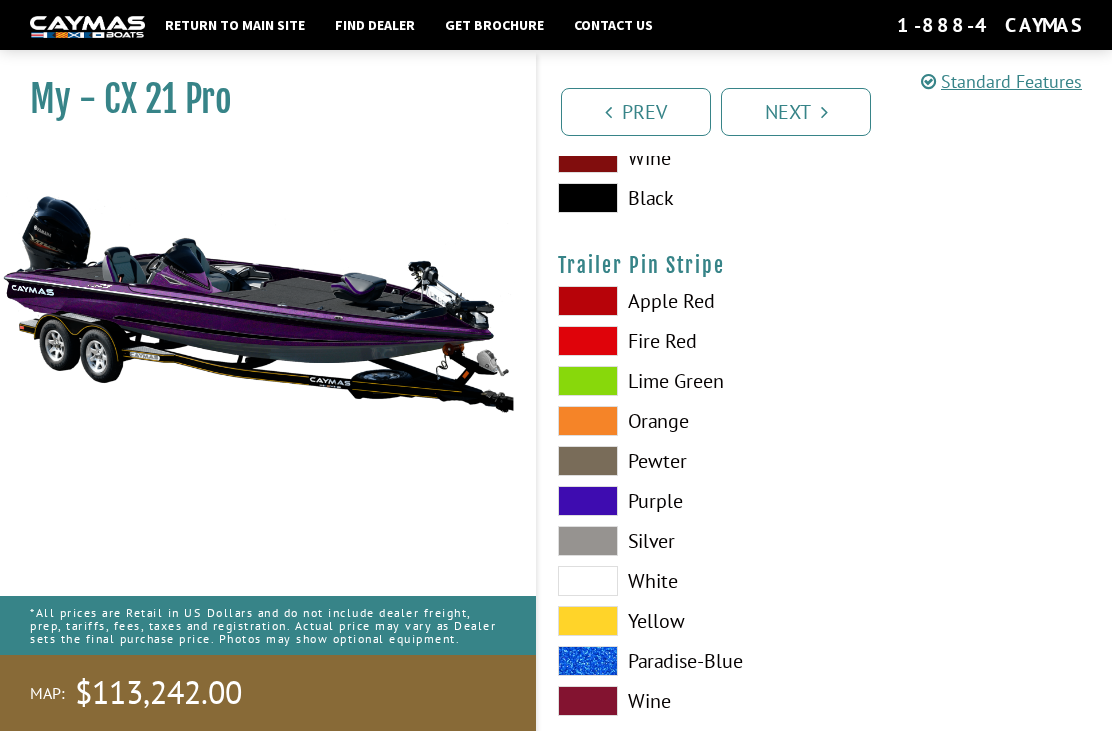 click at bounding box center (588, 501) 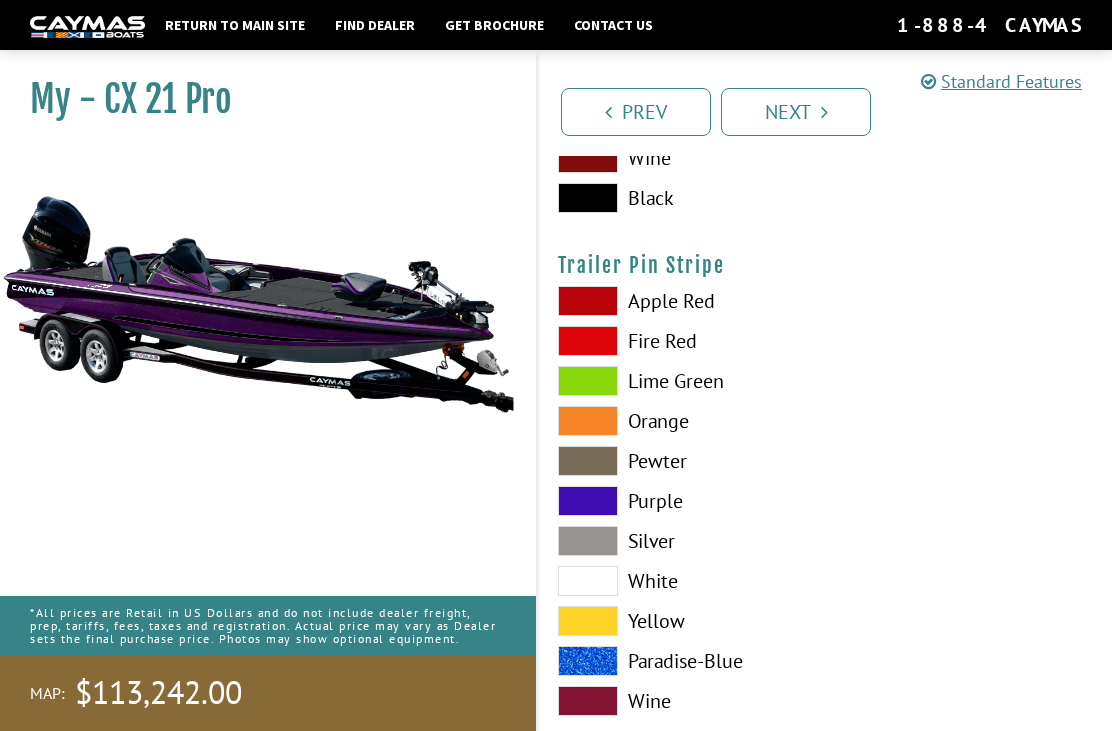 click at bounding box center [588, 541] 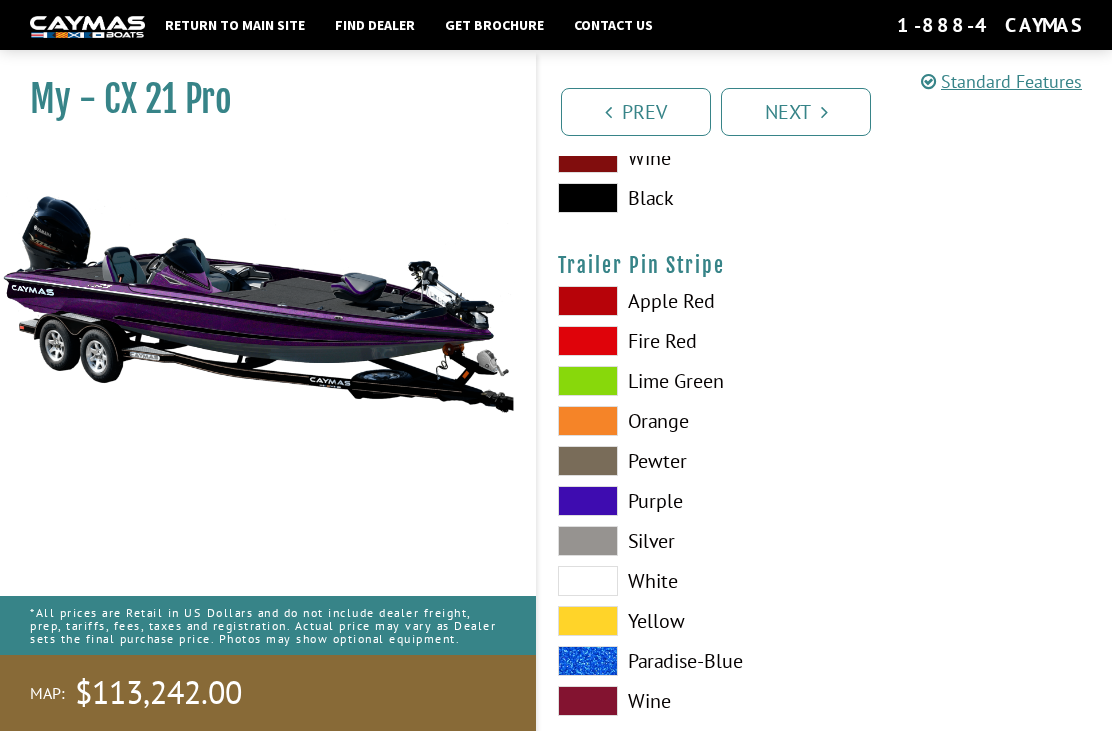click at bounding box center (588, 581) 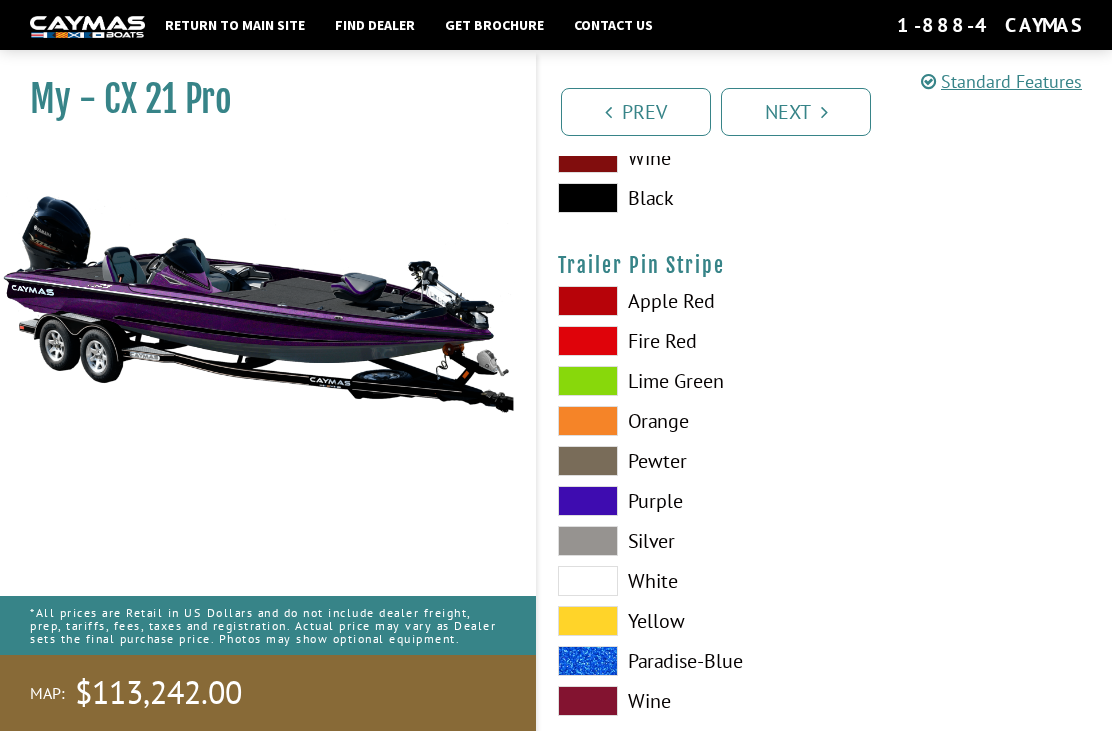 click at bounding box center [588, 541] 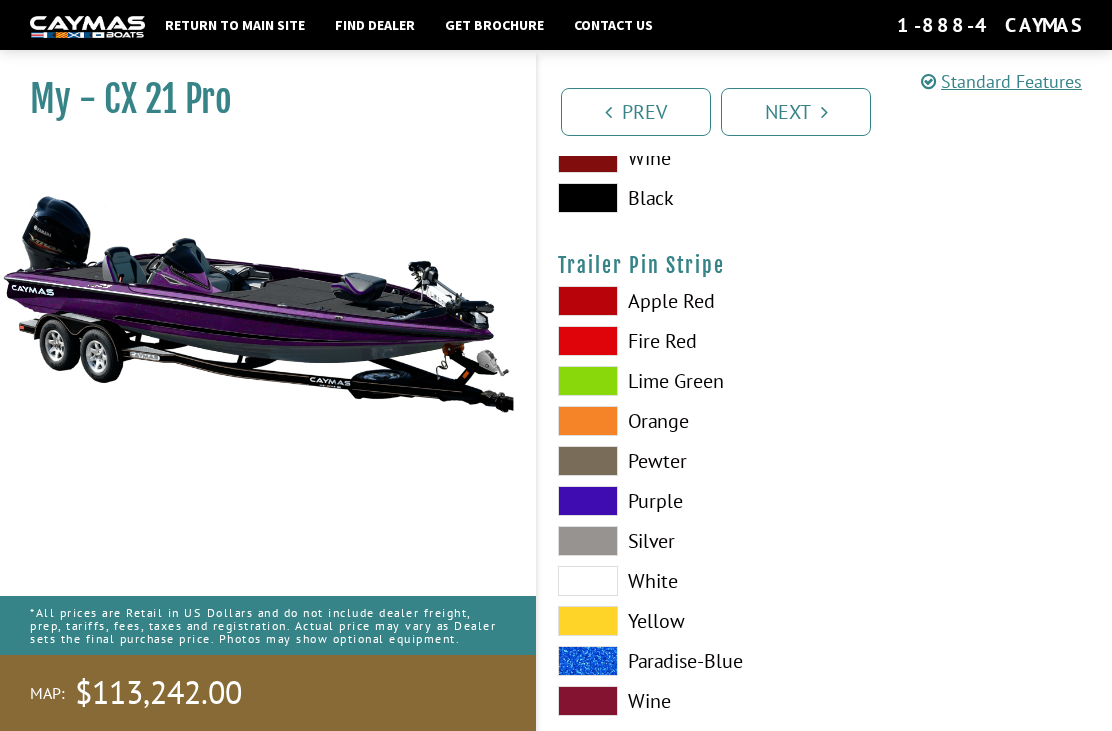 click at bounding box center (588, 501) 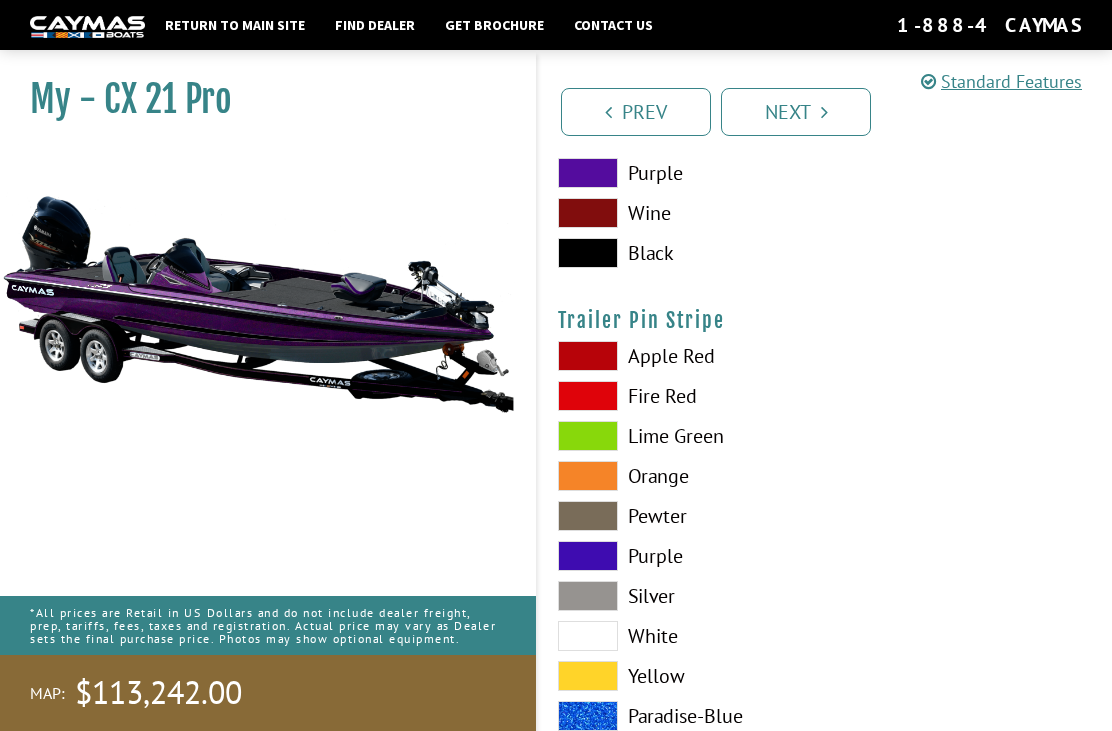 click on "Next" at bounding box center [796, 112] 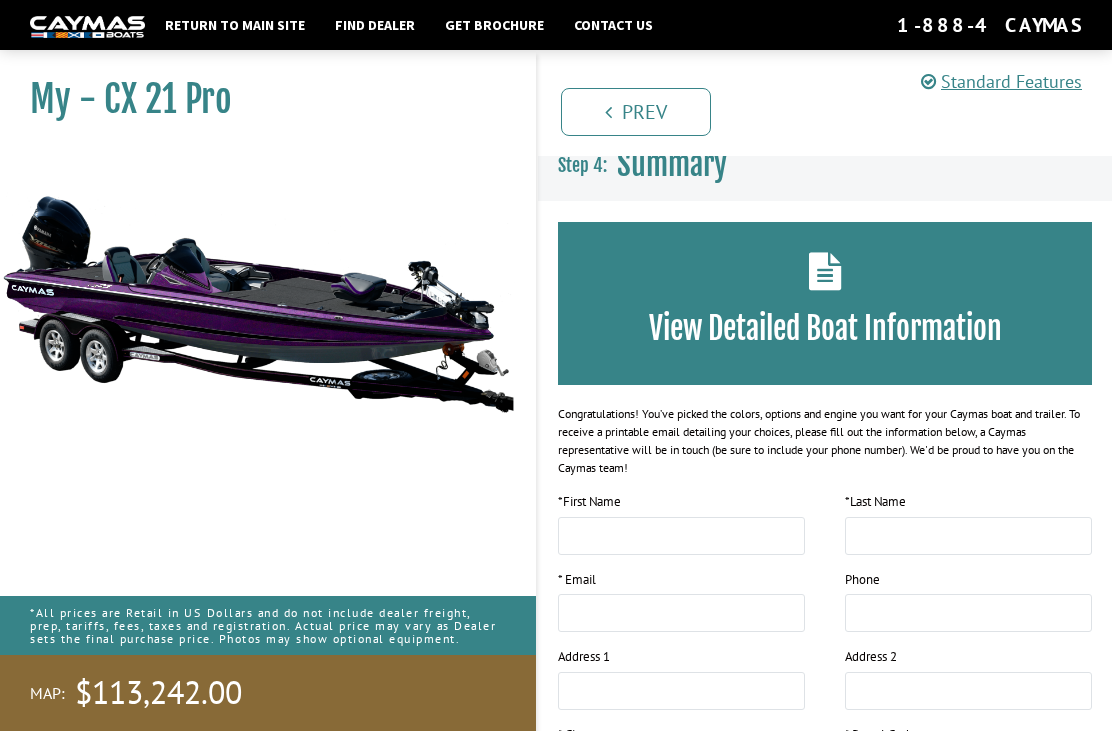 scroll, scrollTop: 0, scrollLeft: 0, axis: both 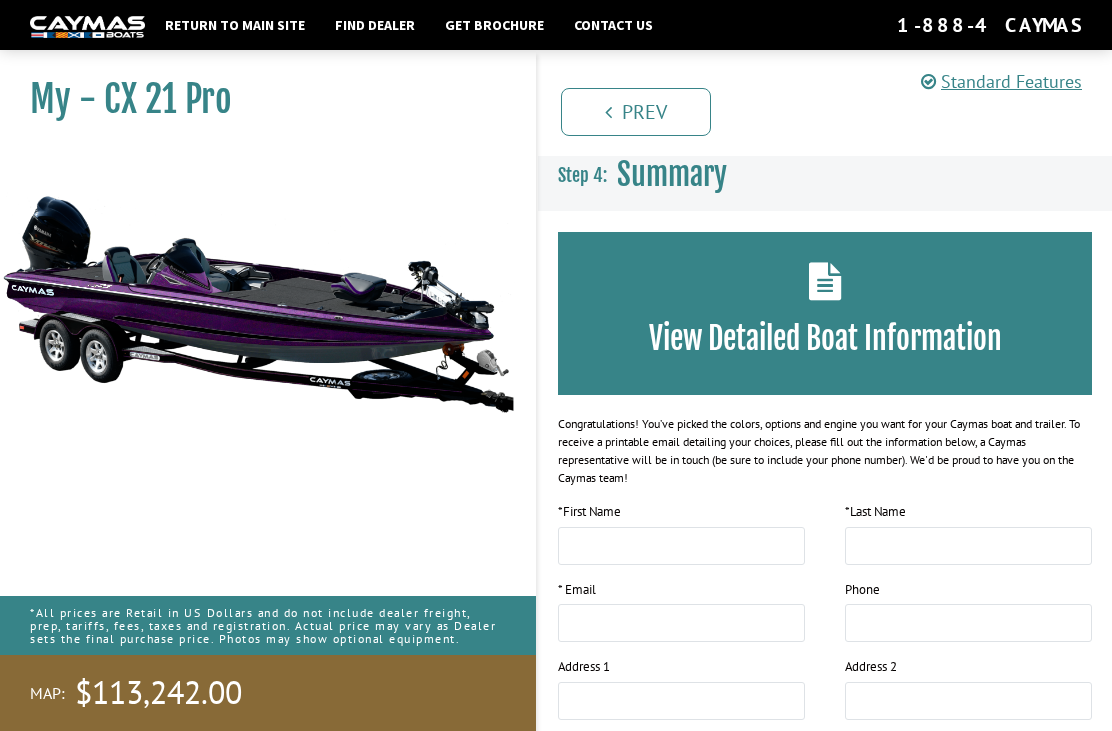 click on "Standard Features" at bounding box center [1001, 81] 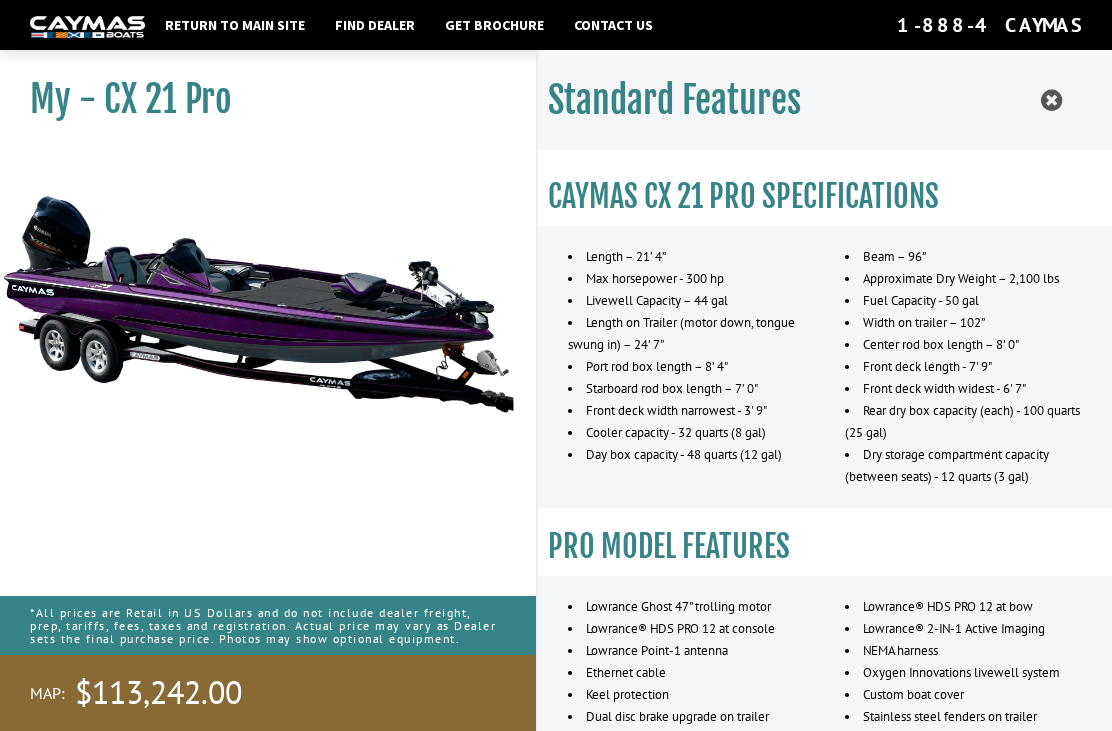 scroll, scrollTop: 0, scrollLeft: 0, axis: both 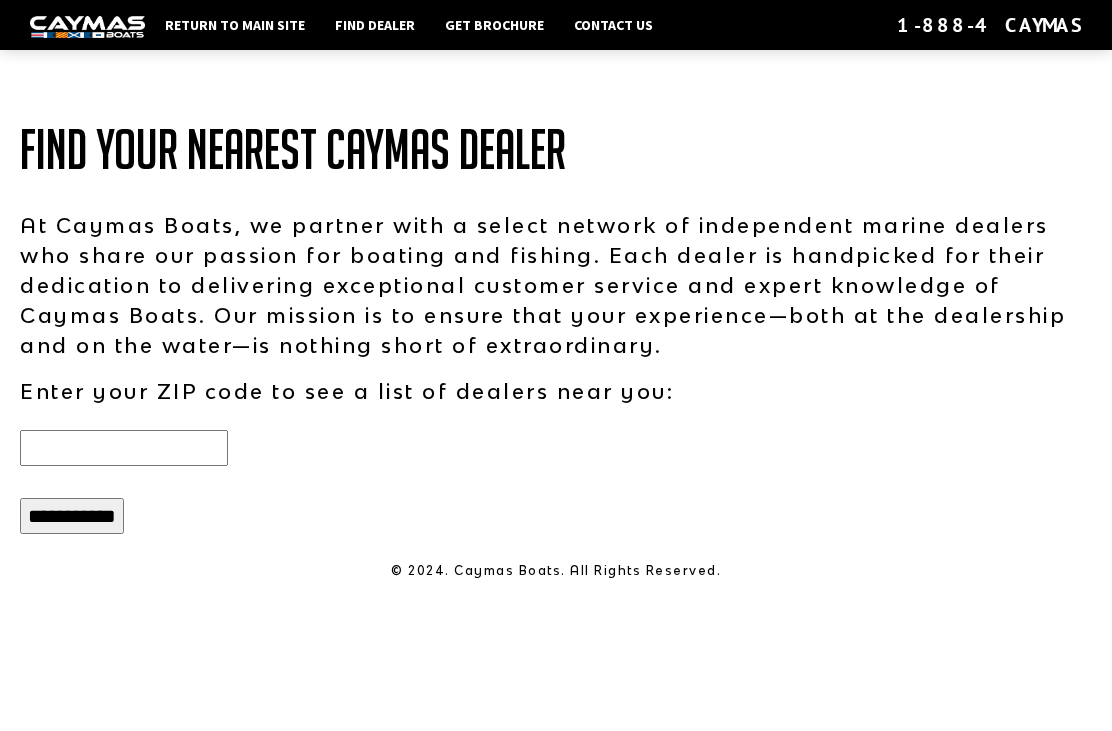 click at bounding box center (278, 448) 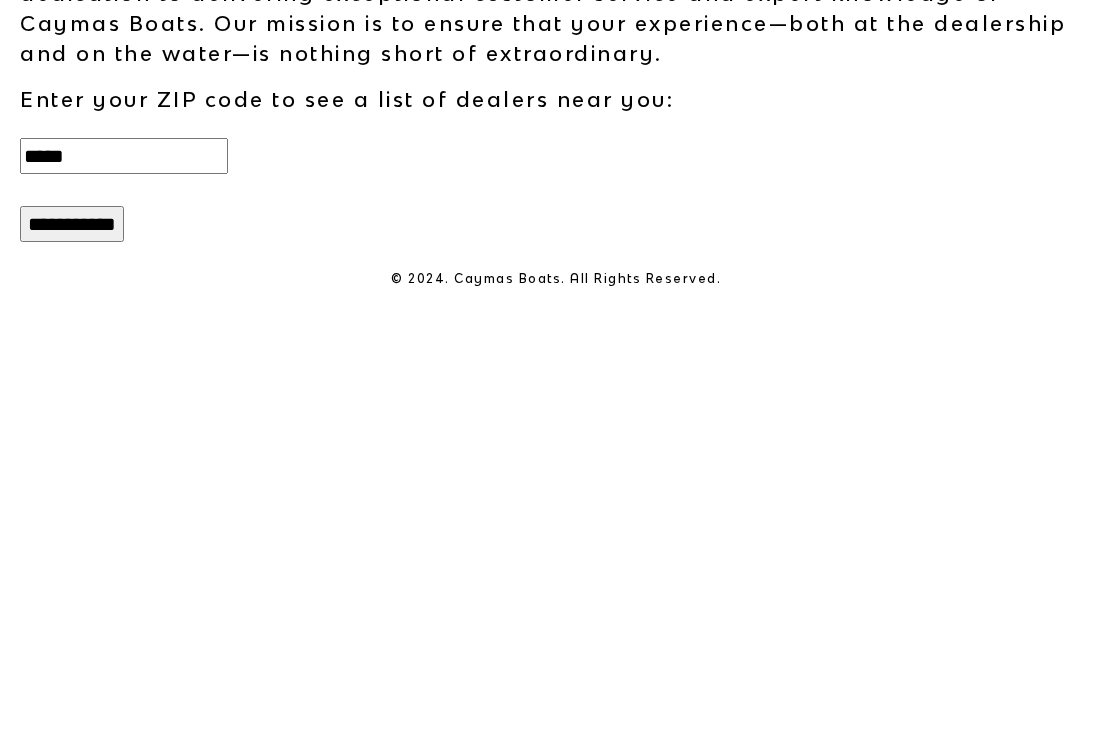 type on "*****" 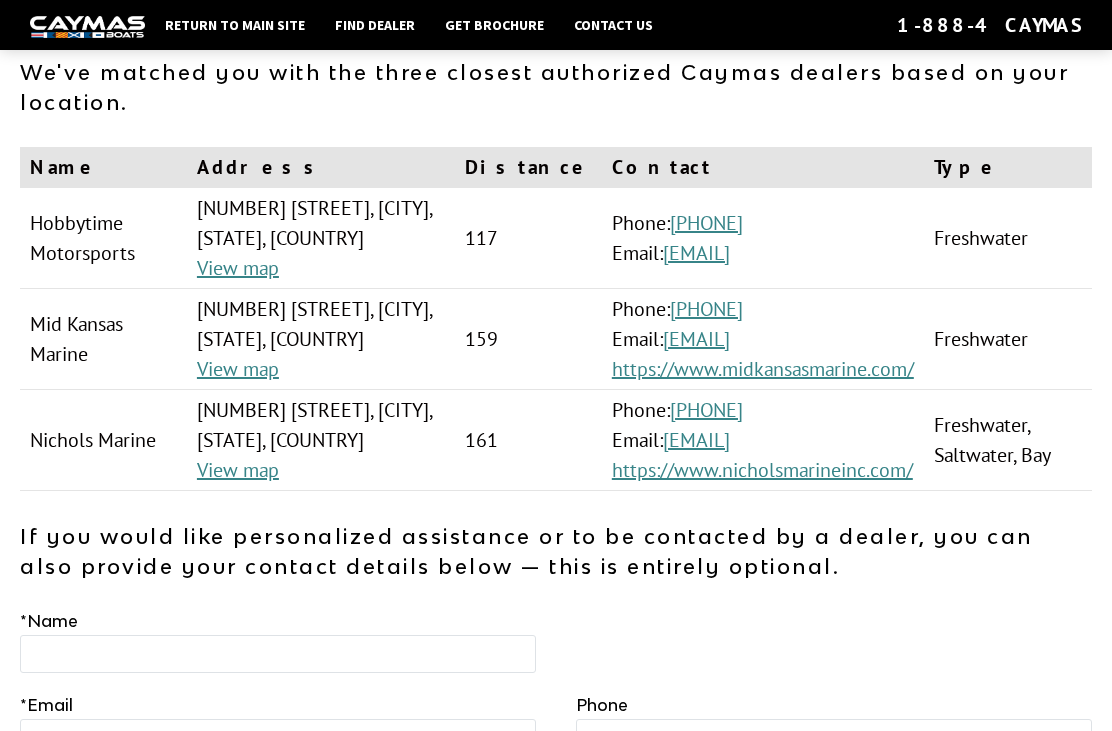 scroll, scrollTop: 152, scrollLeft: 0, axis: vertical 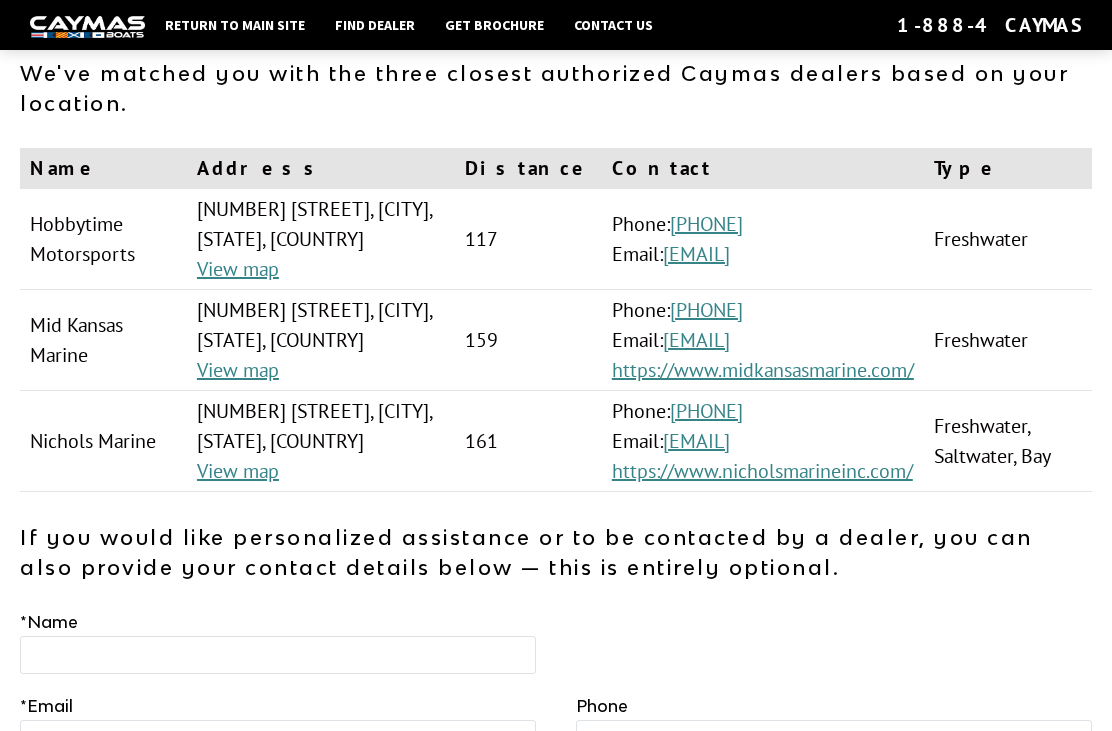 click on "https://www.nicholsmarineinc.com/" at bounding box center (762, 471) 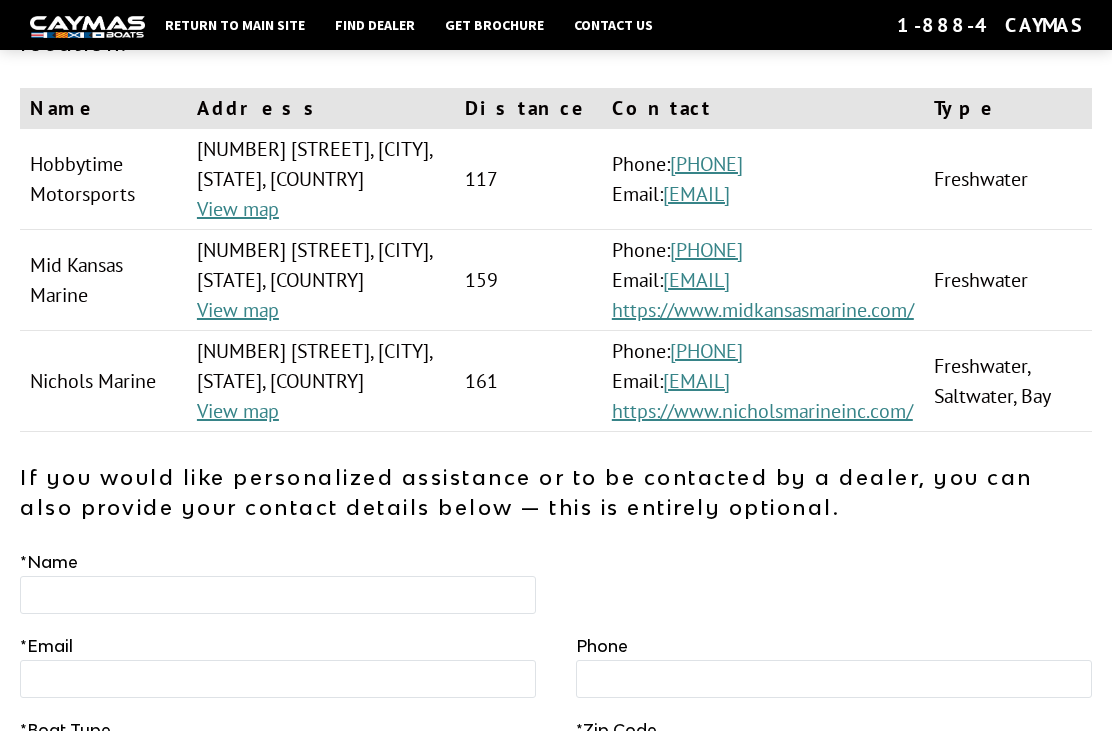 scroll, scrollTop: 216, scrollLeft: 0, axis: vertical 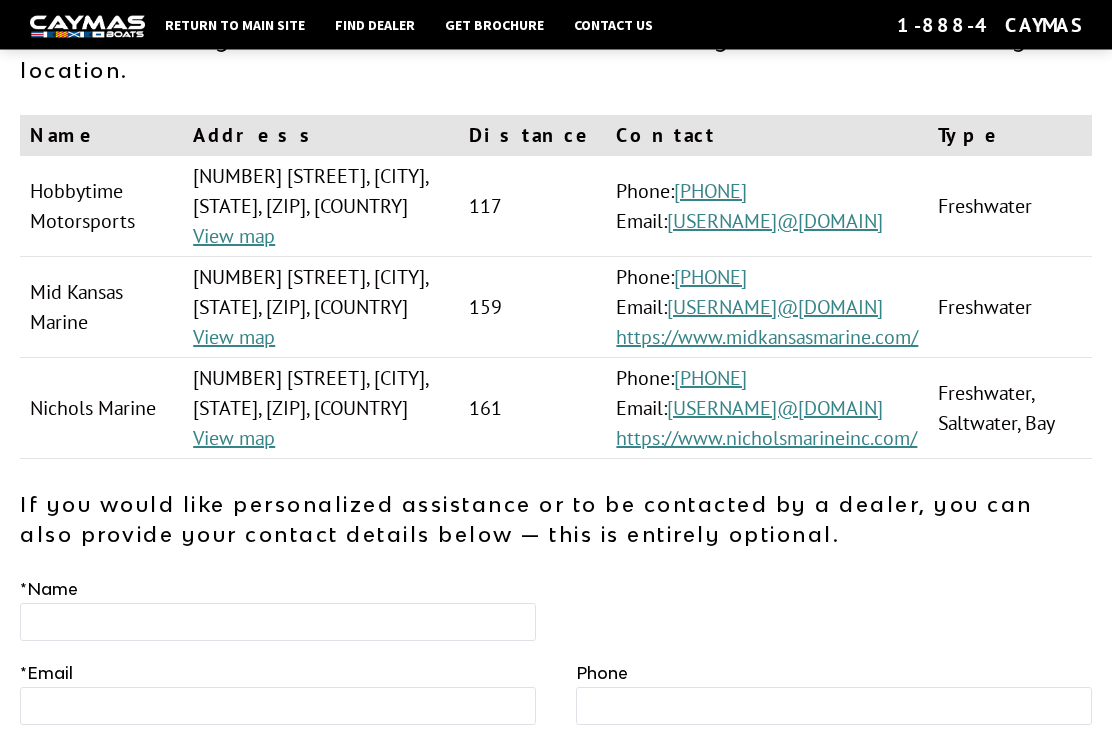 click on "https://www.midkansasmarine.com/" at bounding box center [767, 338] 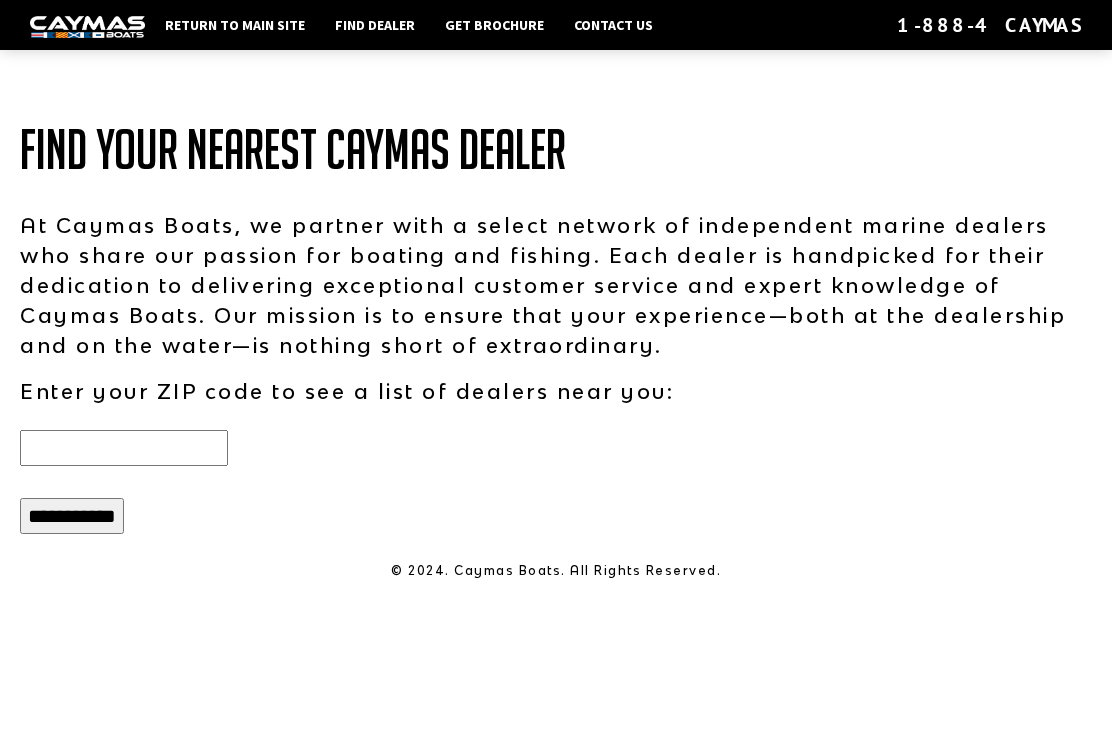 scroll, scrollTop: 64, scrollLeft: 0, axis: vertical 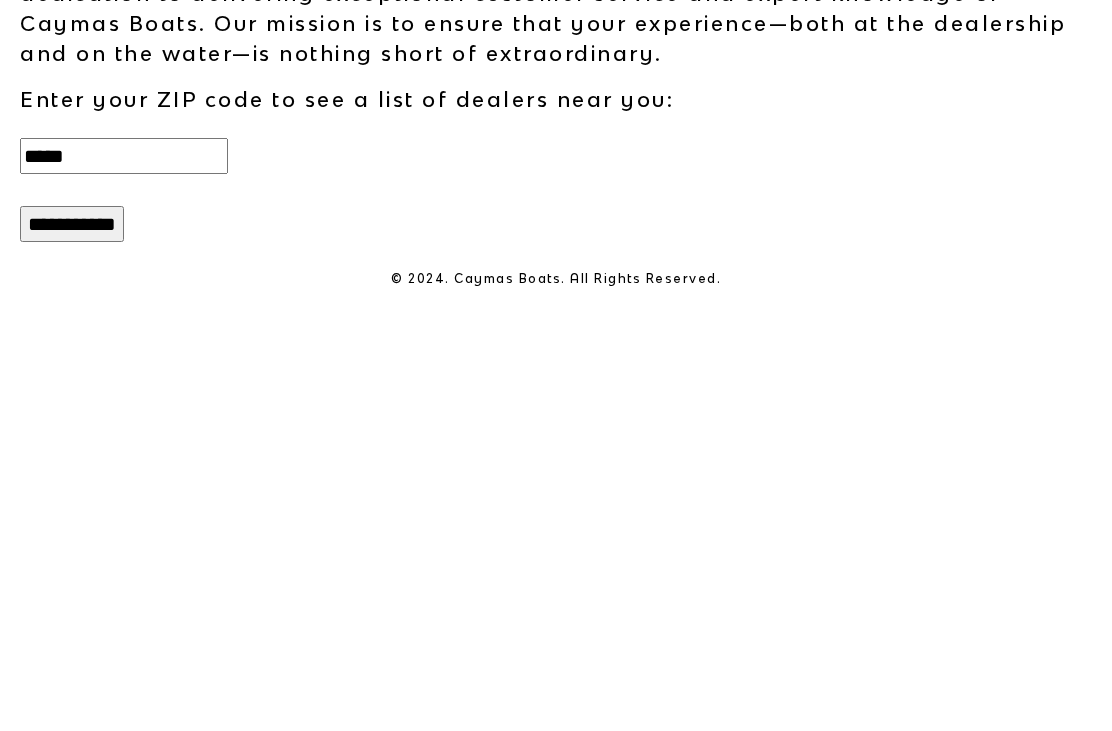 type on "*****" 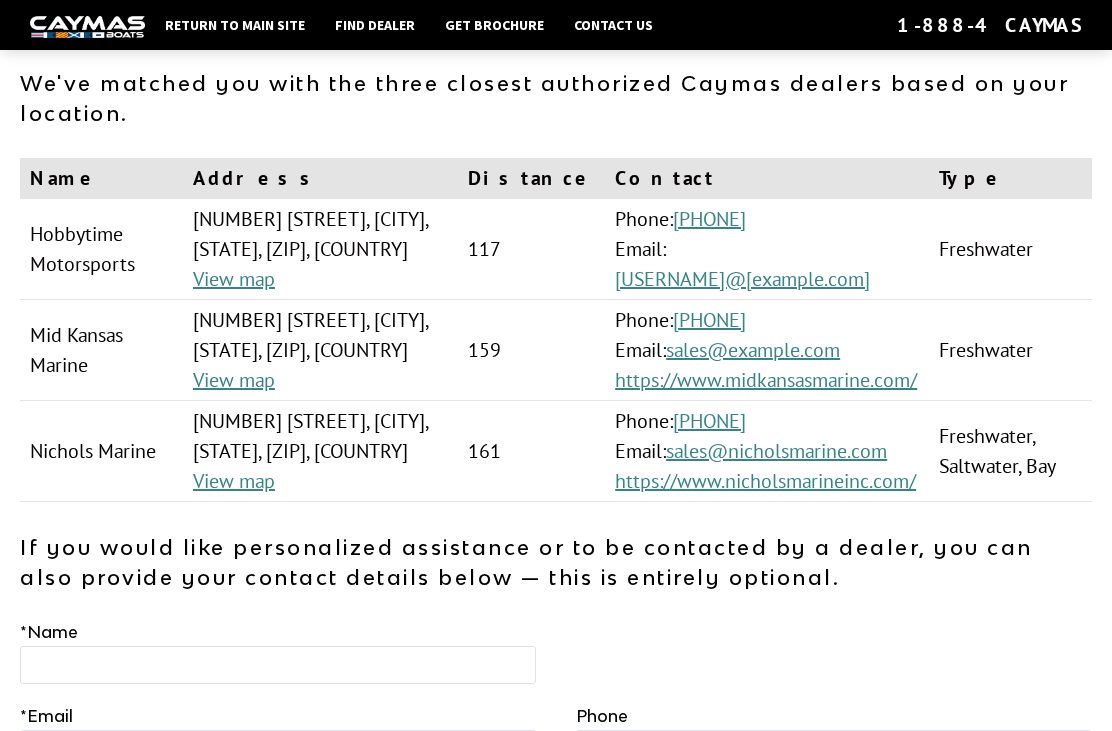 scroll, scrollTop: 0, scrollLeft: 0, axis: both 